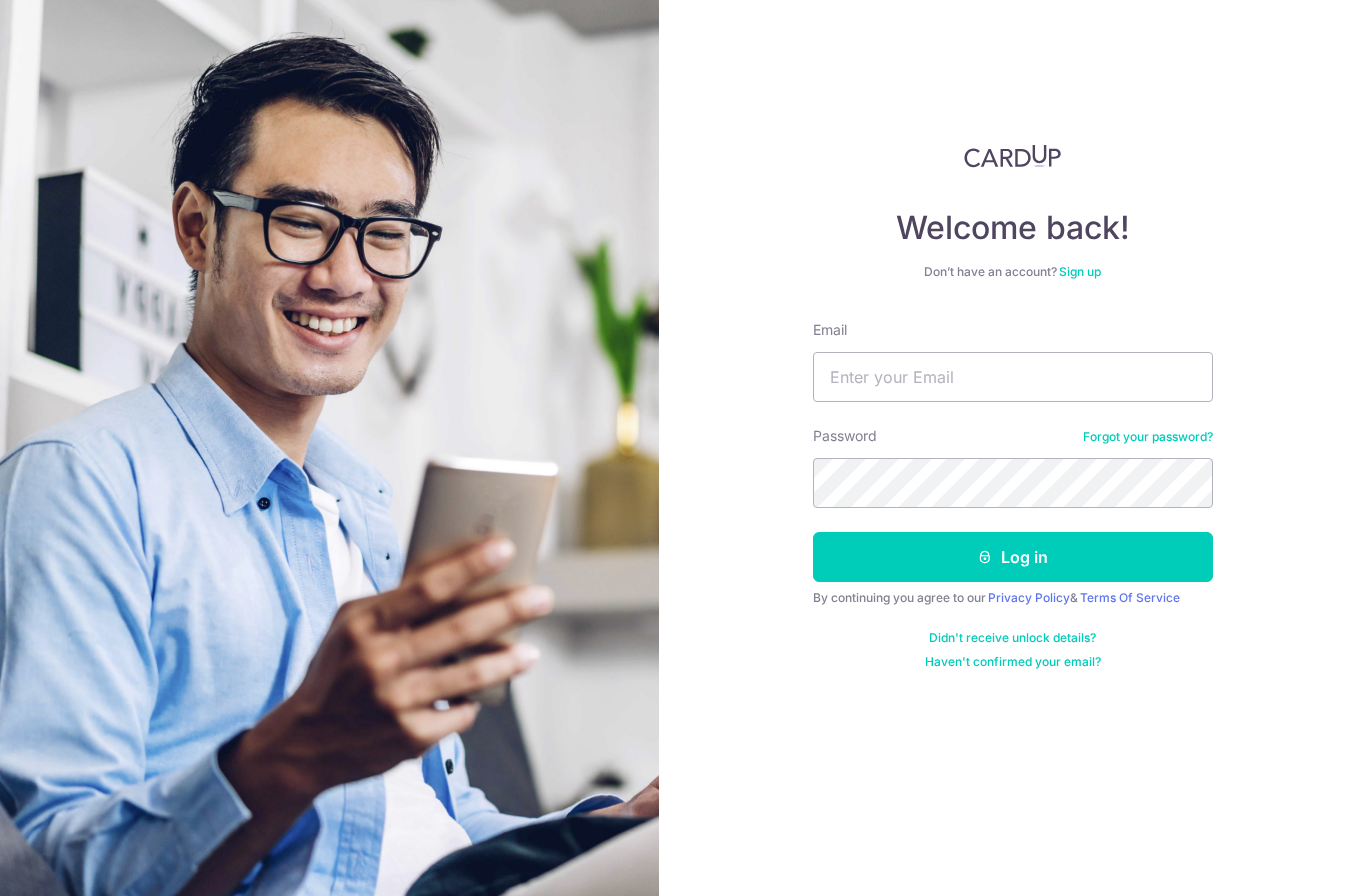 scroll, scrollTop: 0, scrollLeft: 0, axis: both 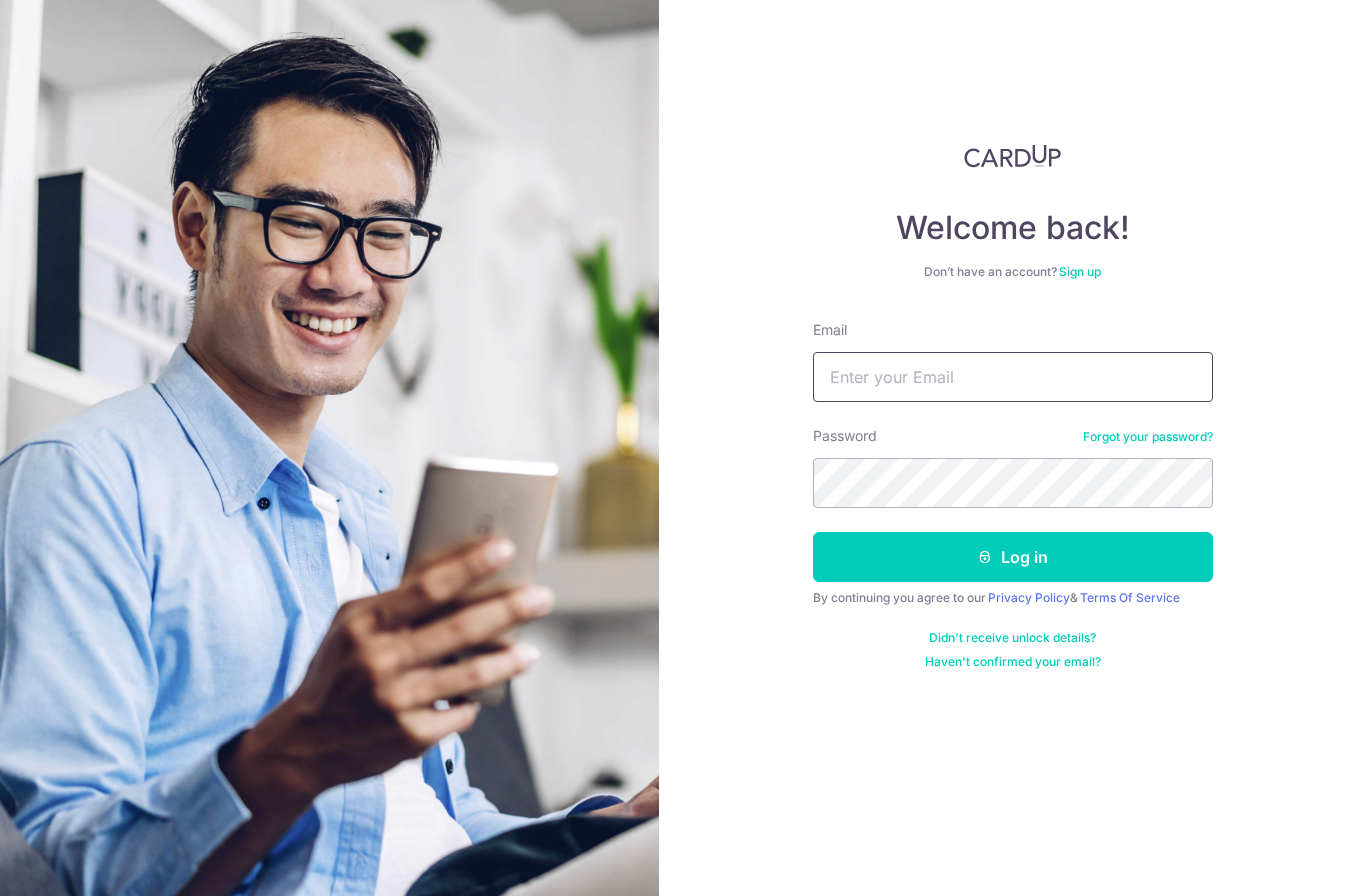 click on "Email" at bounding box center (1013, 377) 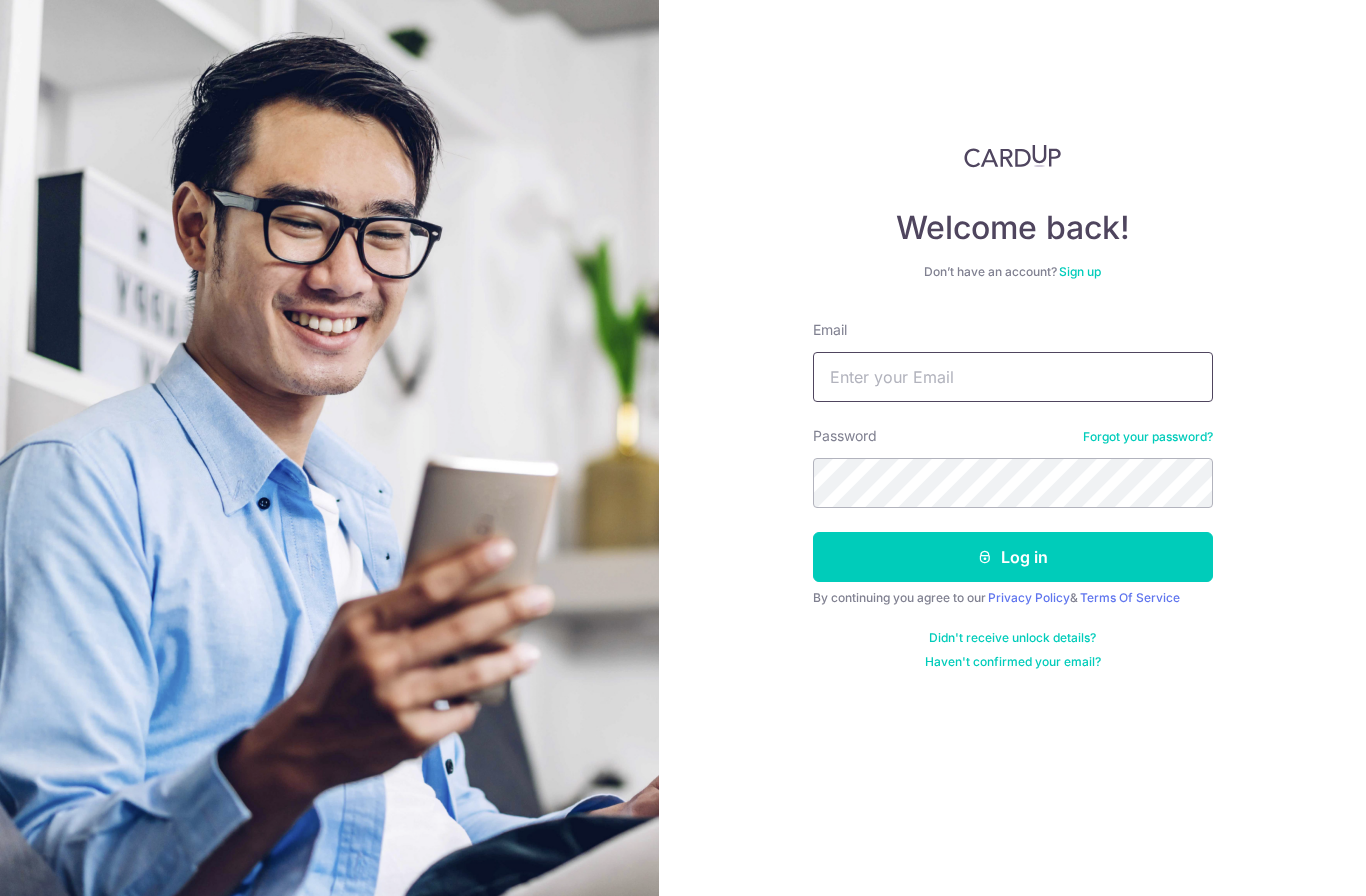 type on "[EMAIL]" 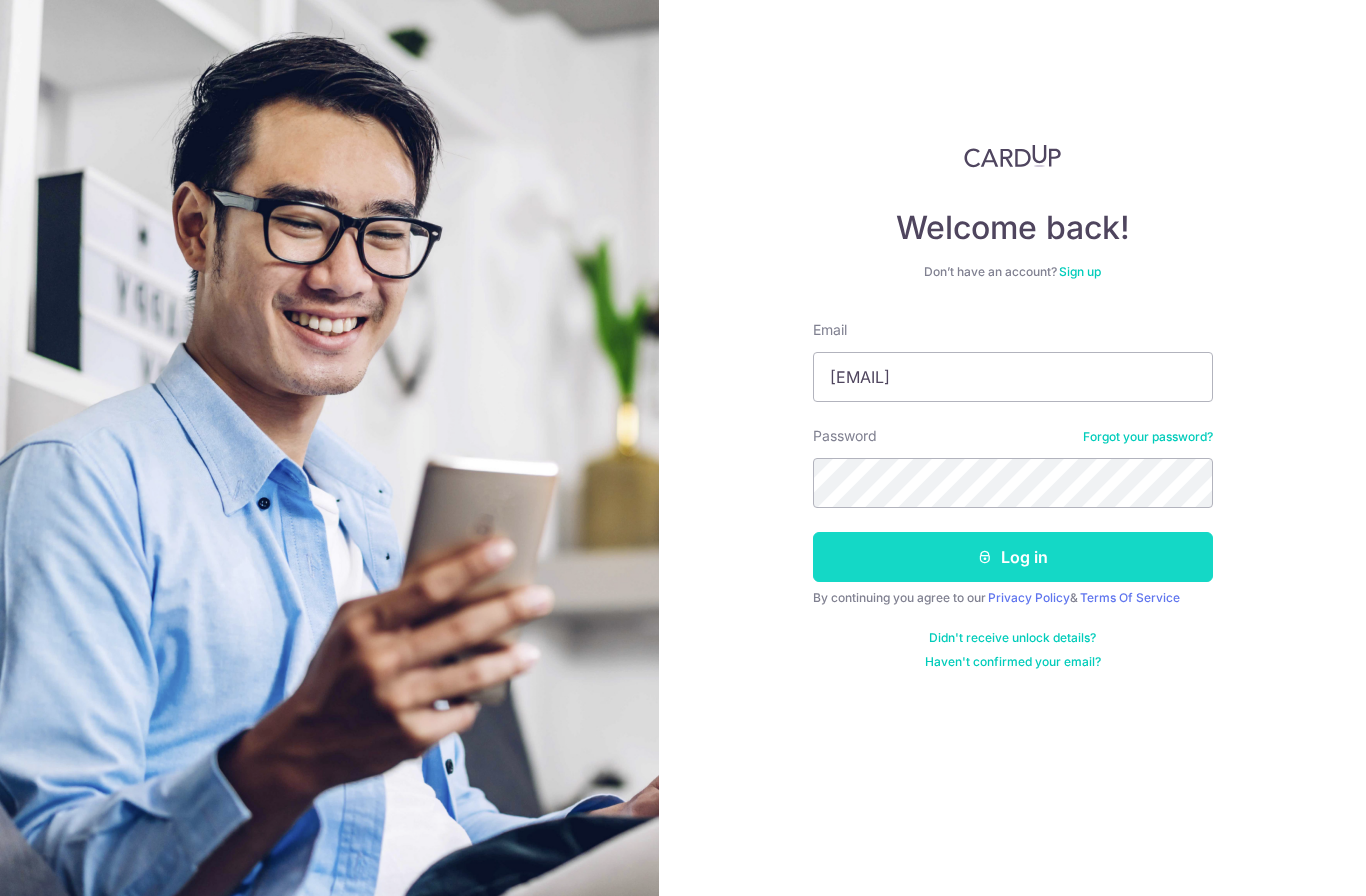click on "Log in" at bounding box center [1013, 557] 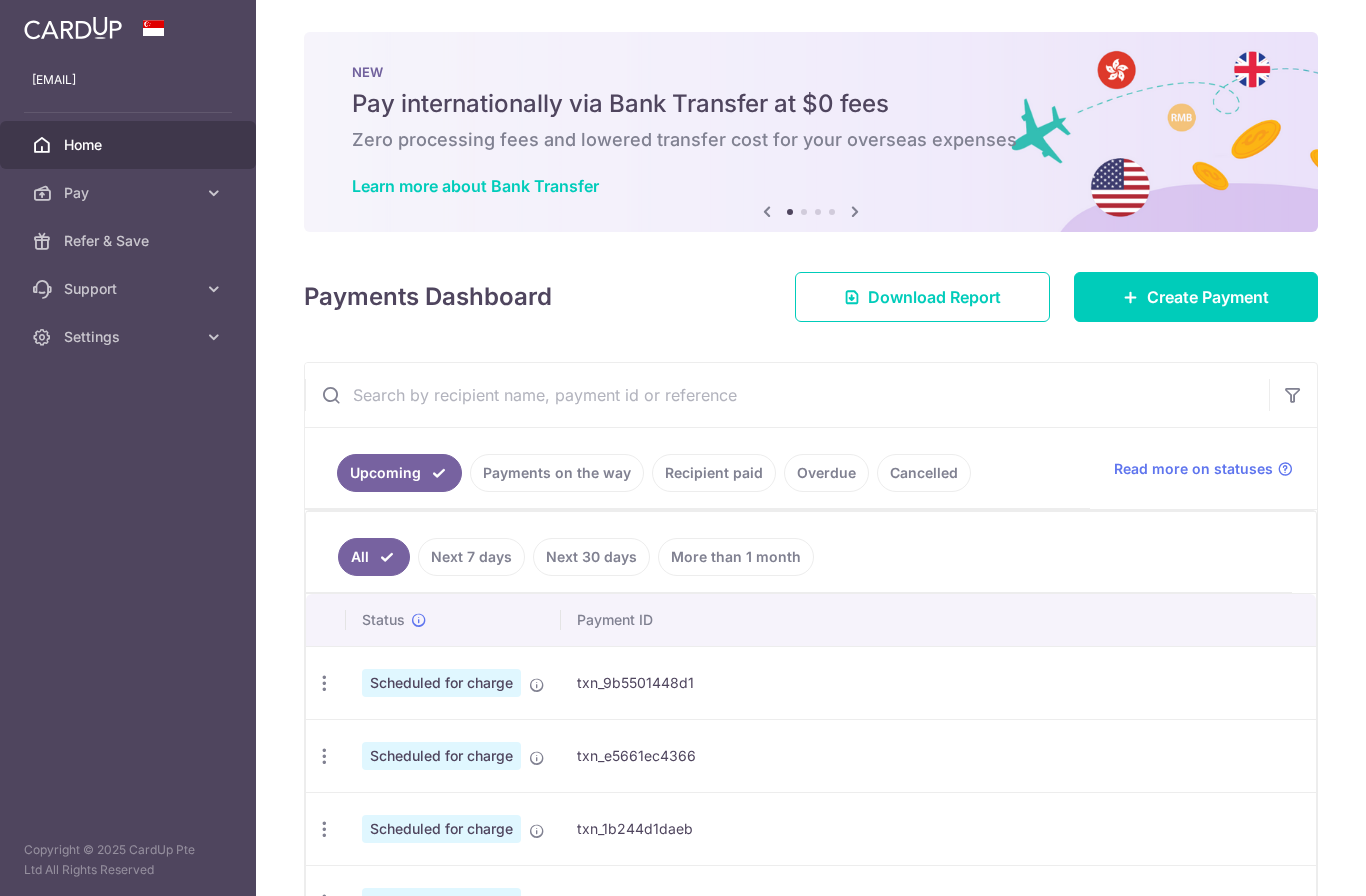 scroll, scrollTop: 0, scrollLeft: 0, axis: both 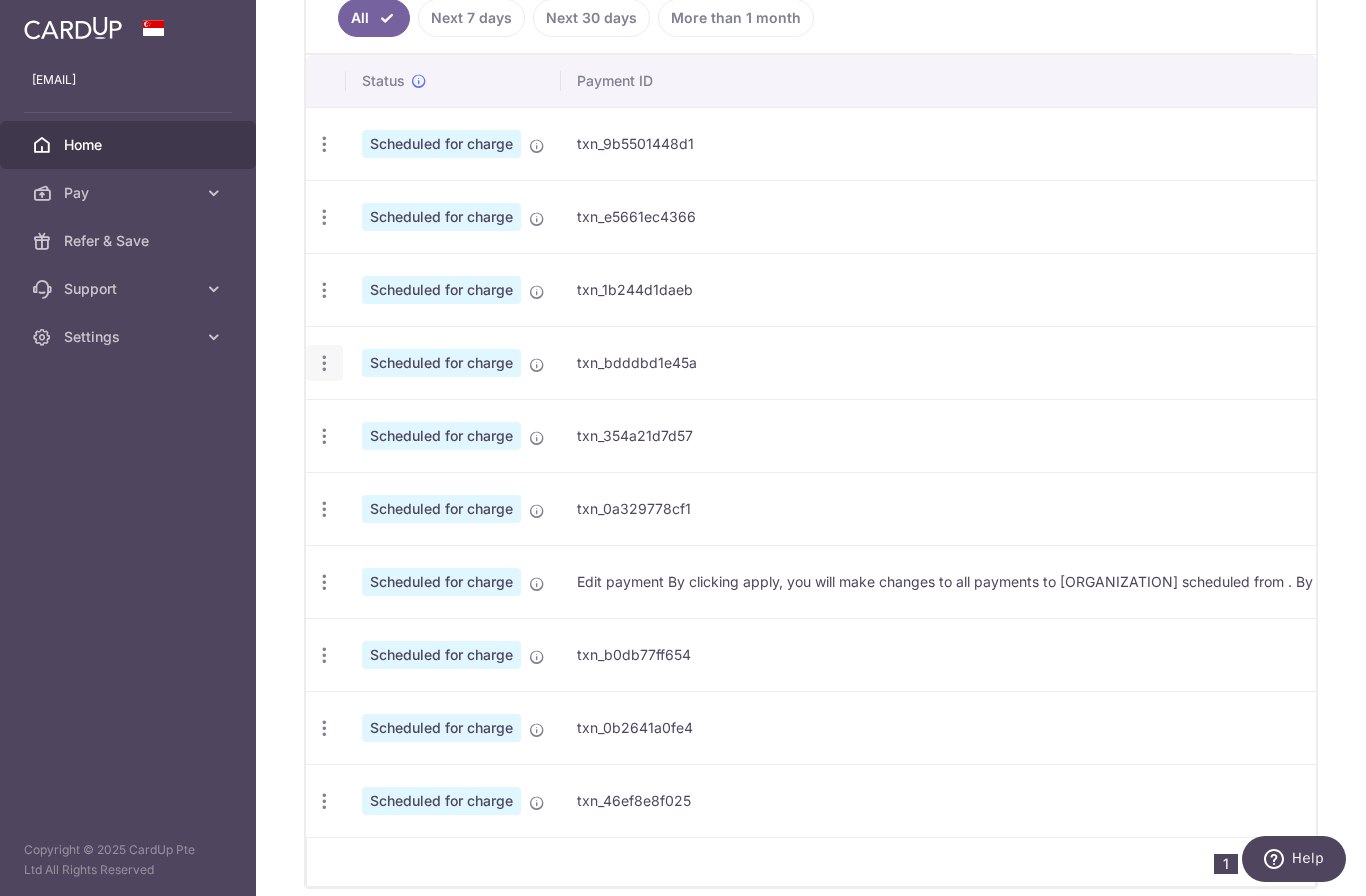 click at bounding box center (324, 144) 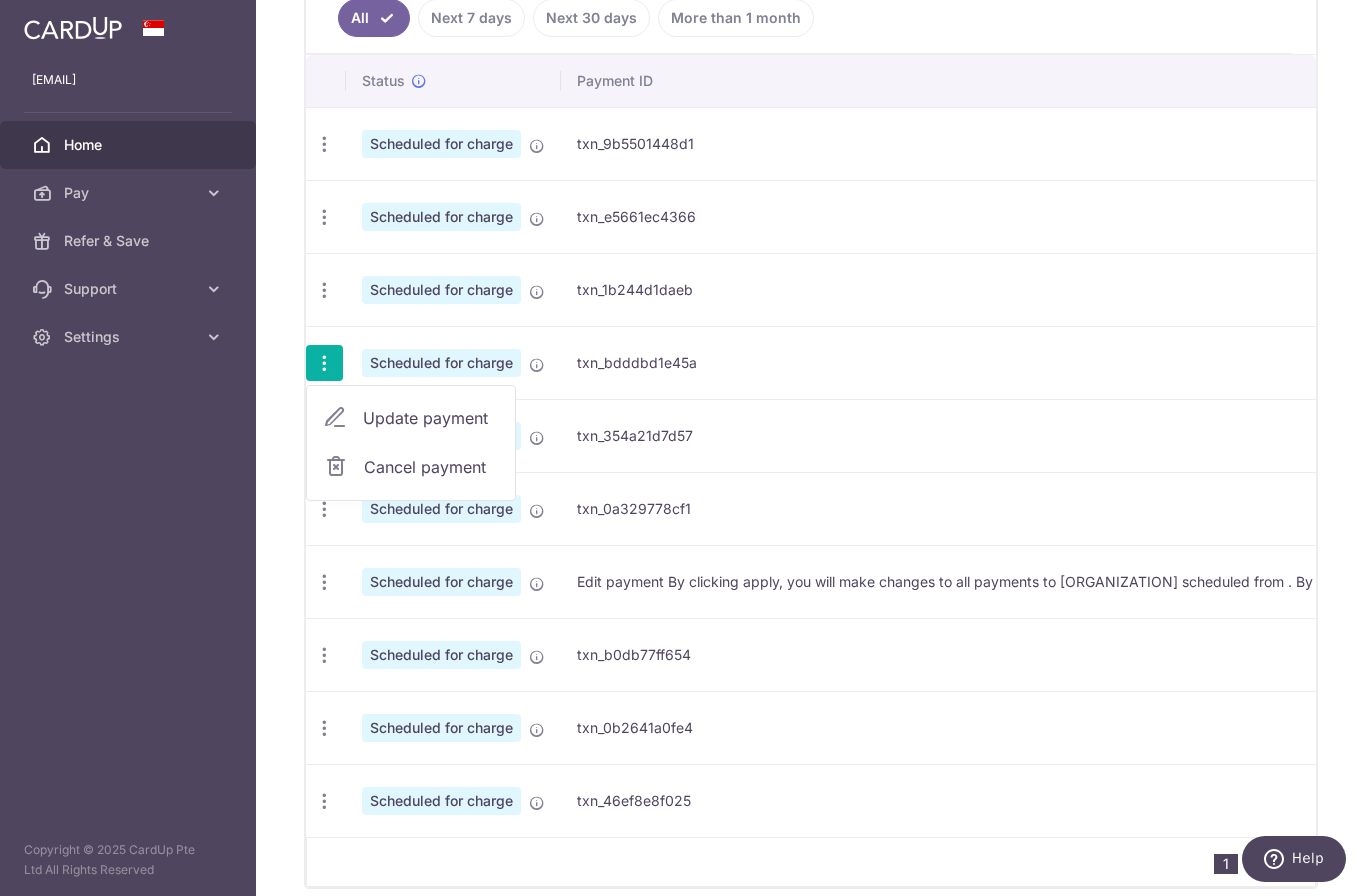 click on "Update payment" at bounding box center [431, 418] 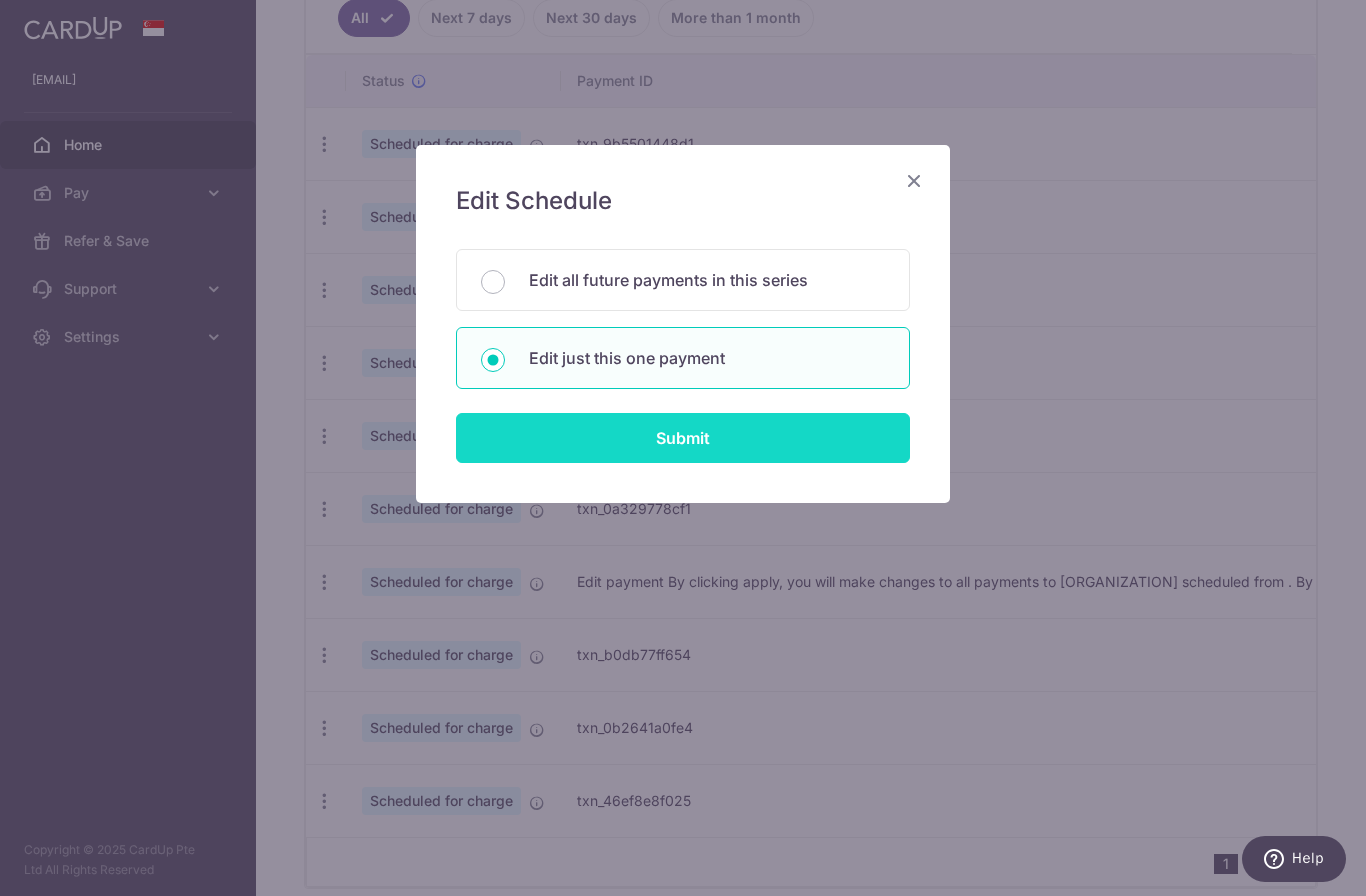 click on "Submit" at bounding box center [683, 438] 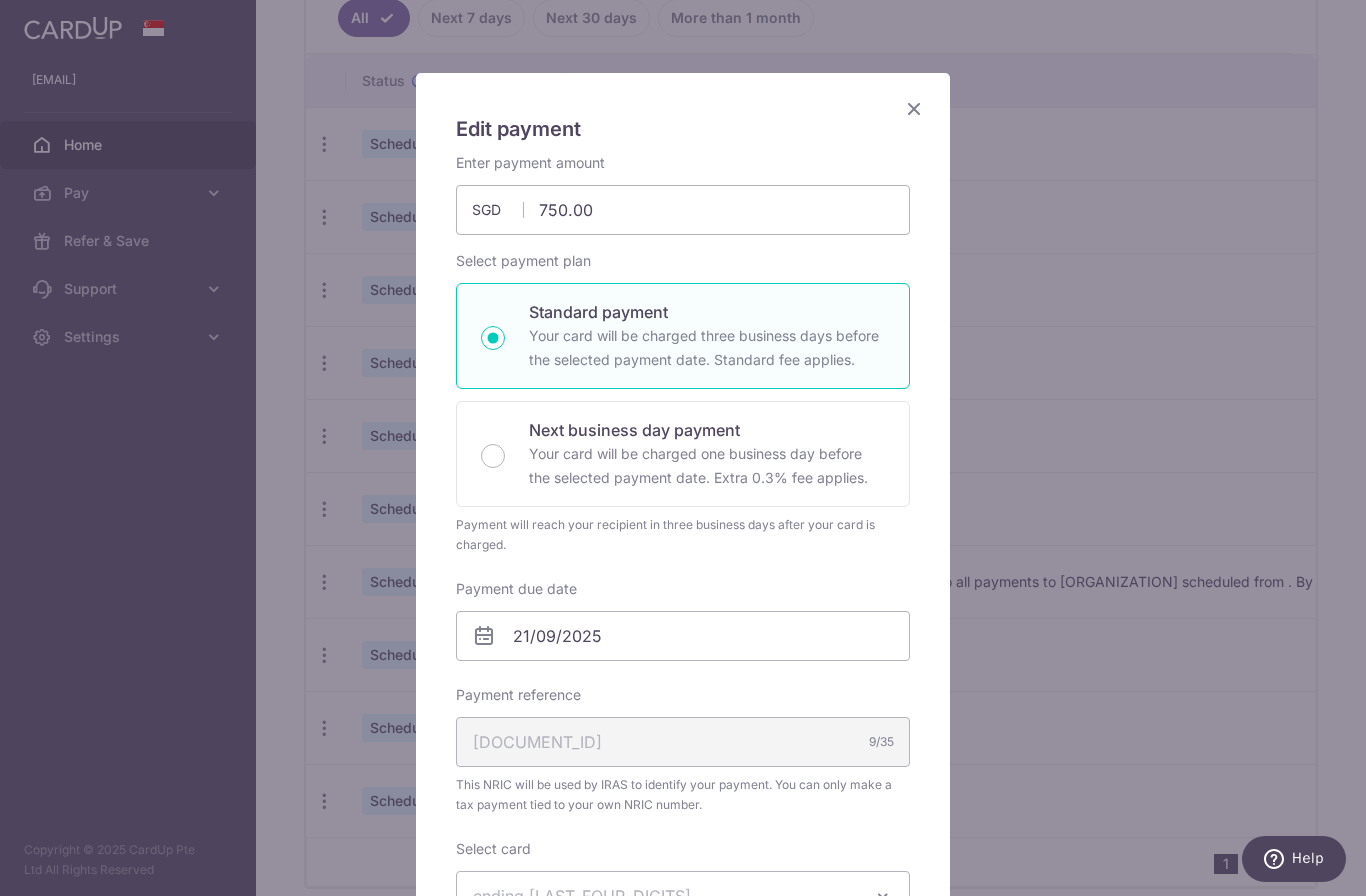 scroll, scrollTop: 65, scrollLeft: 0, axis: vertical 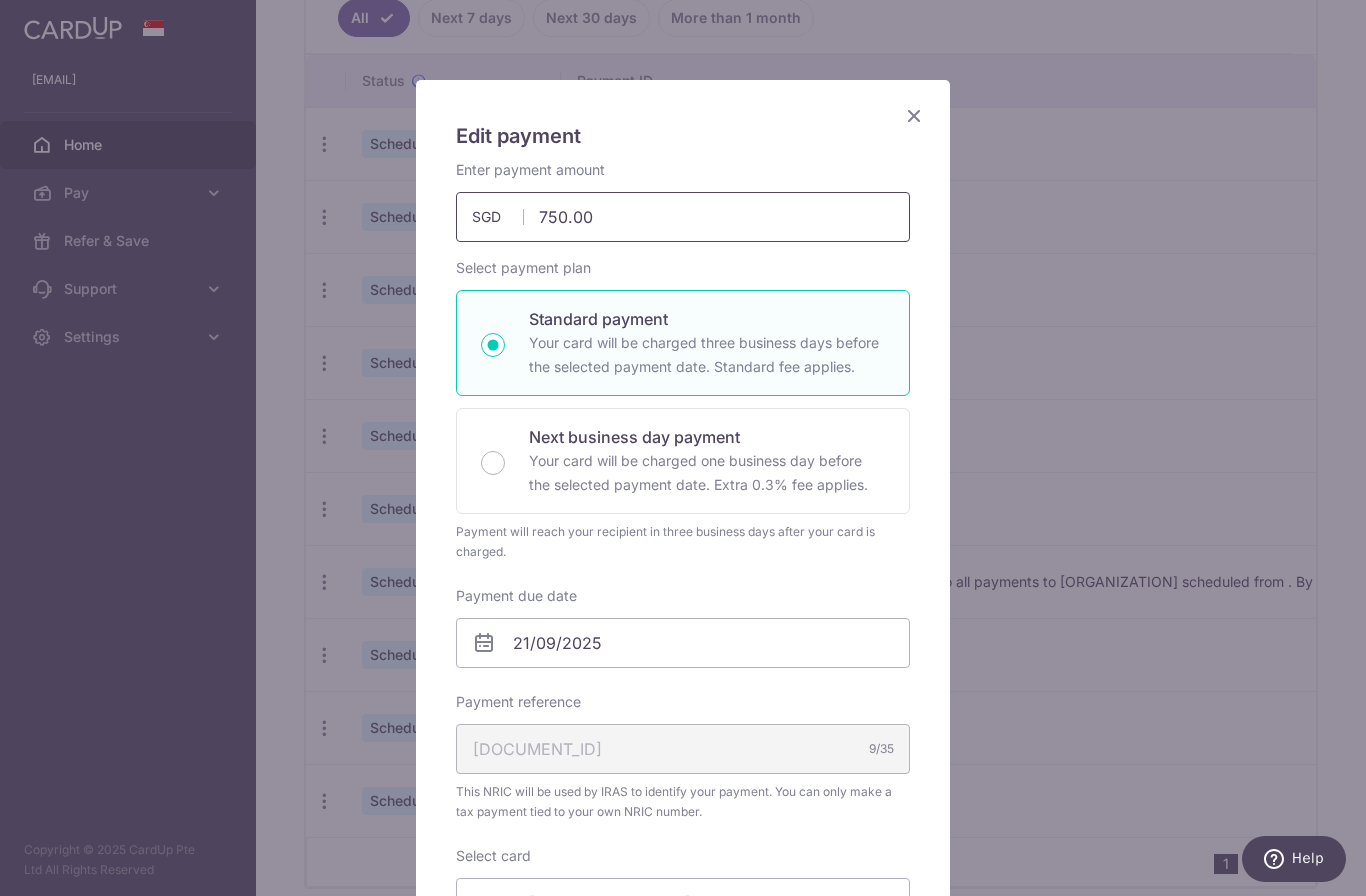click on "750.00" at bounding box center (683, 217) 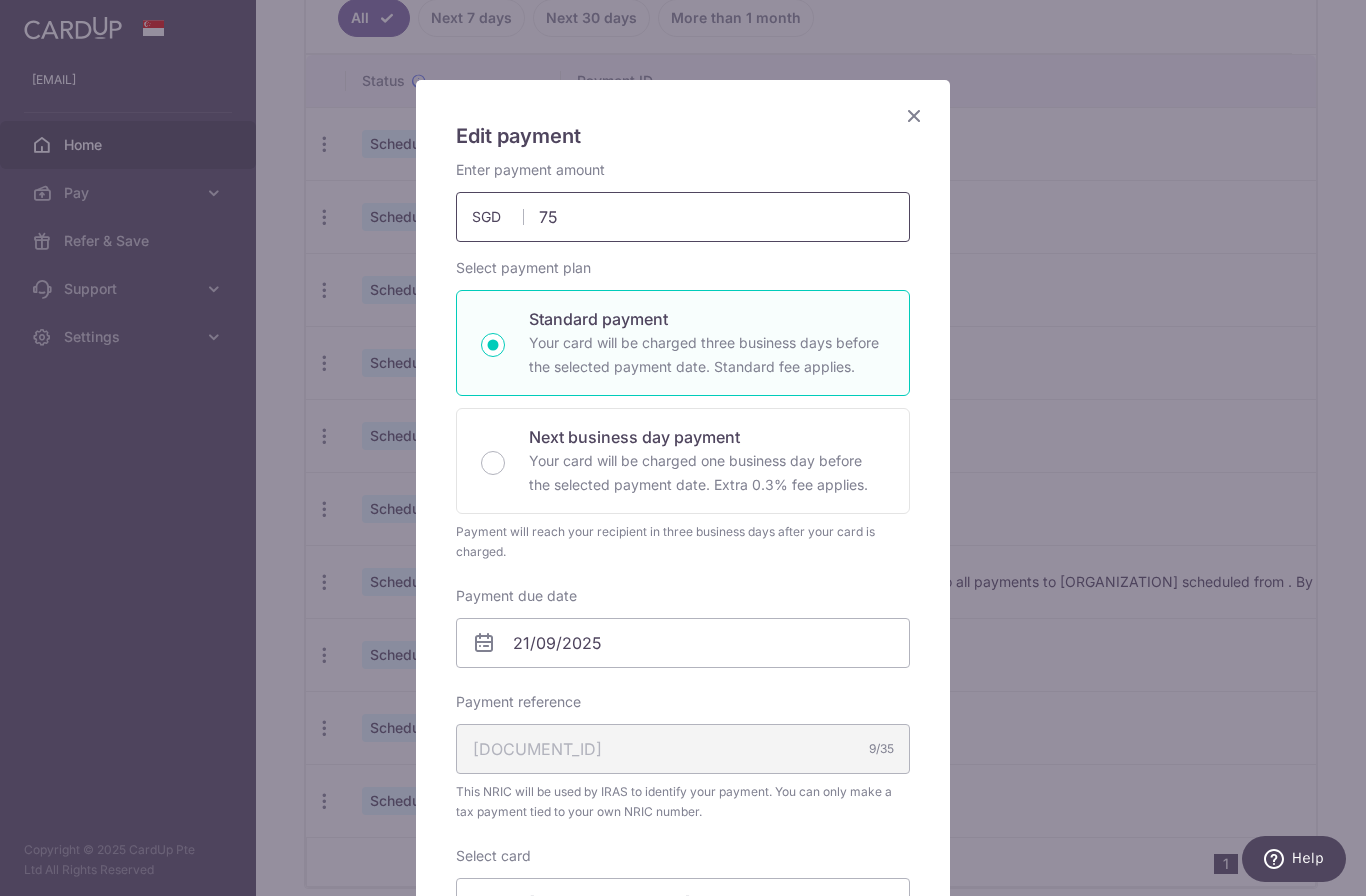 type on "7" 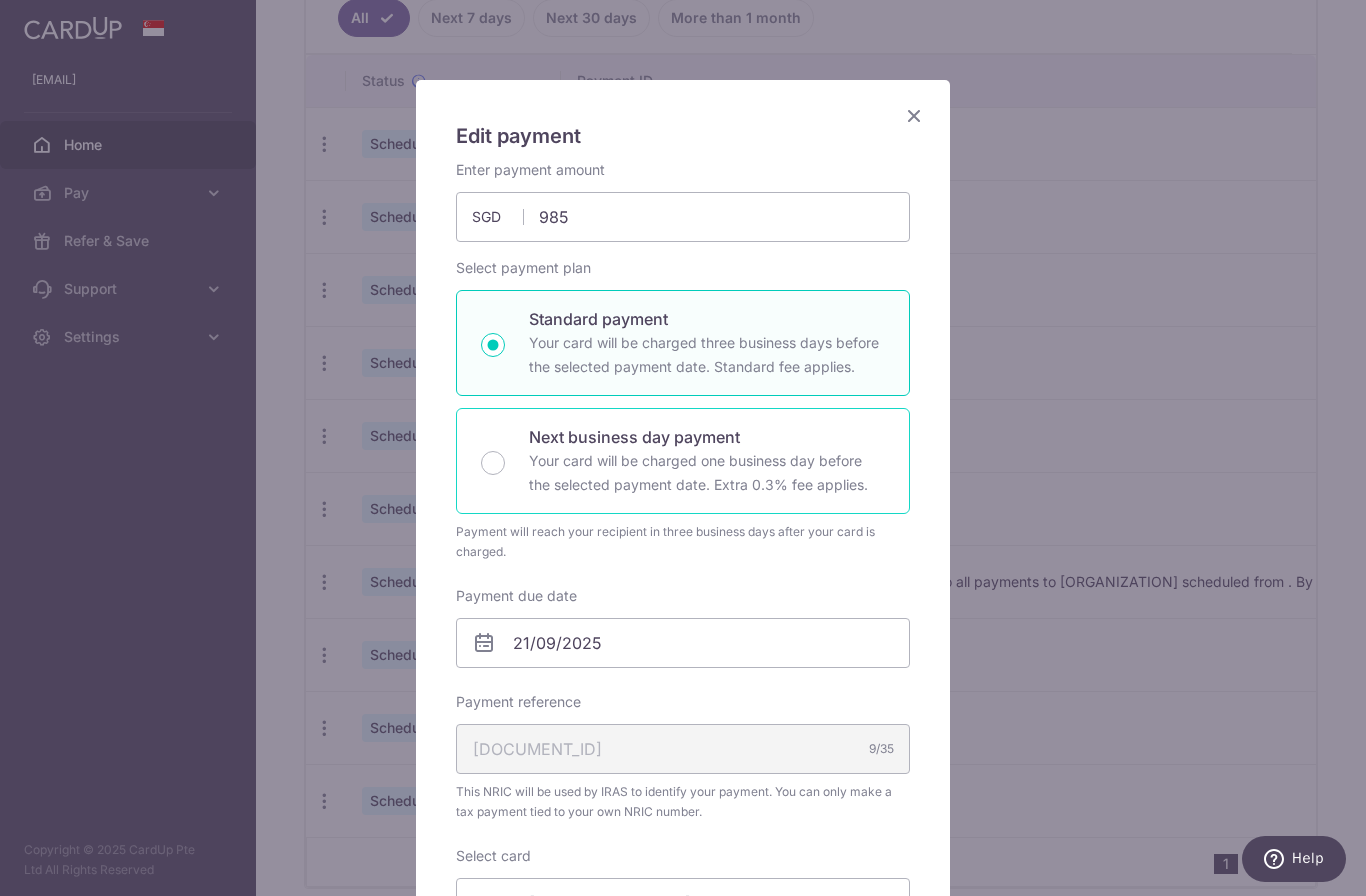 click on "Next business day payment
Your card will be charged one business day before the selected payment date. Extra 0.3% fee applies." at bounding box center [683, 461] 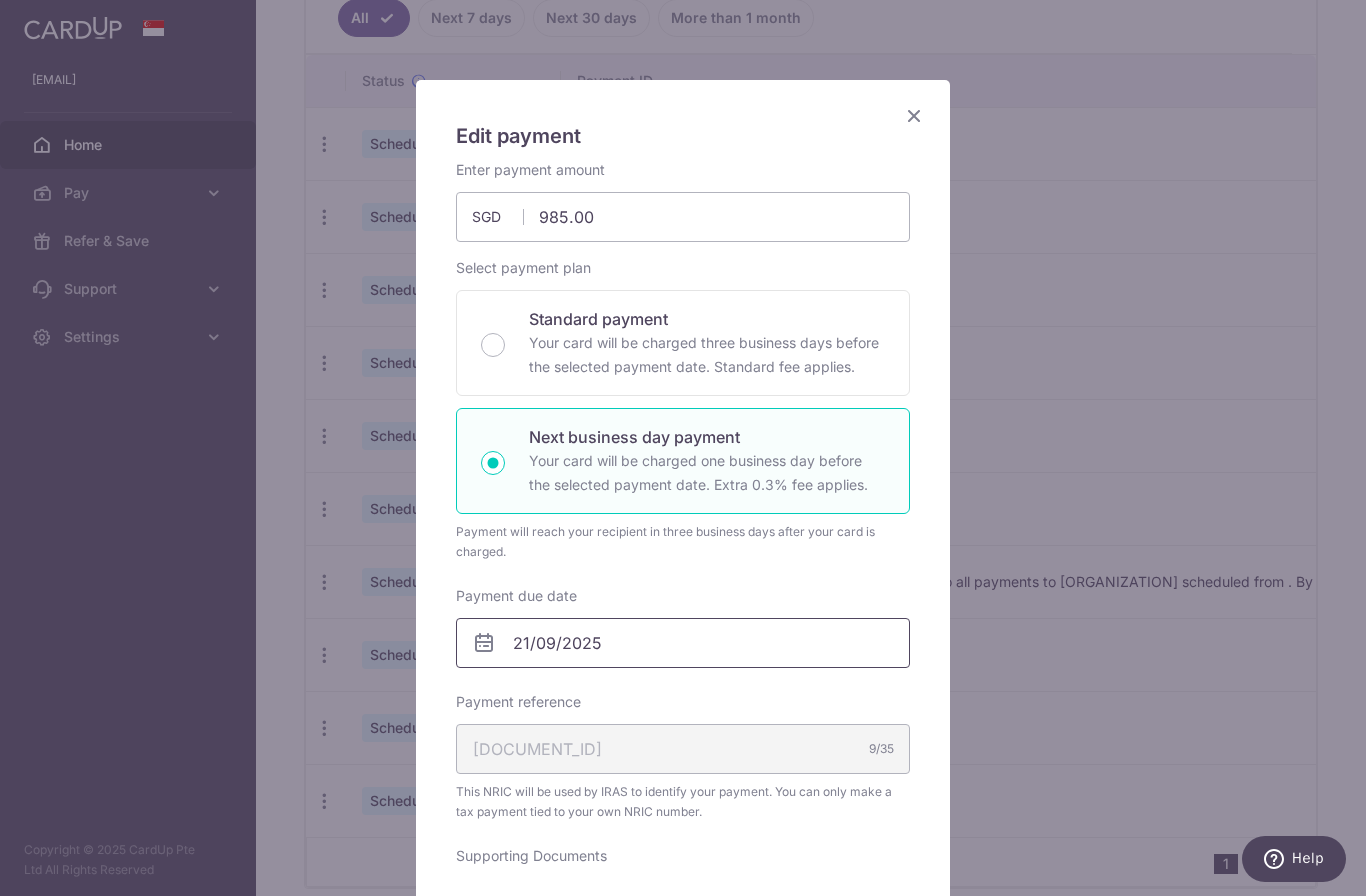 click on "21/09/2025" at bounding box center (683, 643) 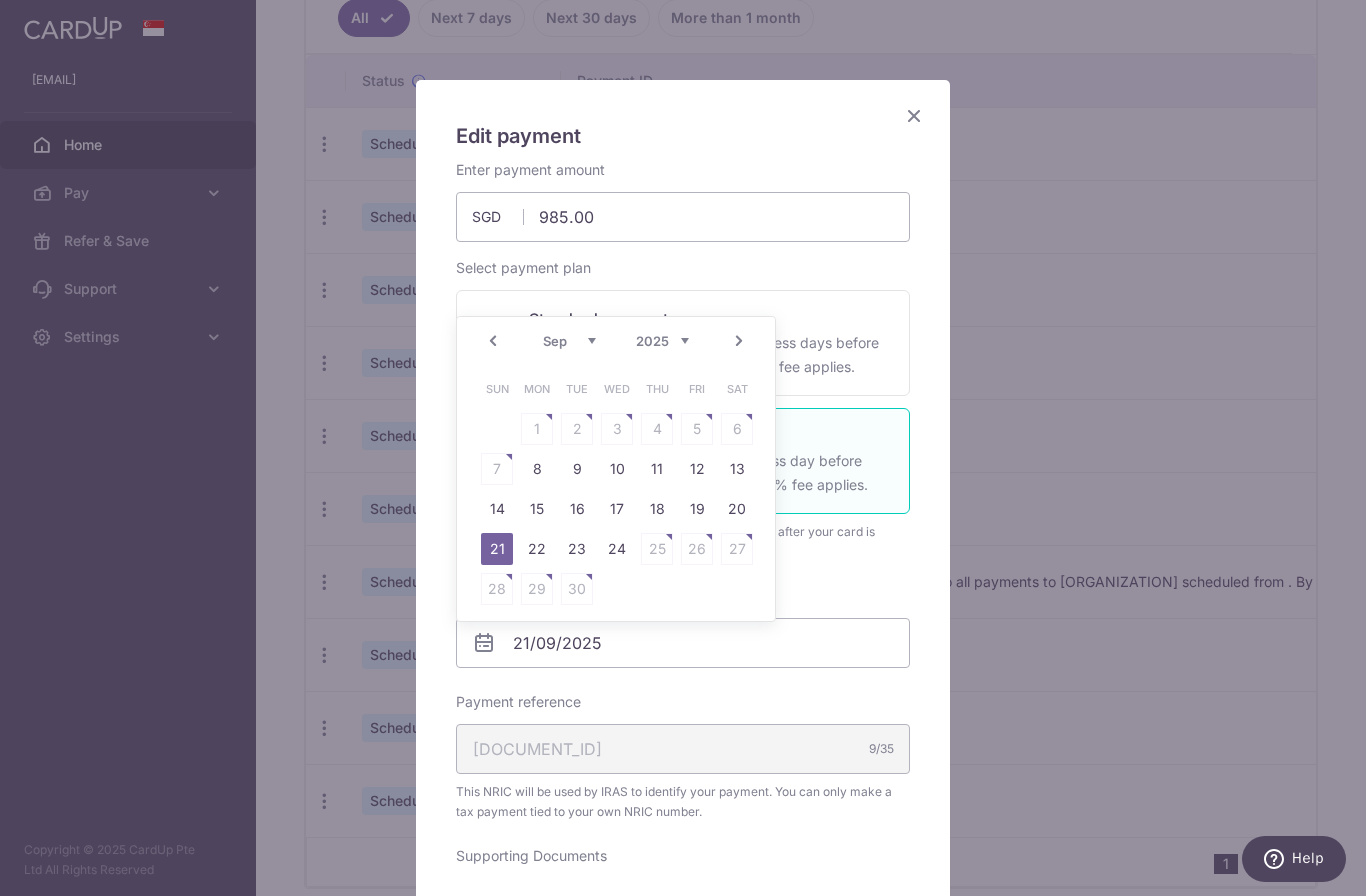 click on "Prev" at bounding box center (493, 341) 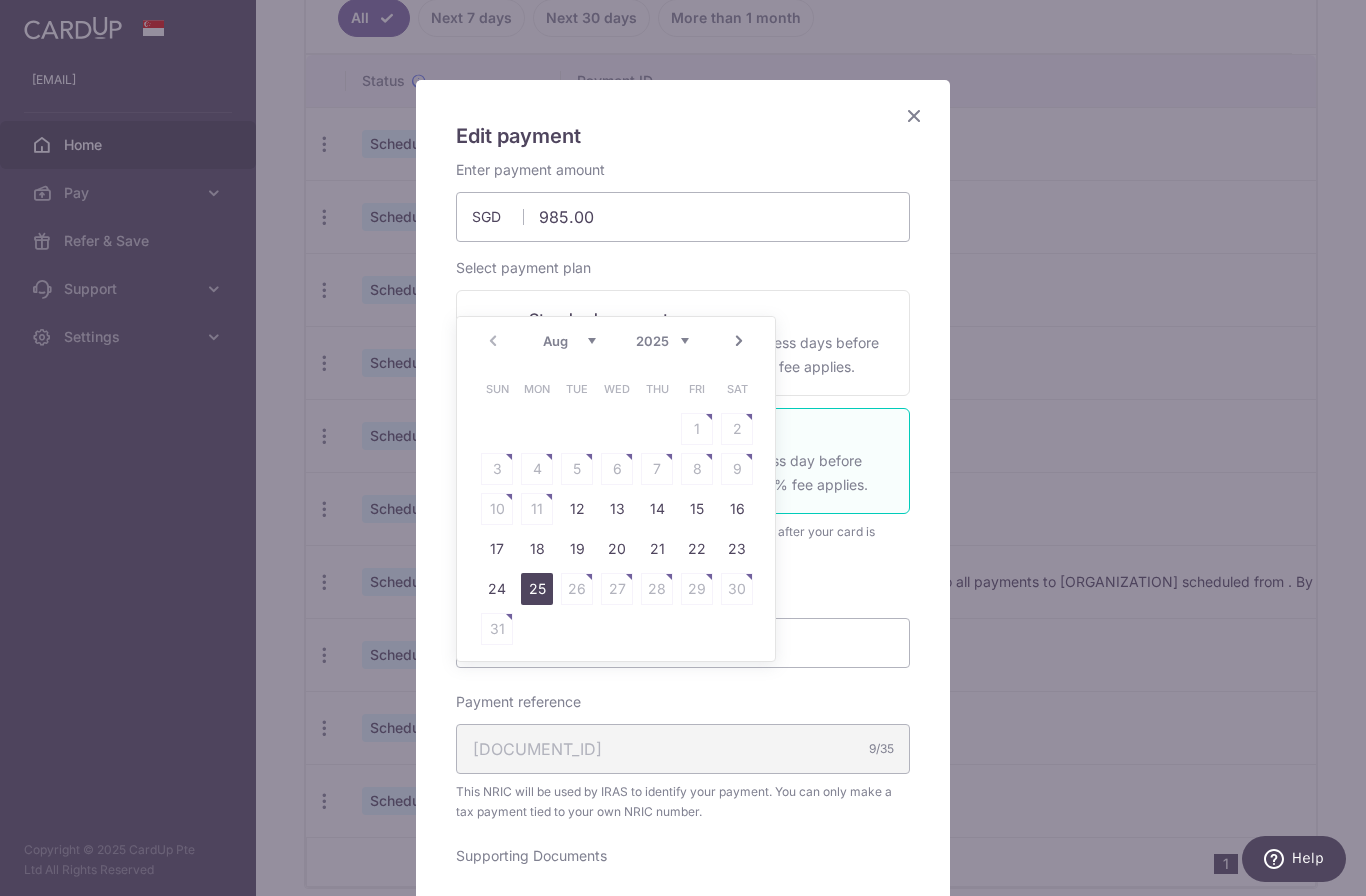 click on "25" at bounding box center (537, 589) 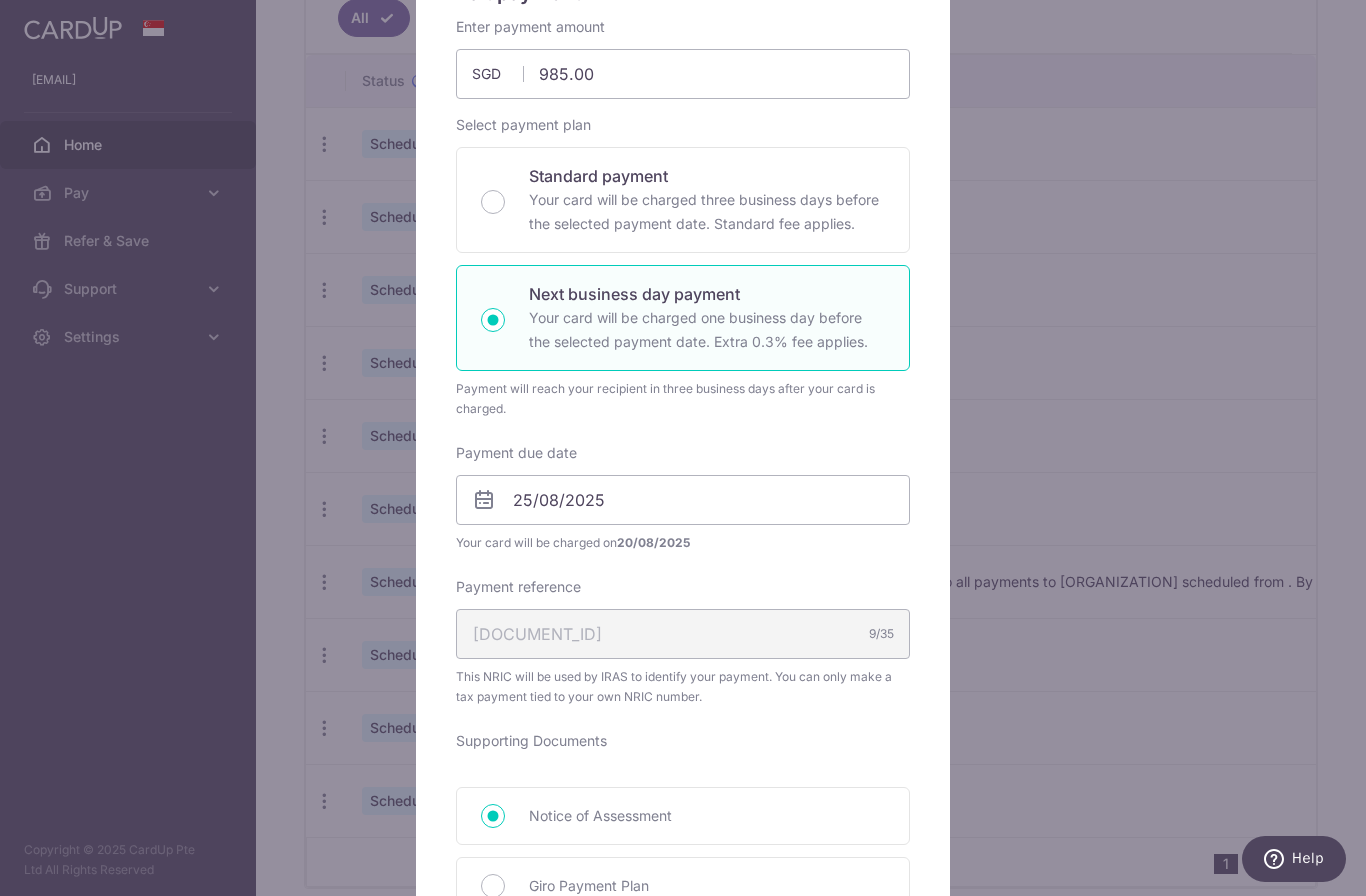 scroll, scrollTop: 210, scrollLeft: 0, axis: vertical 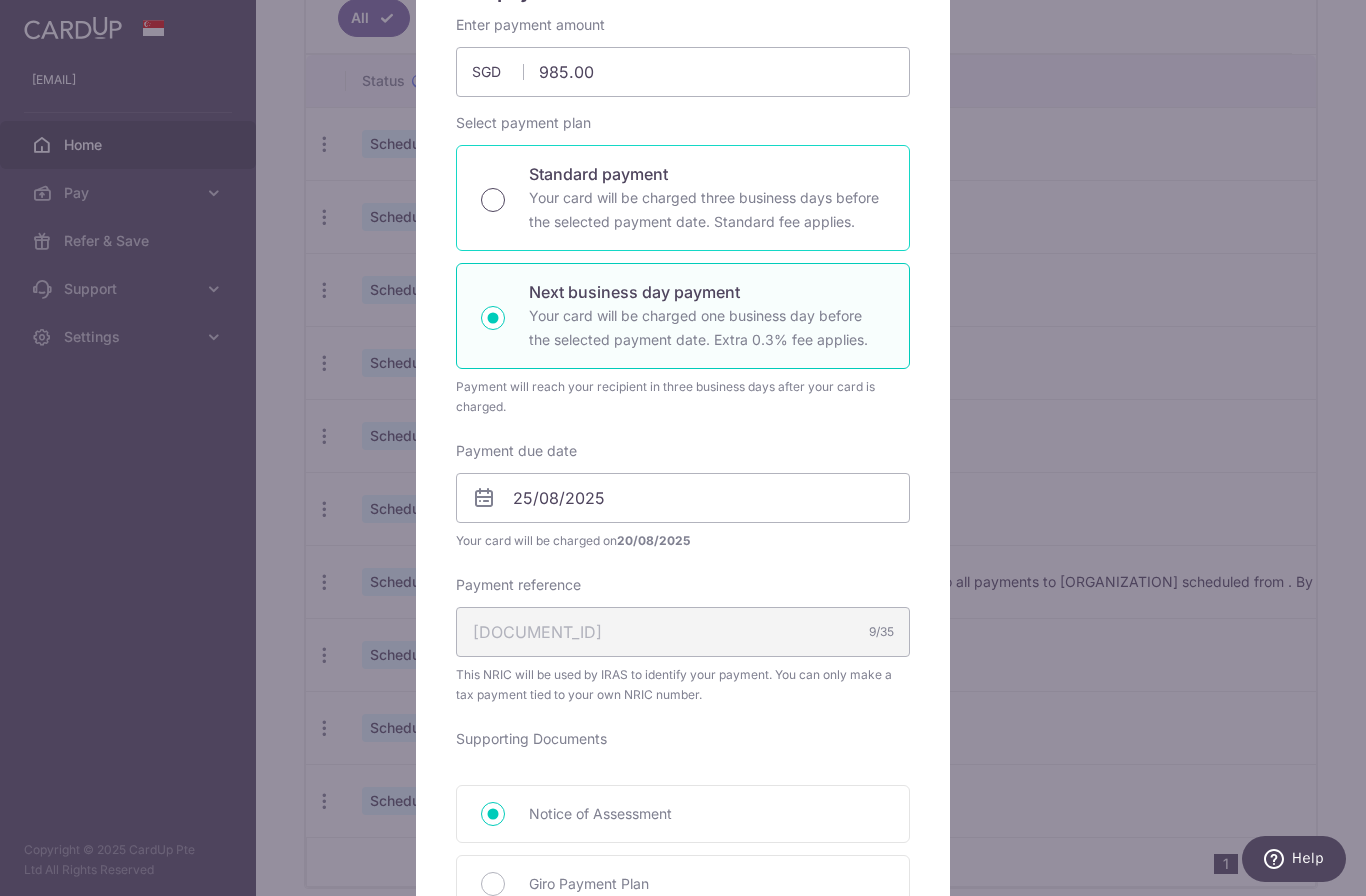 click on "Standard payment
Your card will be charged three  business days before the selected payment date. Standard fee applies." at bounding box center [493, 200] 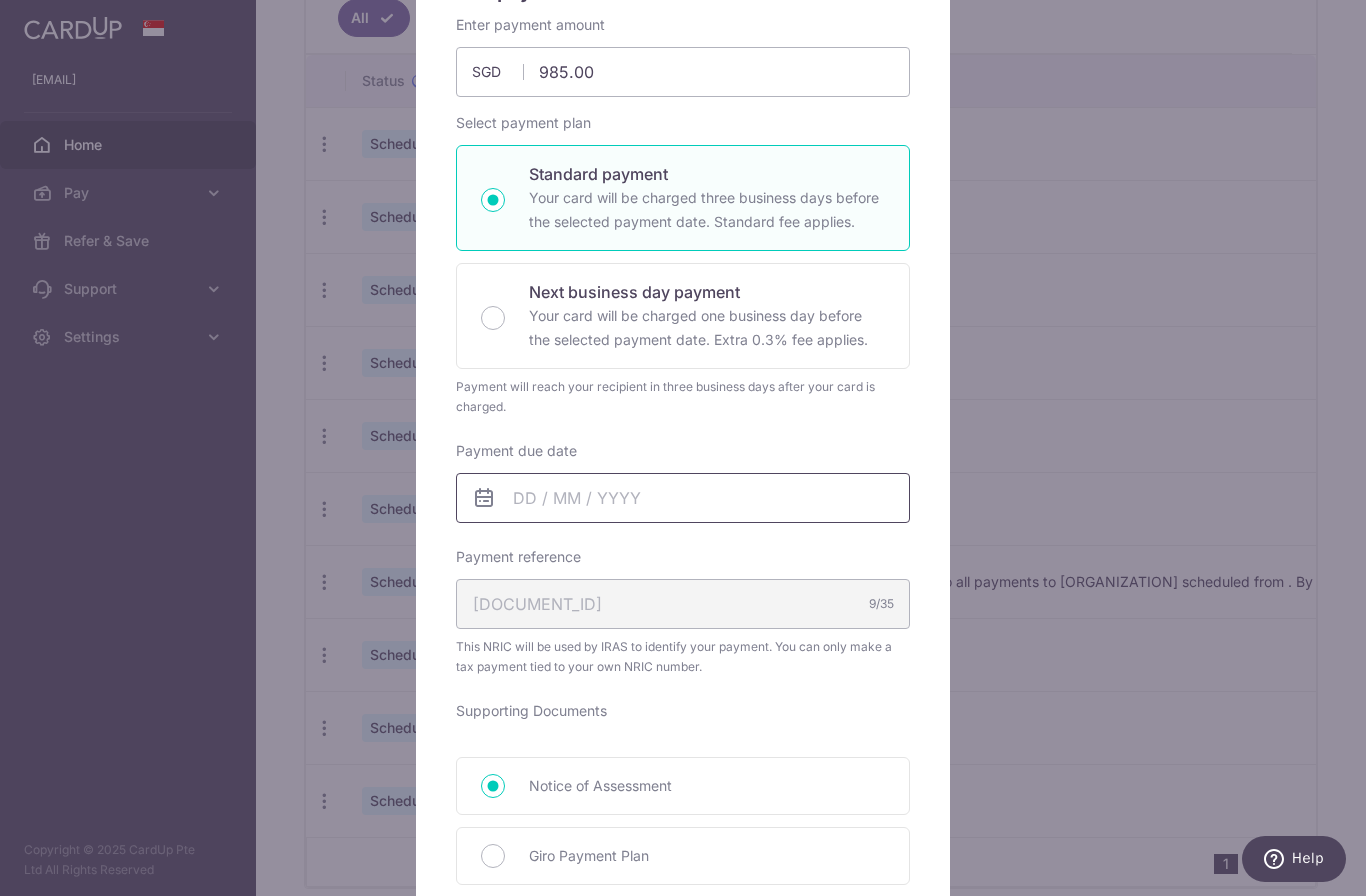 click on "Payment due date" at bounding box center [683, 498] 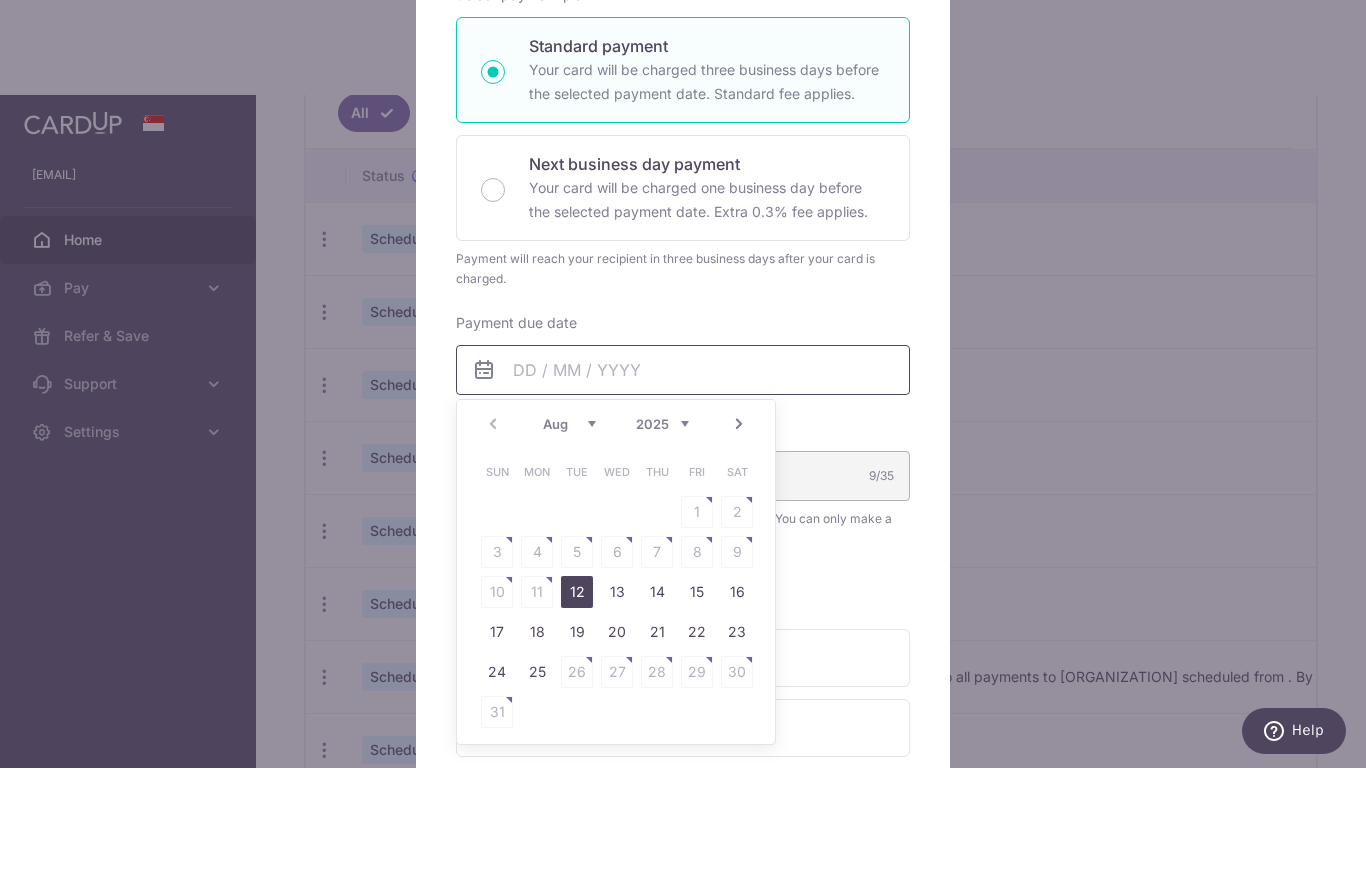 scroll, scrollTop: 37, scrollLeft: 0, axis: vertical 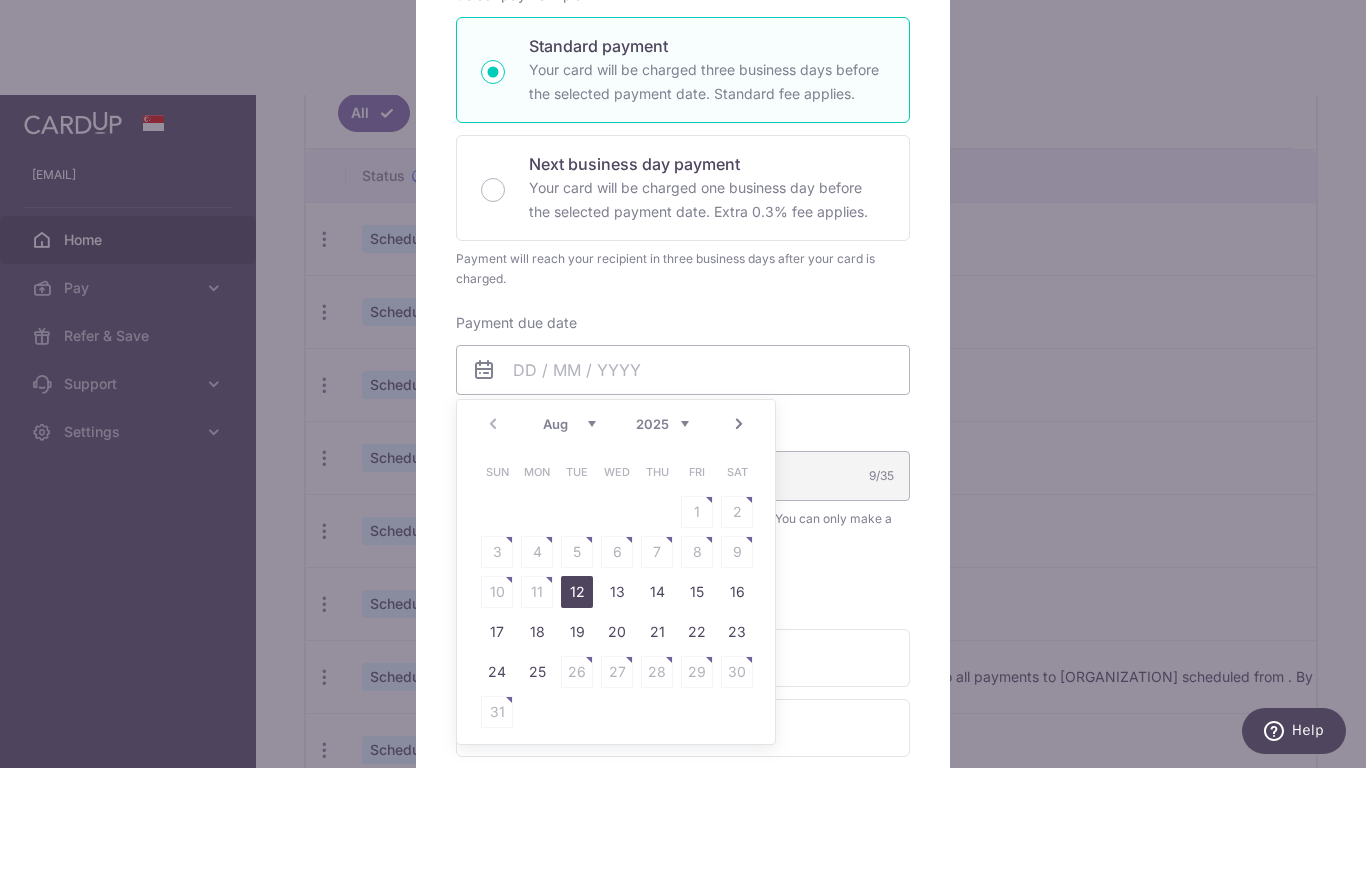 click on "25" at bounding box center [537, 800] 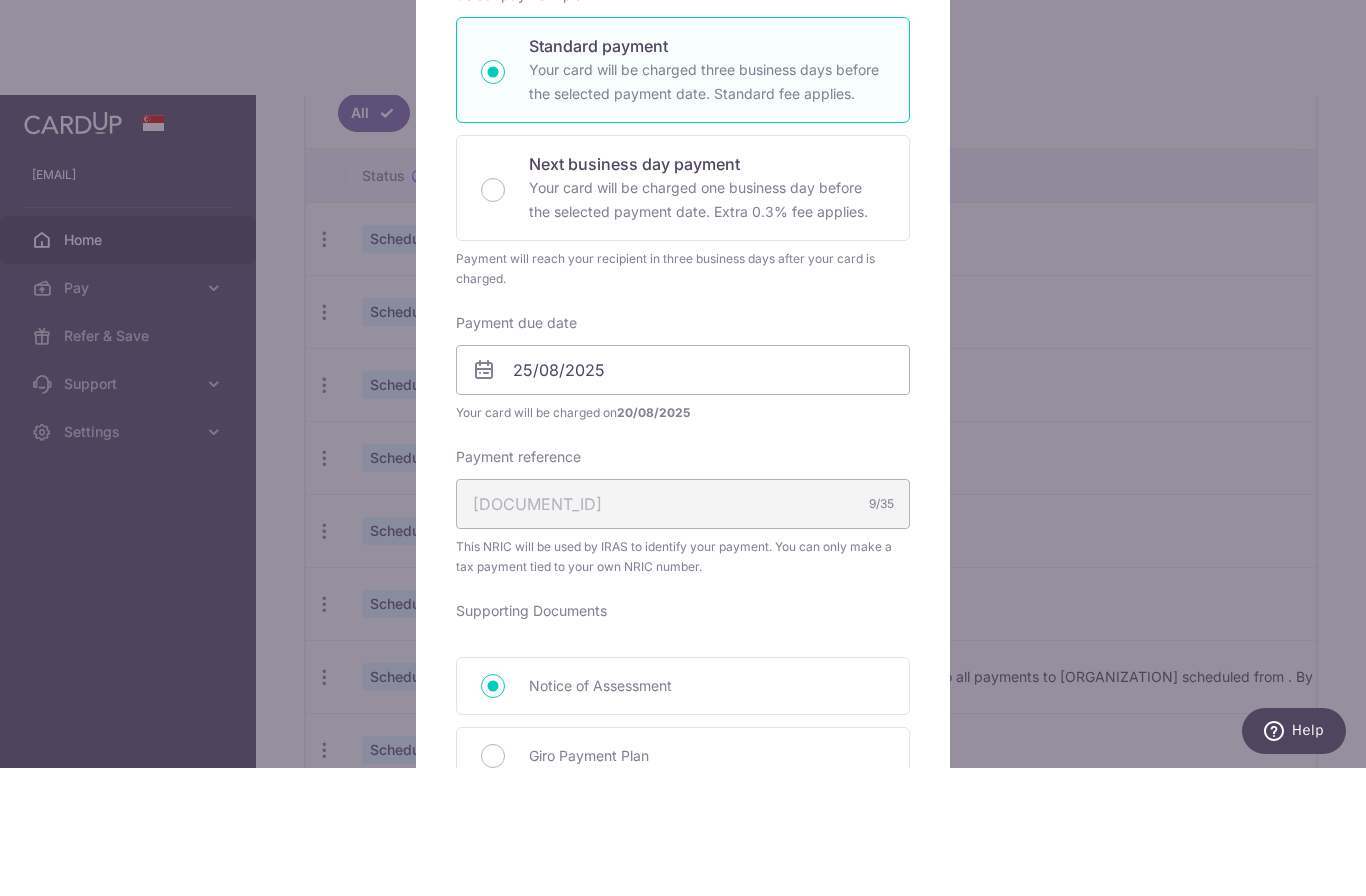 scroll, scrollTop: 82, scrollLeft: 0, axis: vertical 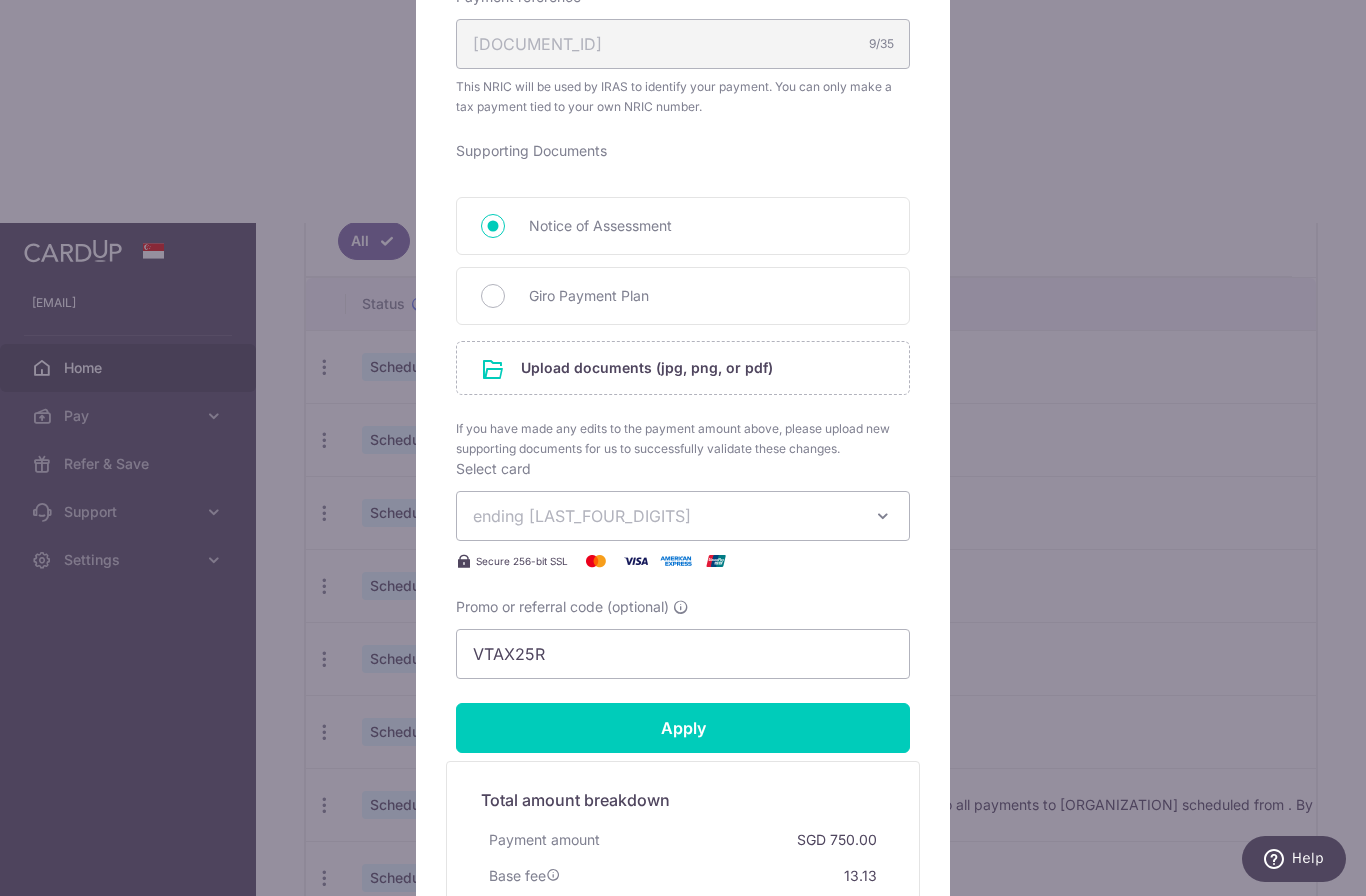 click on "ending [LAST_FOUR_DIGITS]" at bounding box center (683, 516) 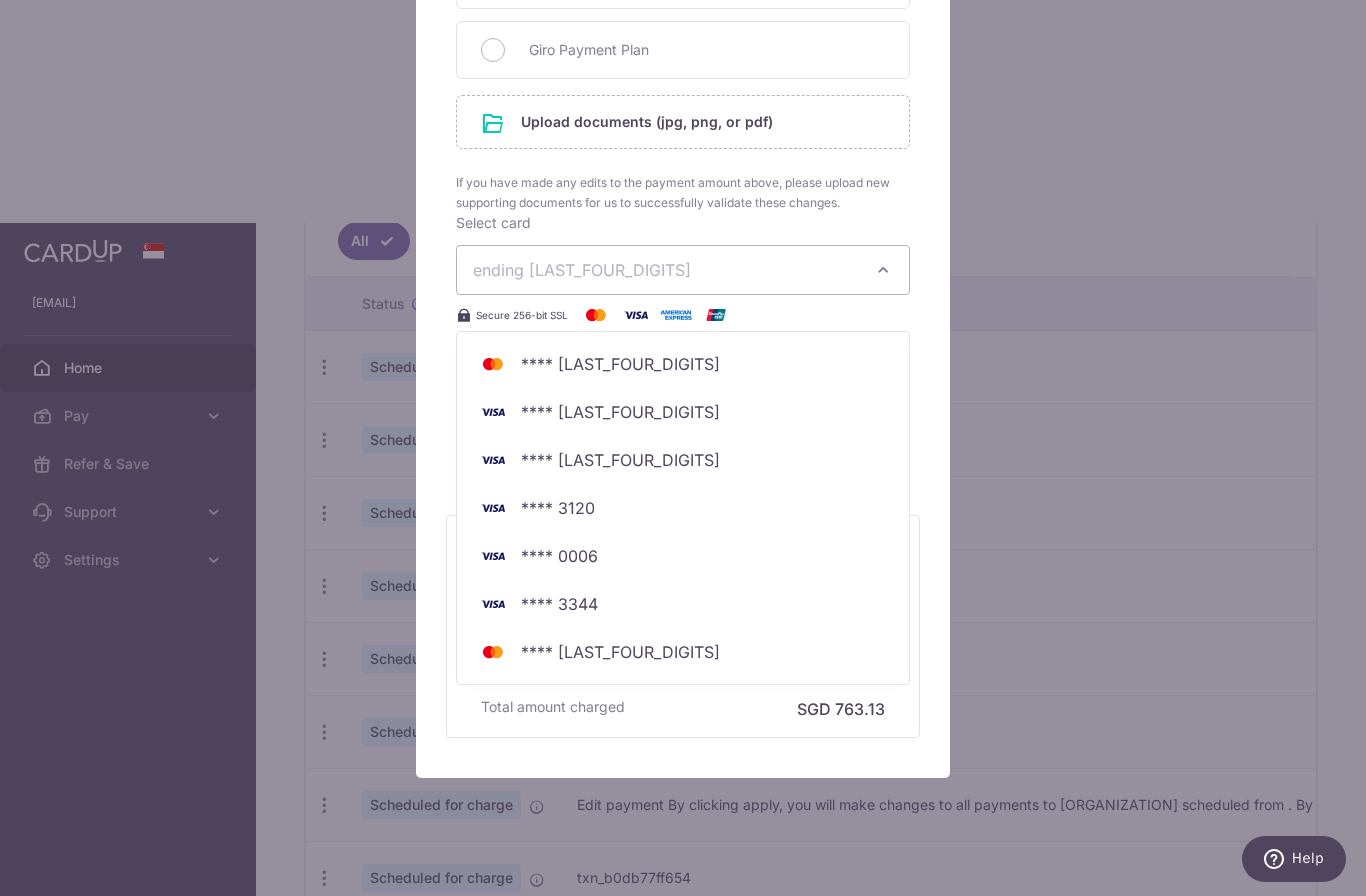 scroll, scrollTop: 1052, scrollLeft: 0, axis: vertical 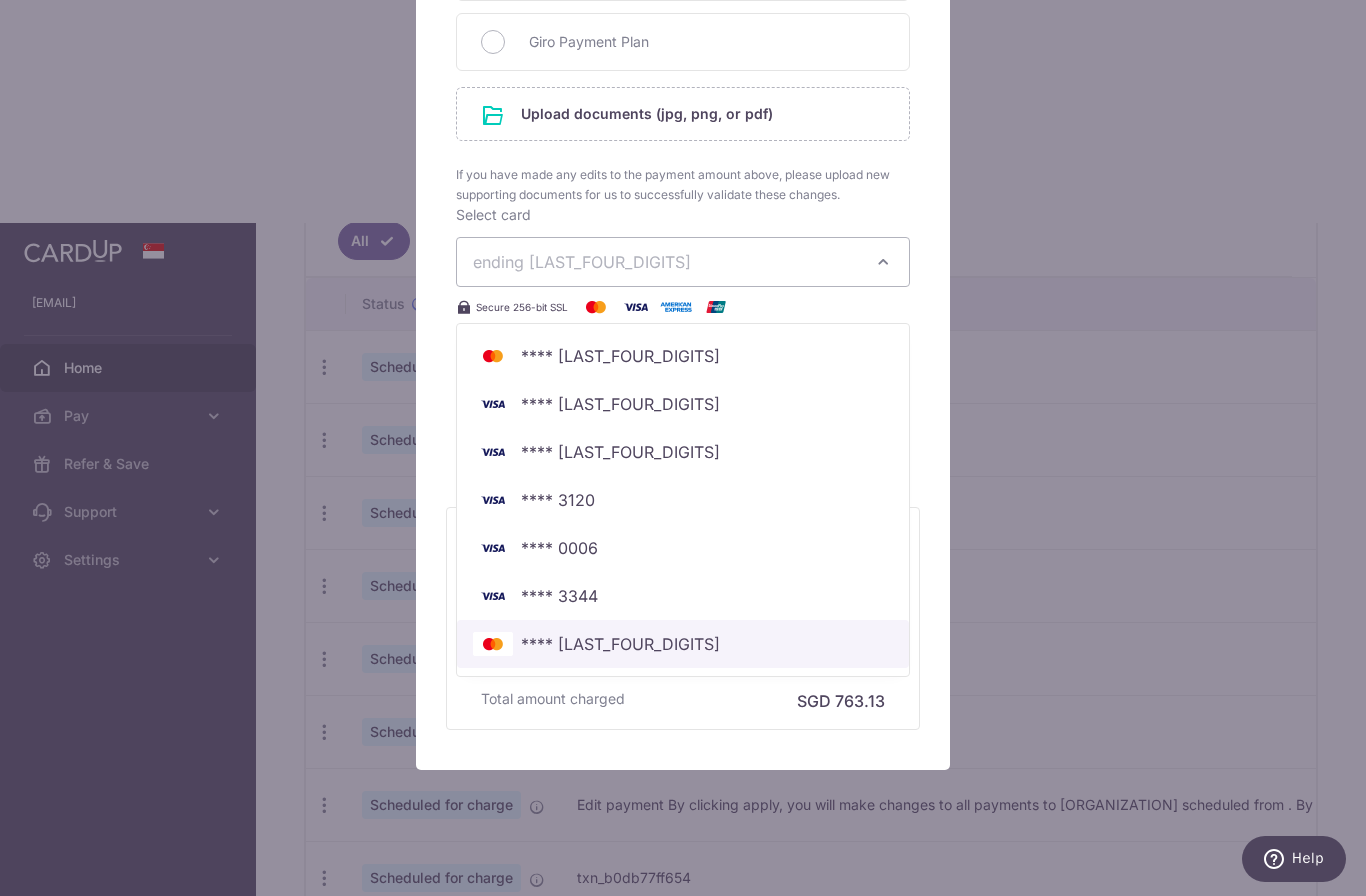 click on "**** [LAST_FOUR_DIGITS]" at bounding box center [620, 644] 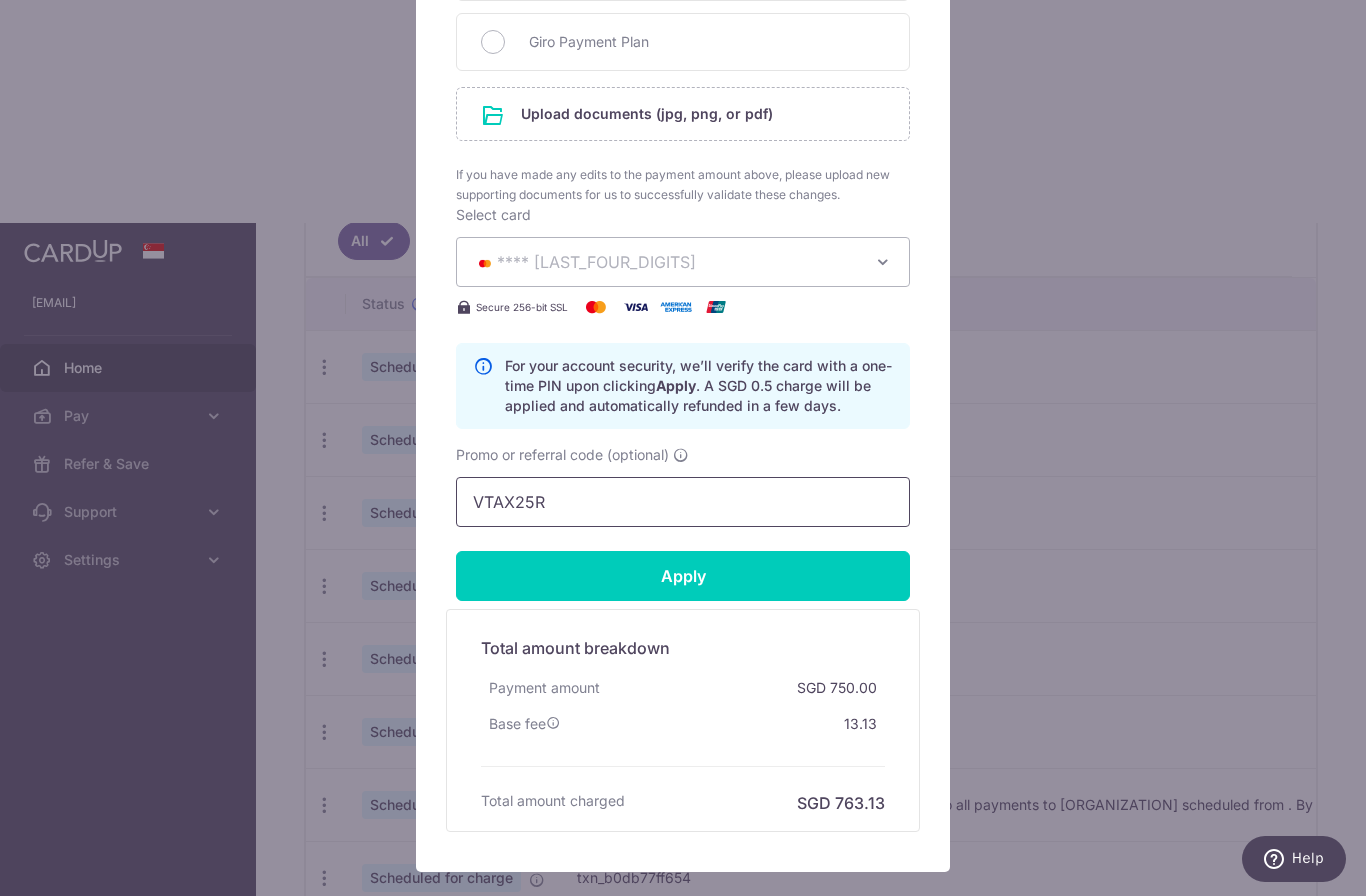 click on "VTAX25R" at bounding box center [683, 502] 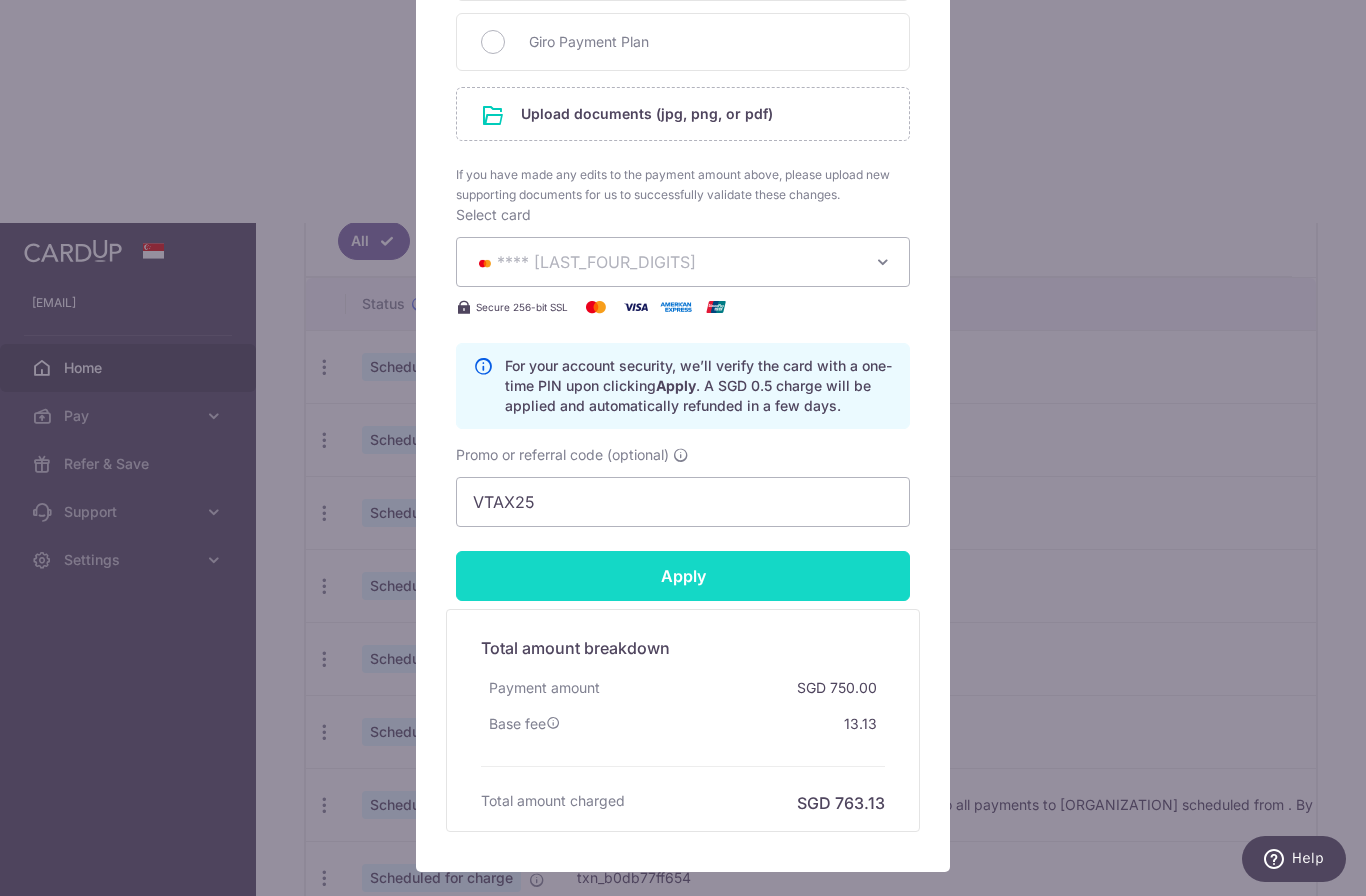 click on "Apply" at bounding box center (683, 576) 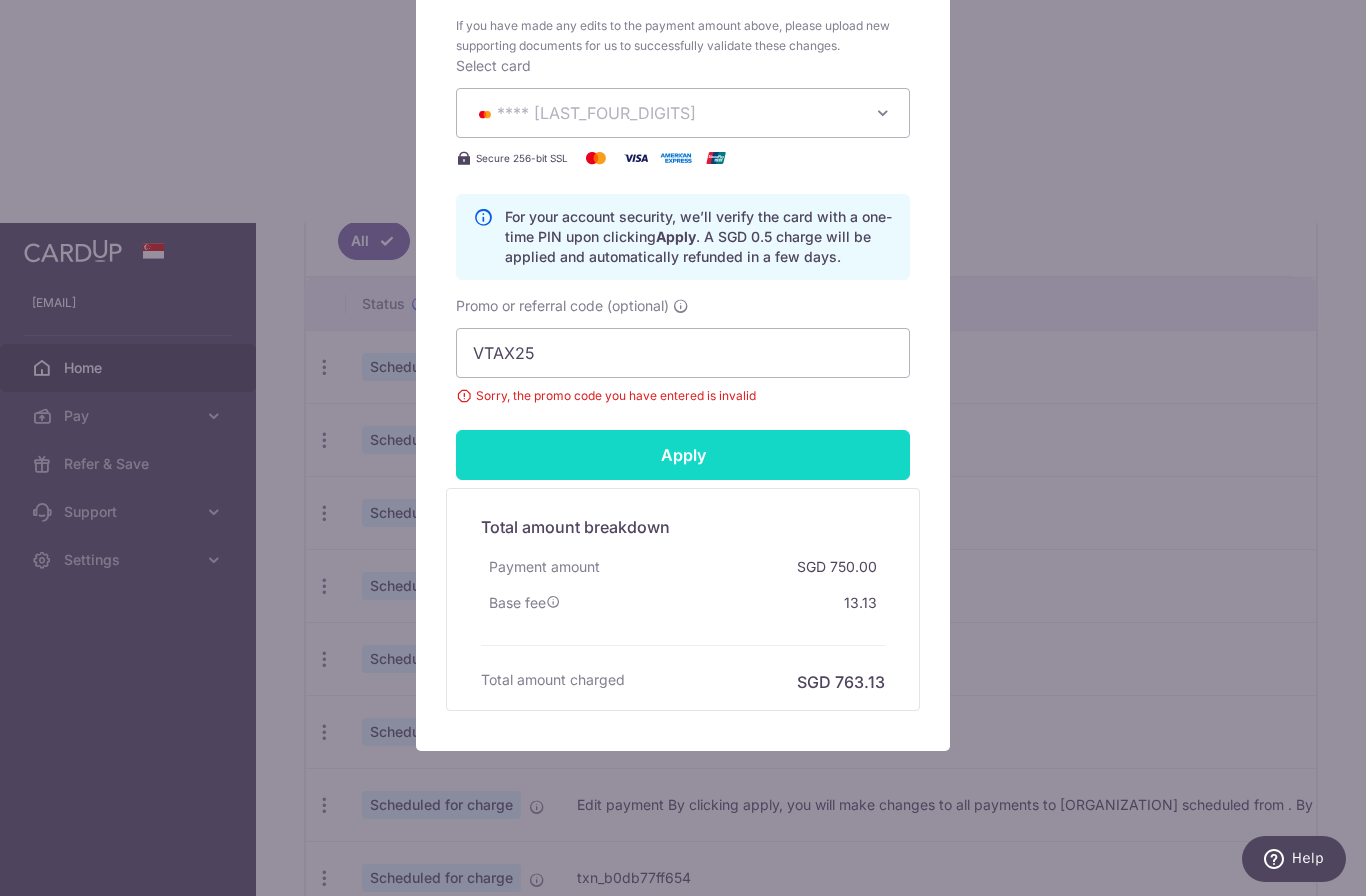 scroll, scrollTop: 1201, scrollLeft: 0, axis: vertical 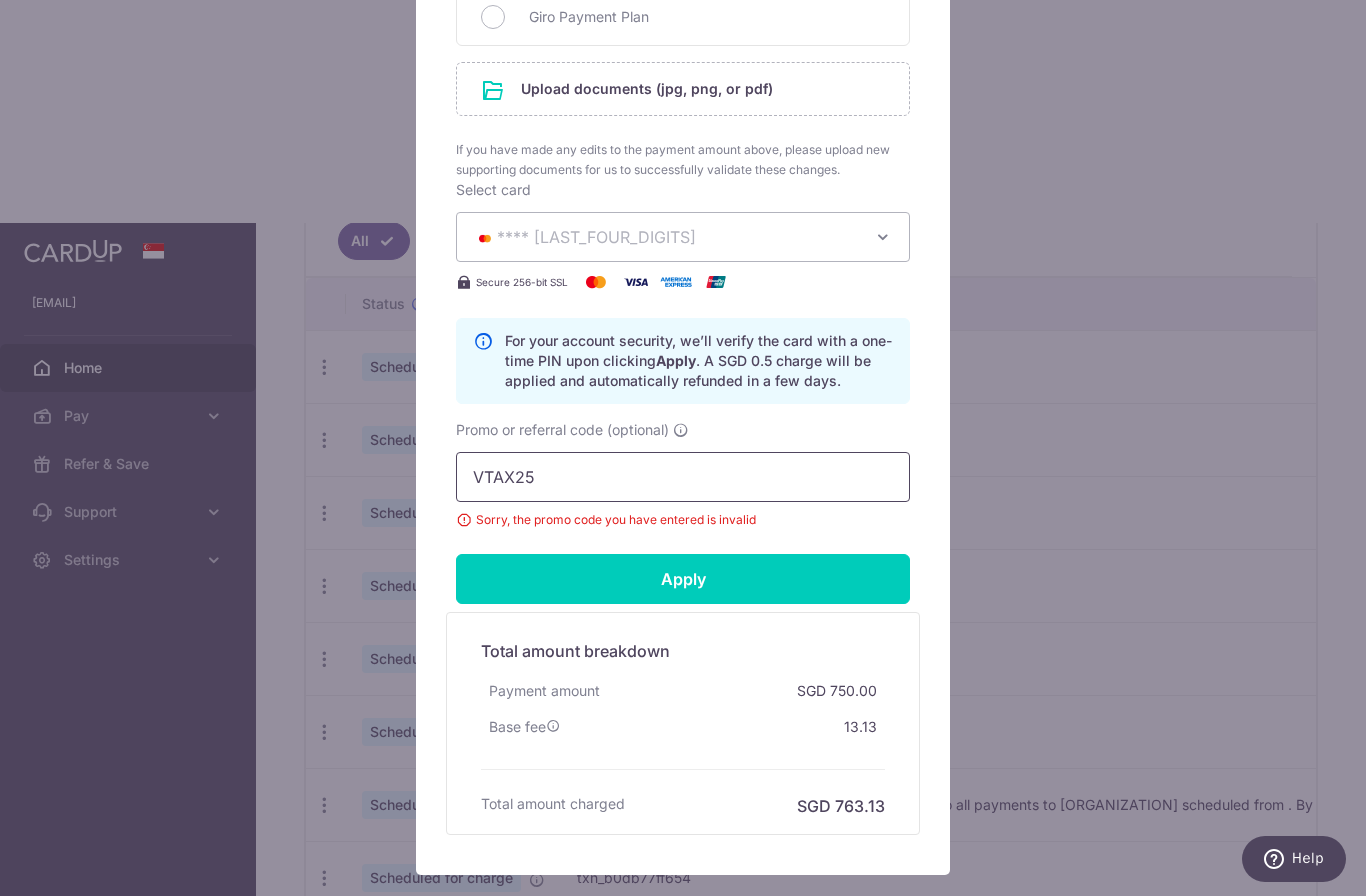 click on "VTAX25" at bounding box center [683, 477] 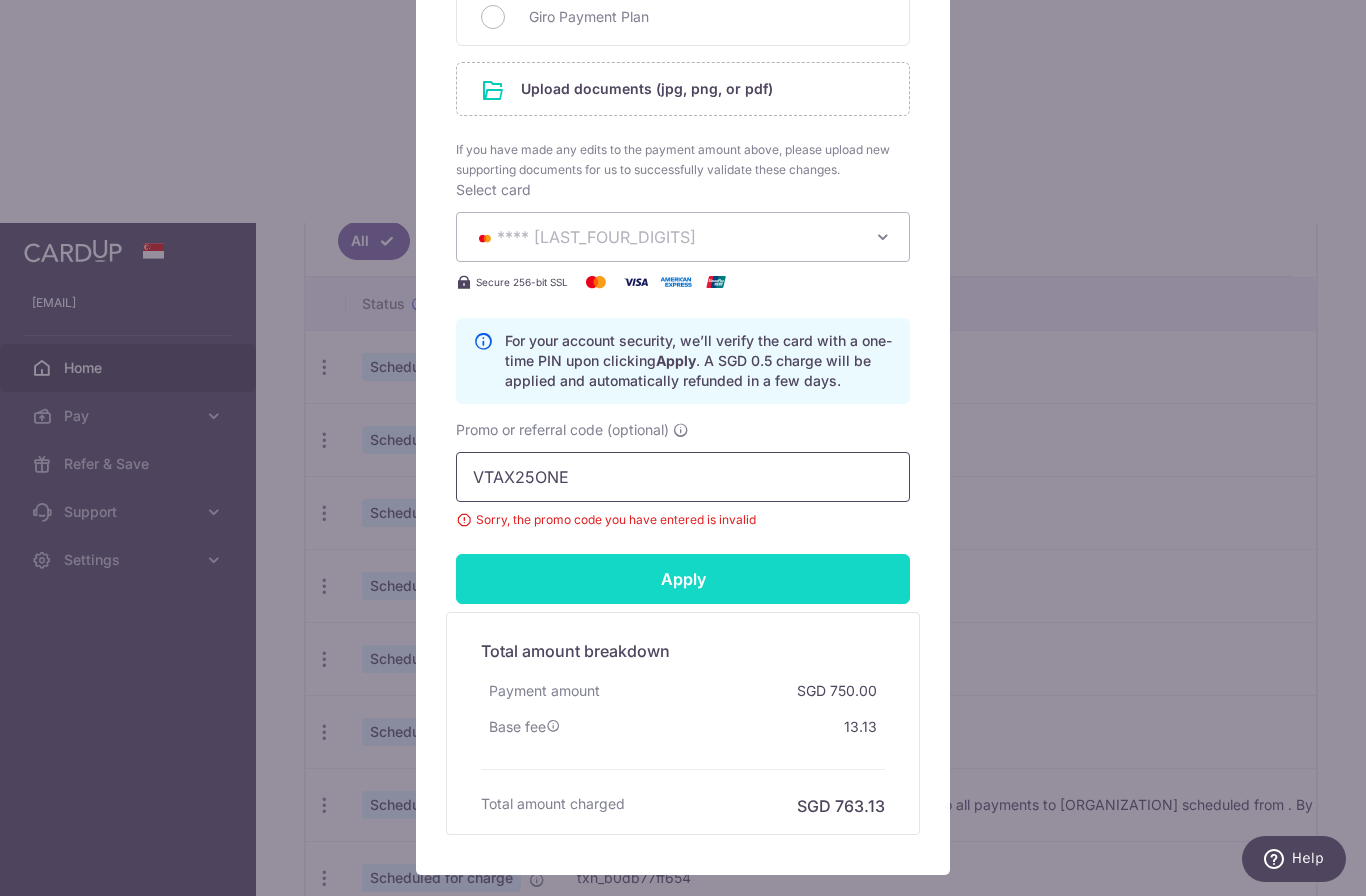type on "VTAX25ONE" 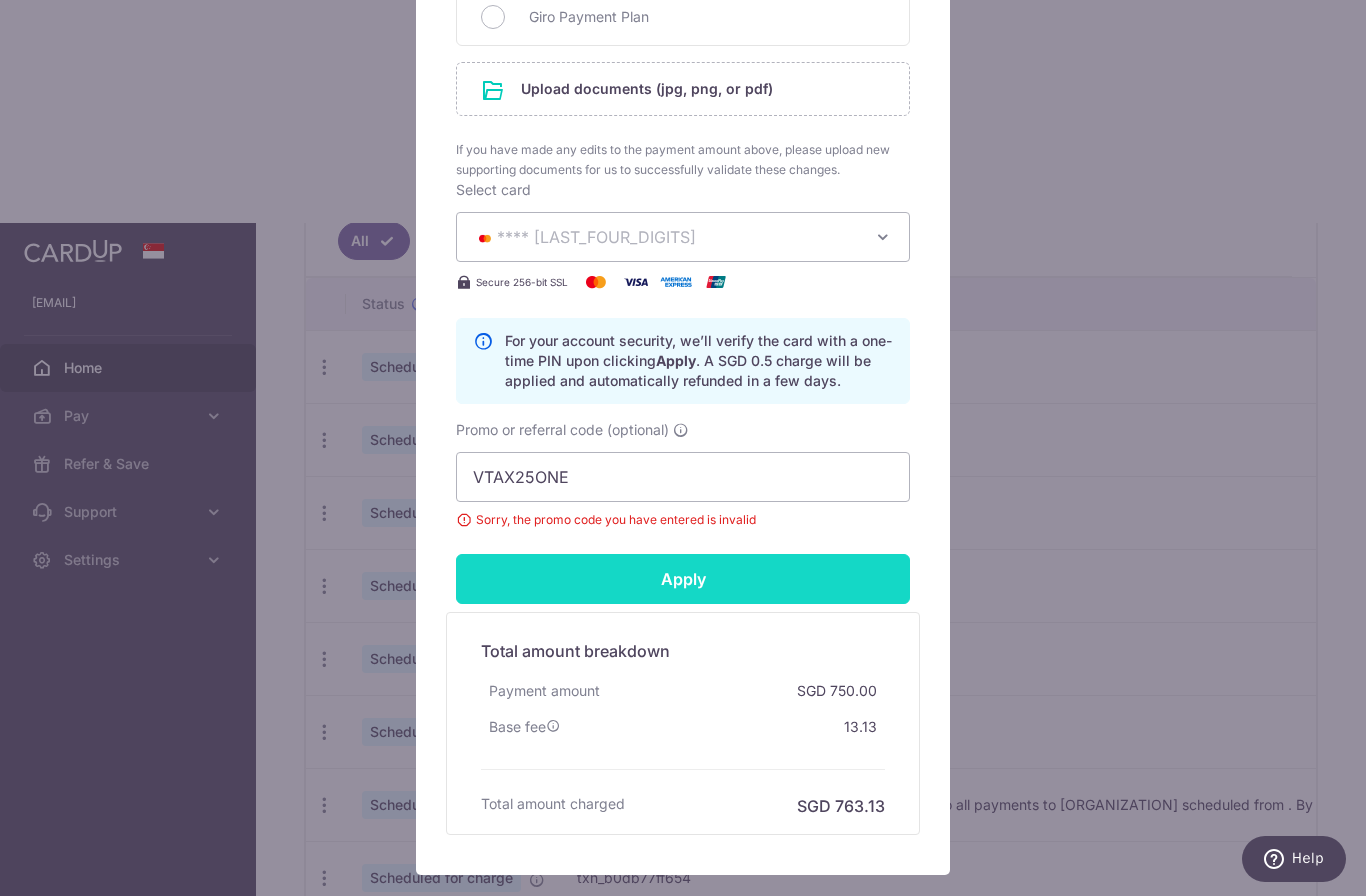 click on "Apply" at bounding box center [683, 579] 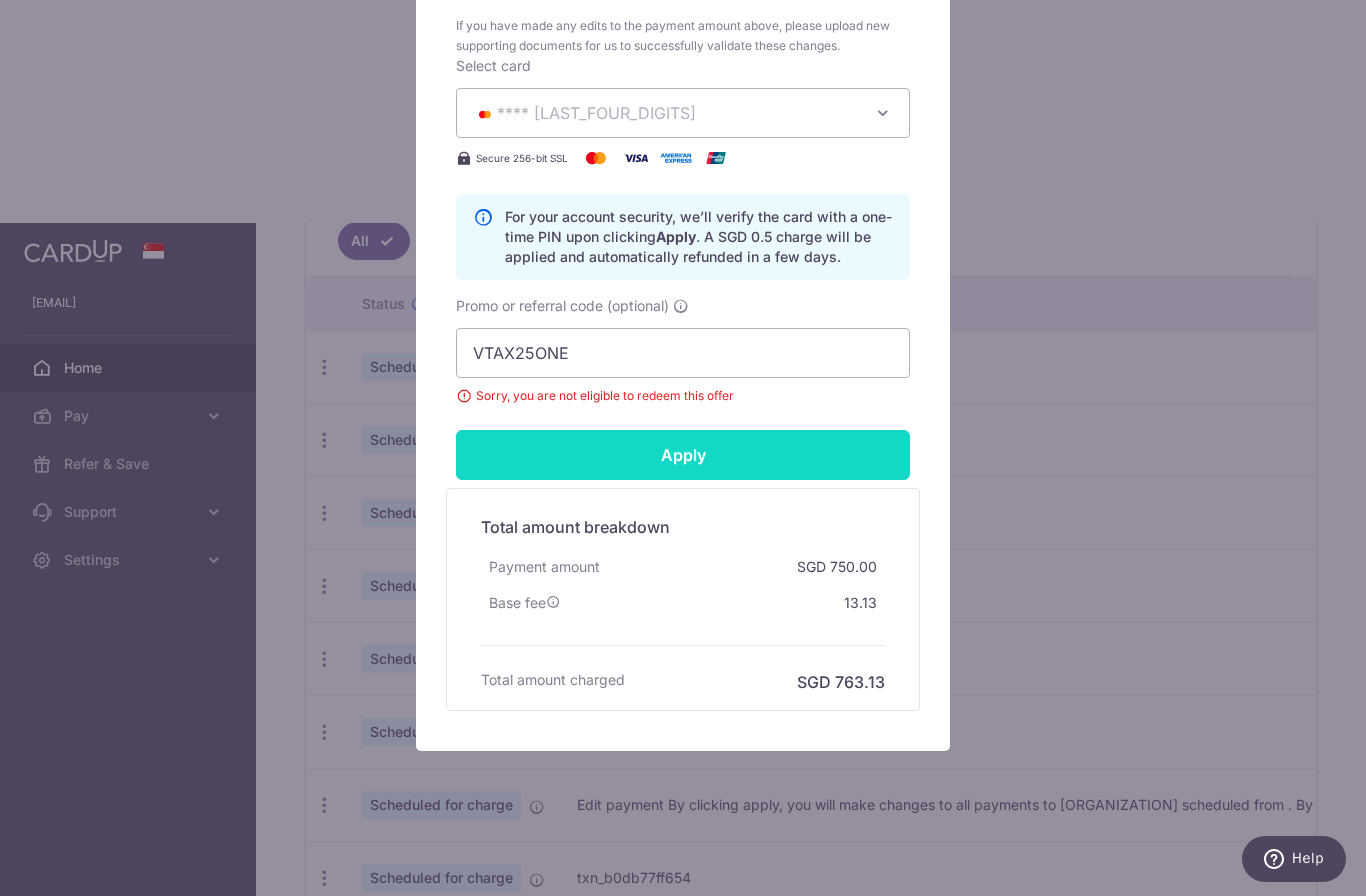 scroll, scrollTop: 1201, scrollLeft: 0, axis: vertical 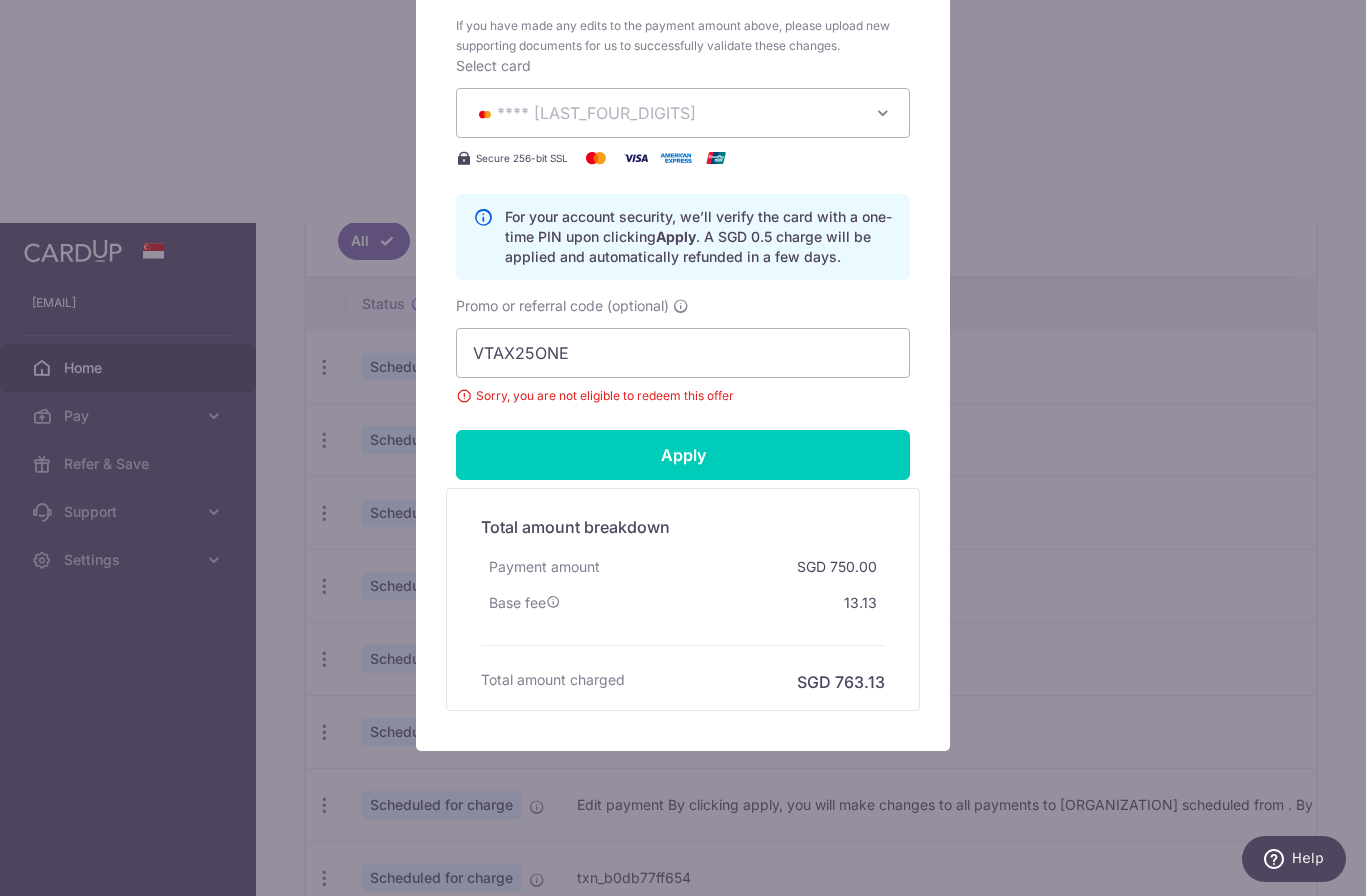 click on "Edit payment
By clicking apply,  you will make changes to all   payments to  Inland Revenue Authority of Singapore  scheduled from
.
By clicking below, you confirm you are editing this payment to  Inland Revenue Authority of Singapore  on
21/09/2025 .
985.00" at bounding box center [683, 448] 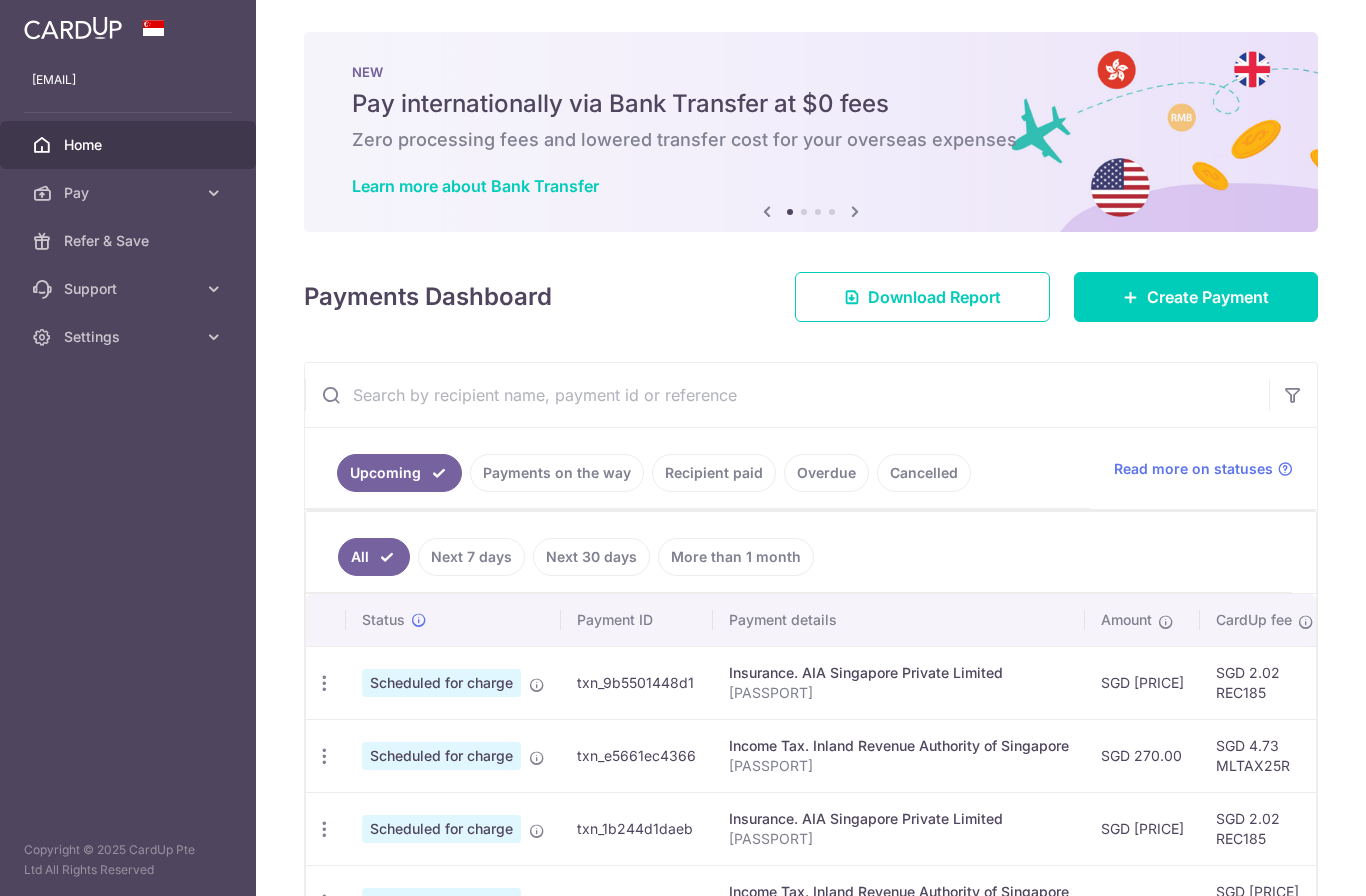 scroll, scrollTop: 0, scrollLeft: 0, axis: both 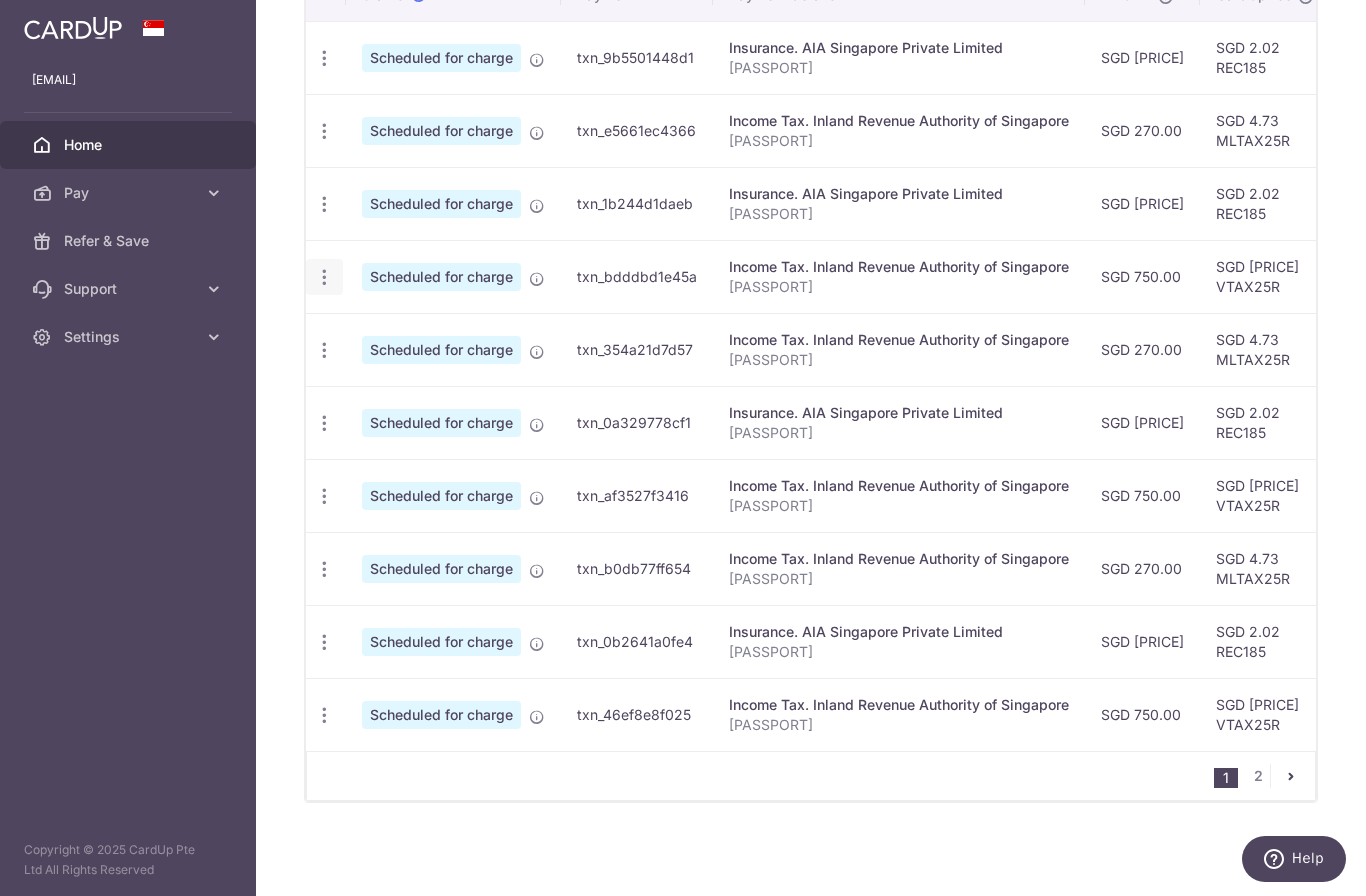 click at bounding box center (324, 58) 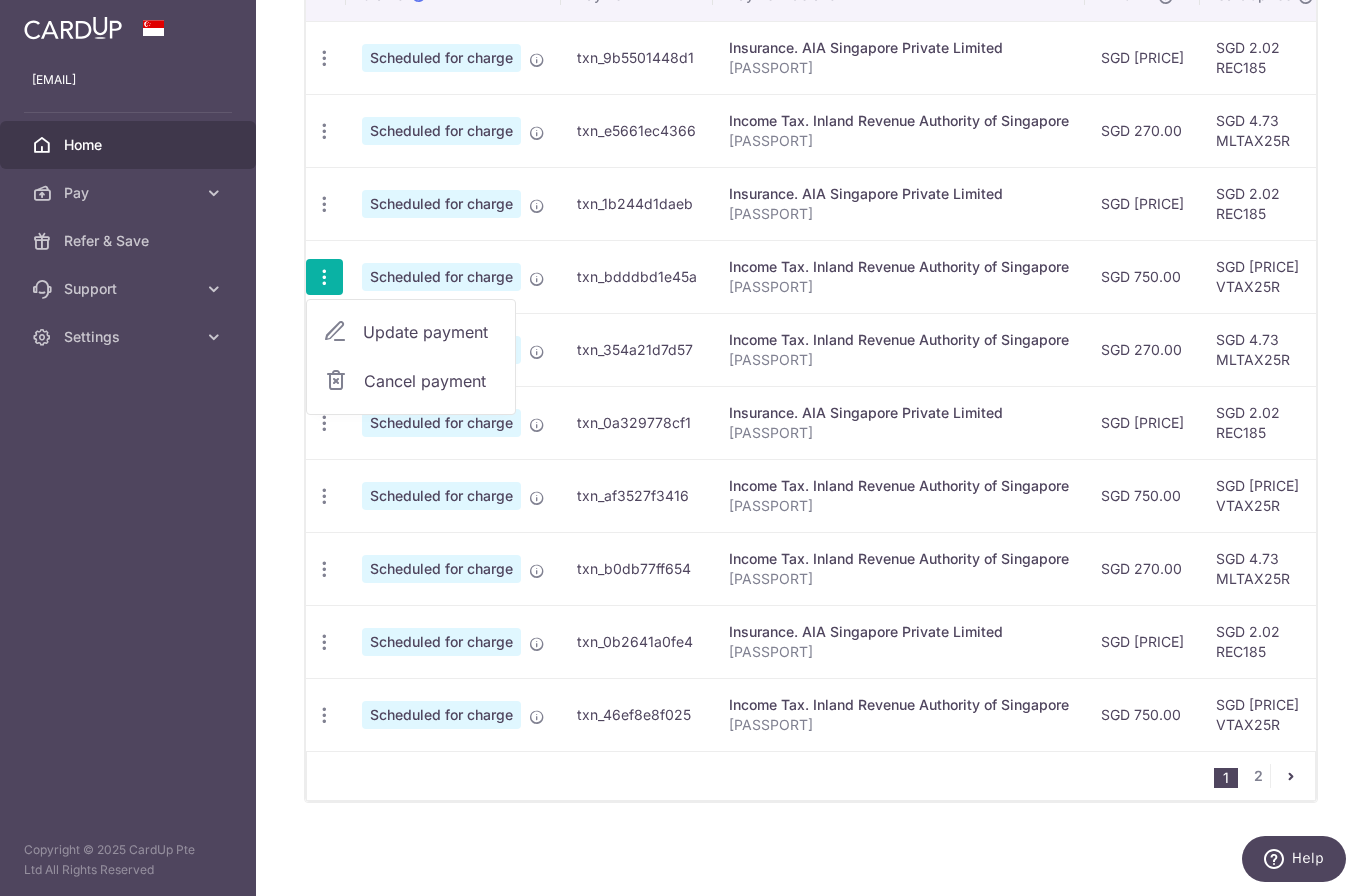 click on "Update payment" at bounding box center (431, 332) 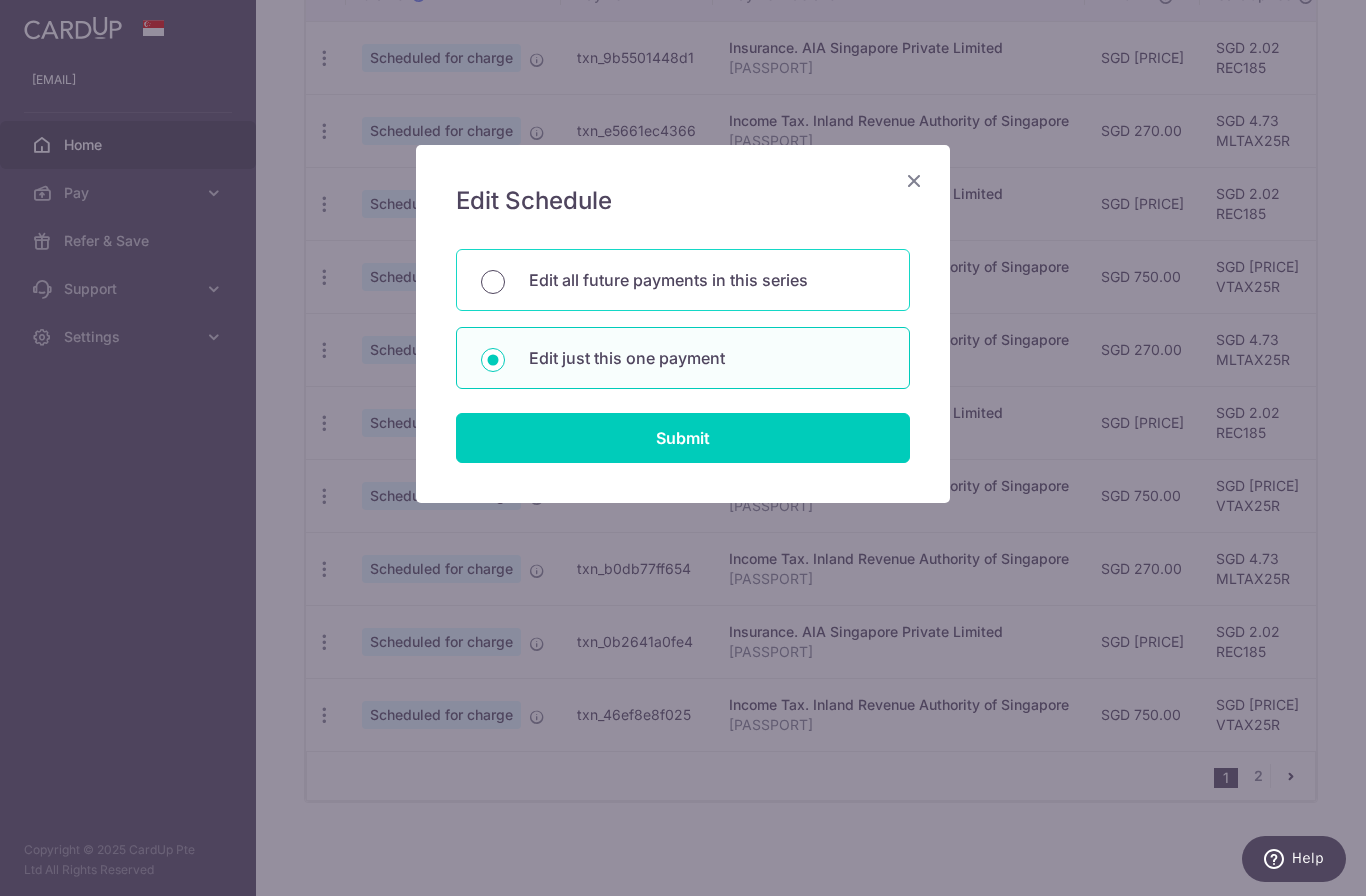 click on "Edit all future payments in this series" at bounding box center [493, 282] 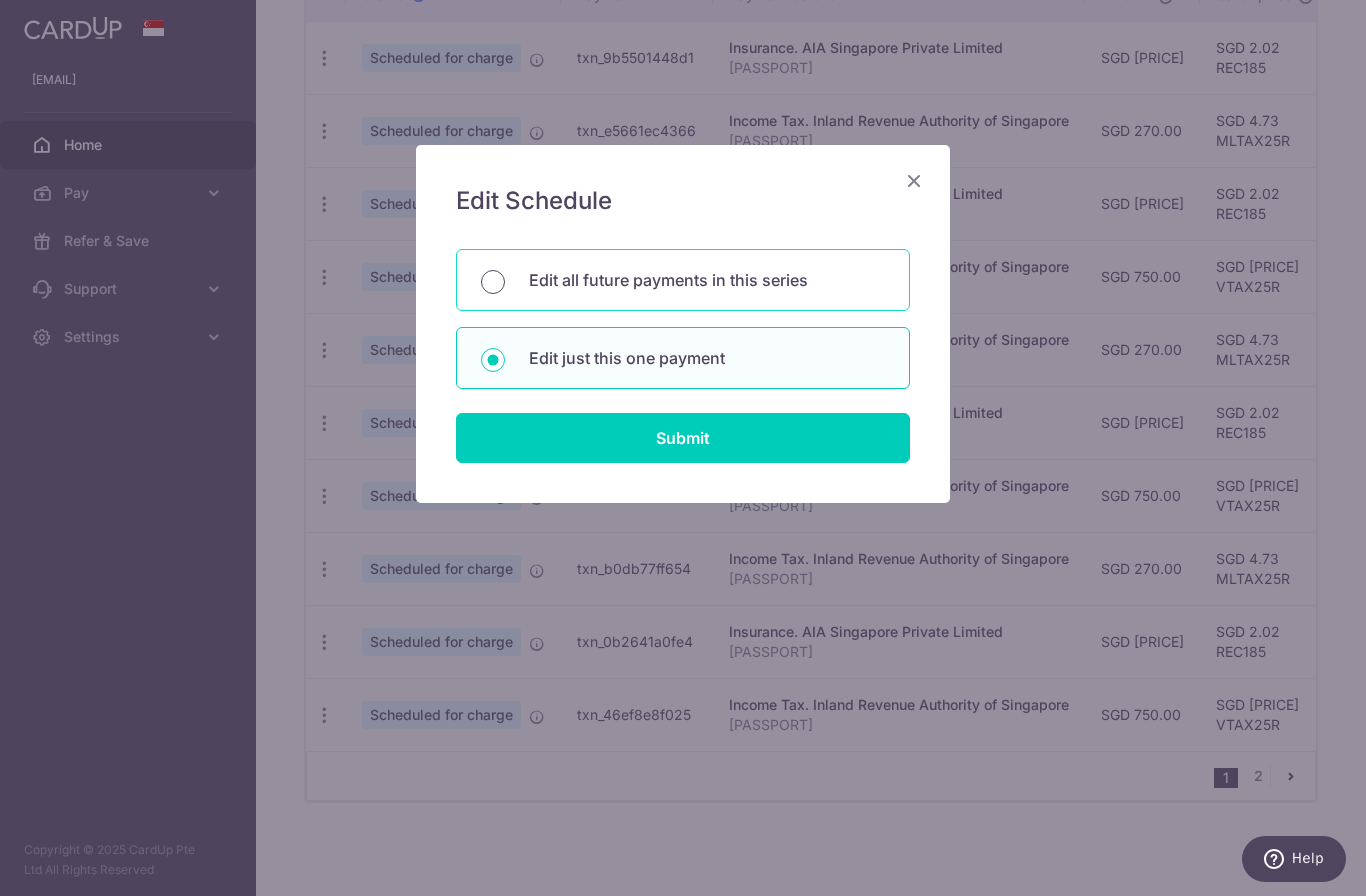 radio on "true" 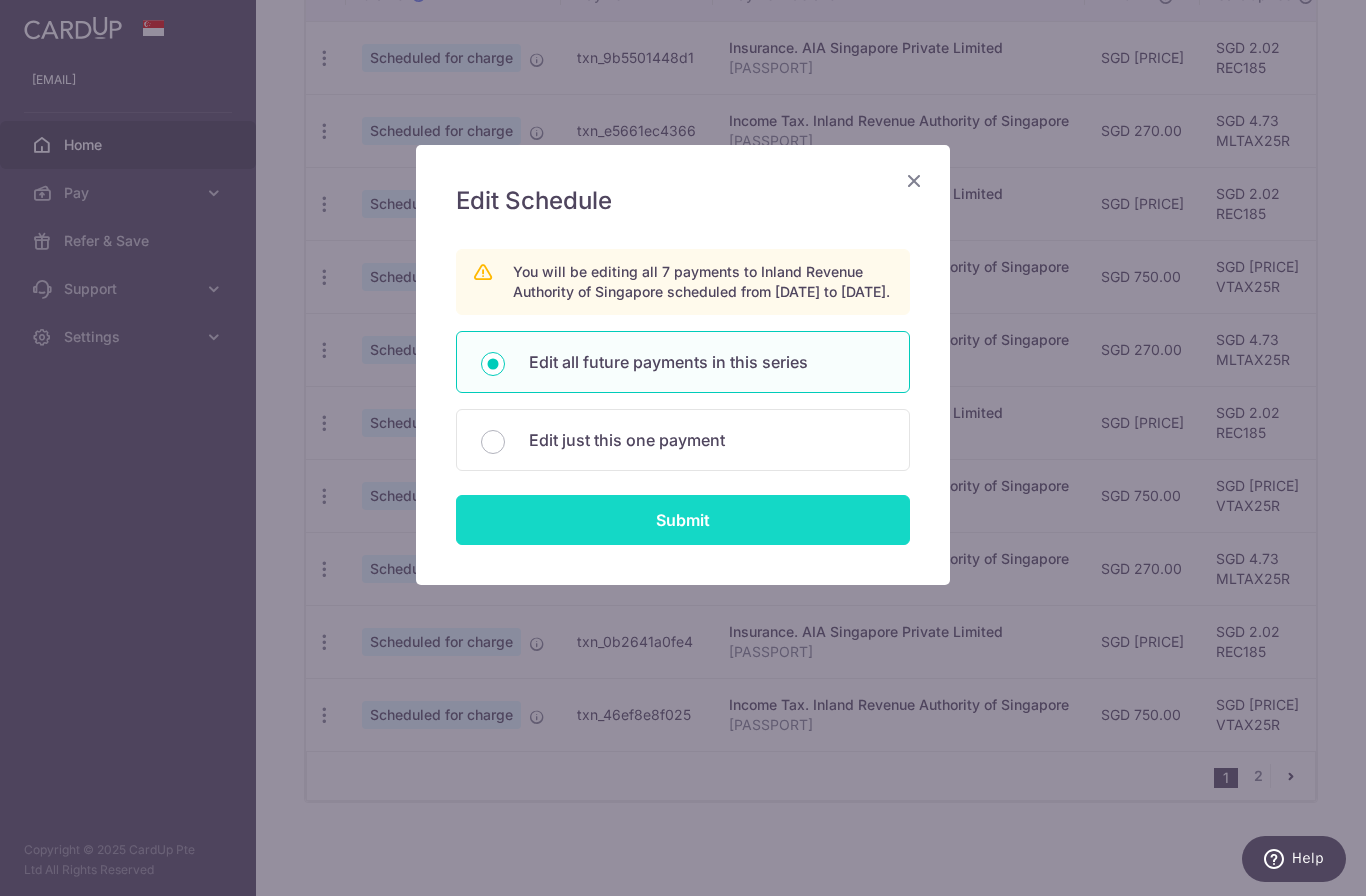 click on "Submit" at bounding box center [683, 520] 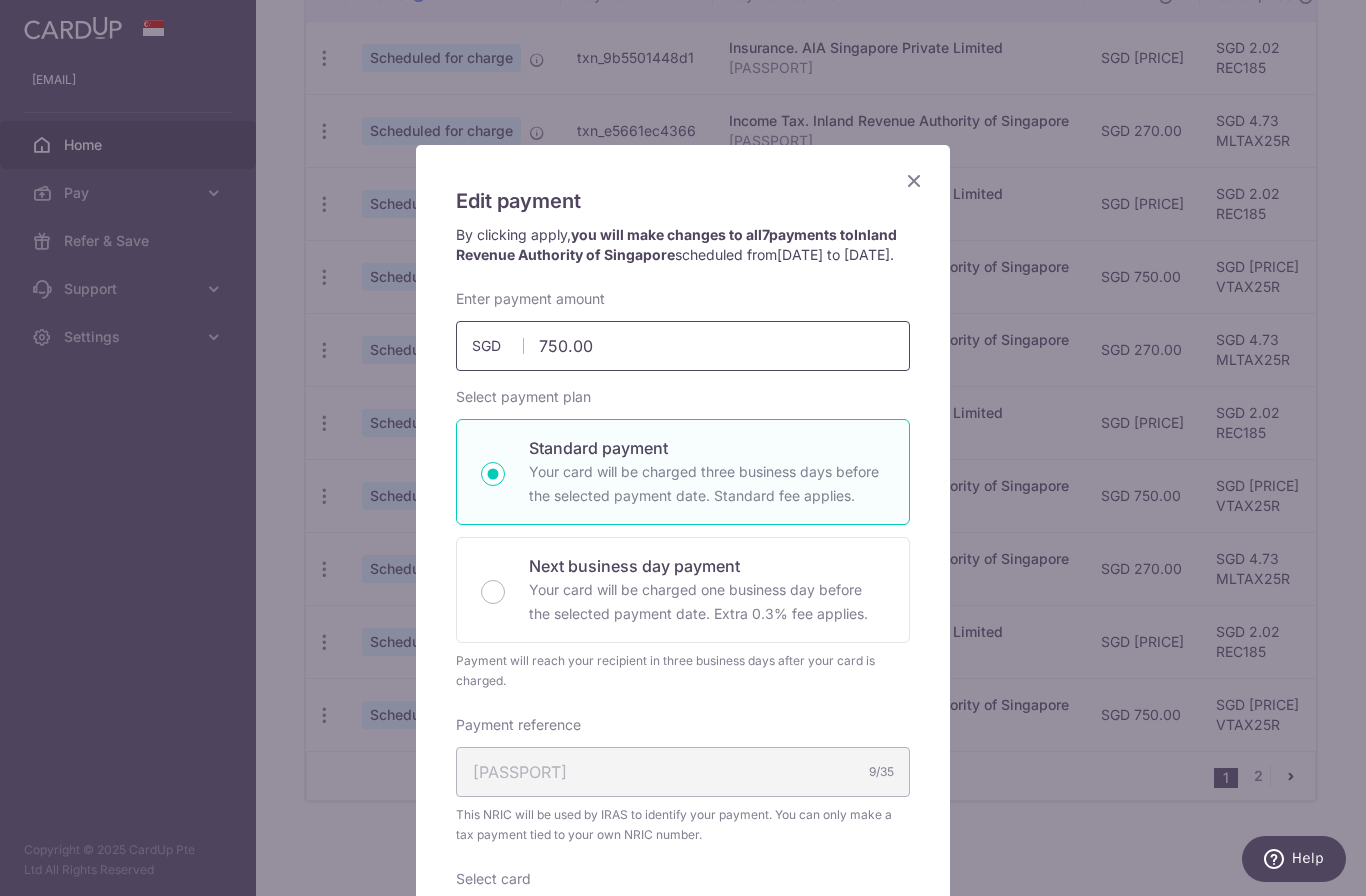 click on "750.00" at bounding box center (683, 346) 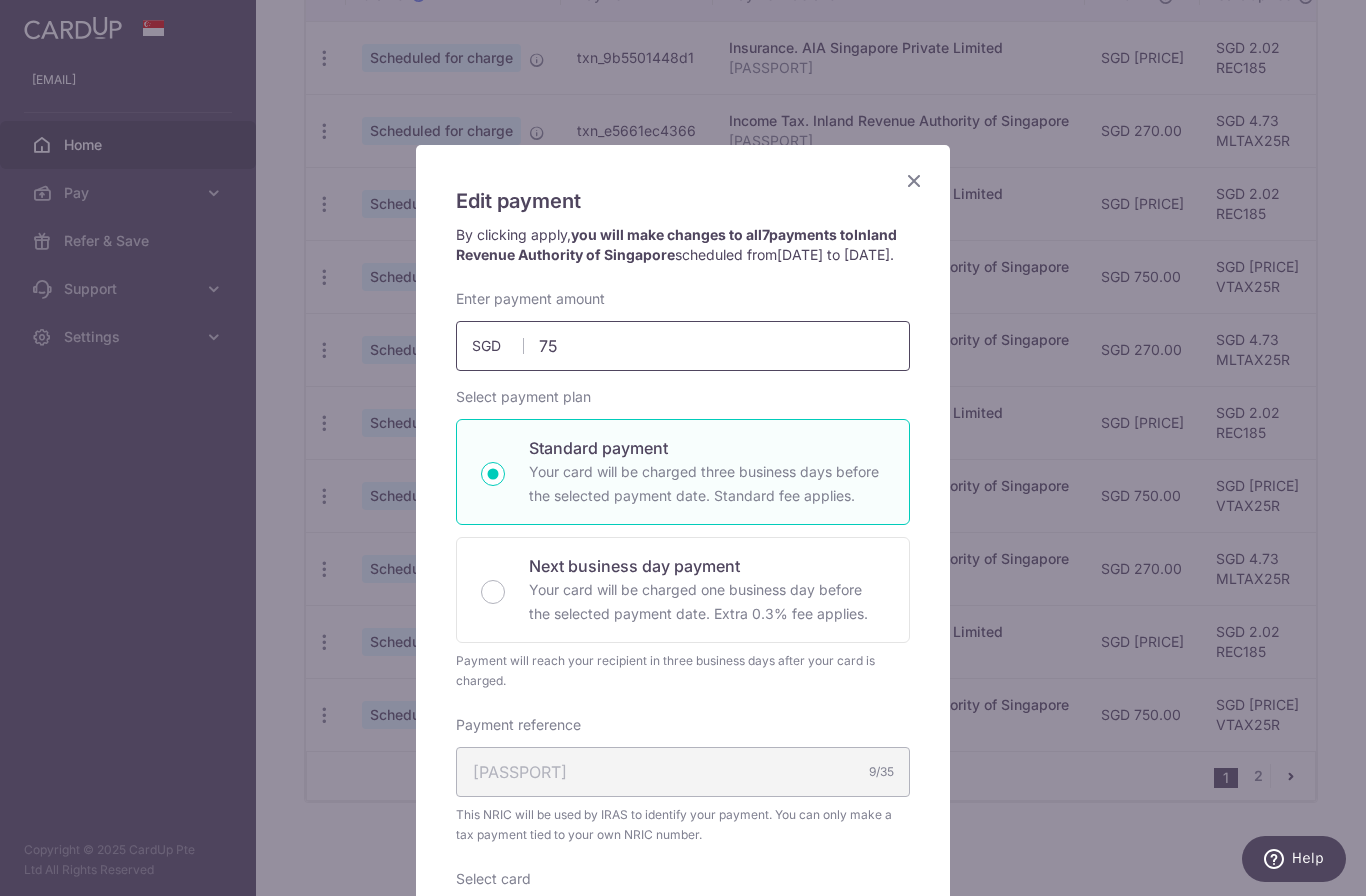 type on "7" 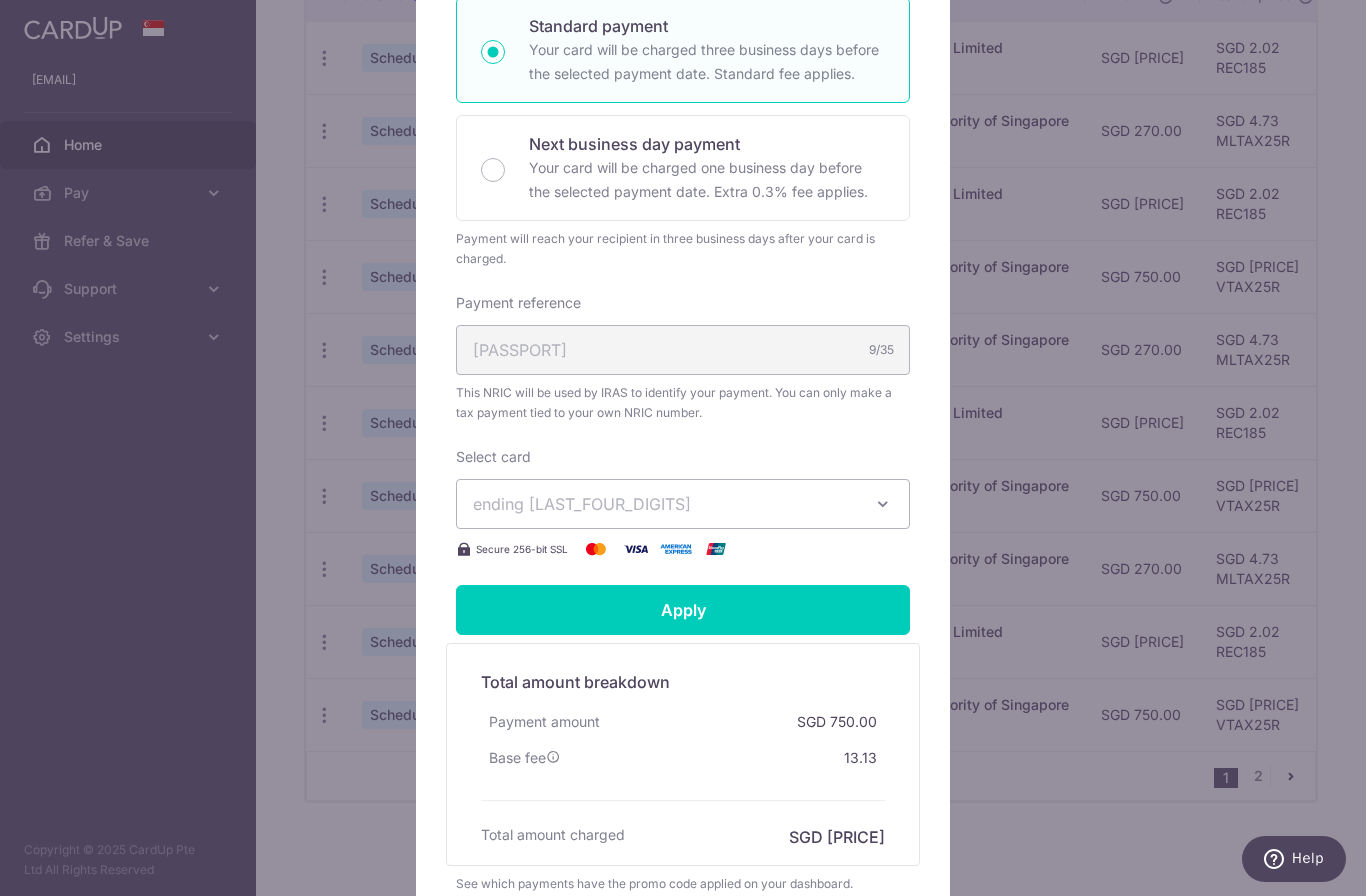 scroll, scrollTop: 428, scrollLeft: 0, axis: vertical 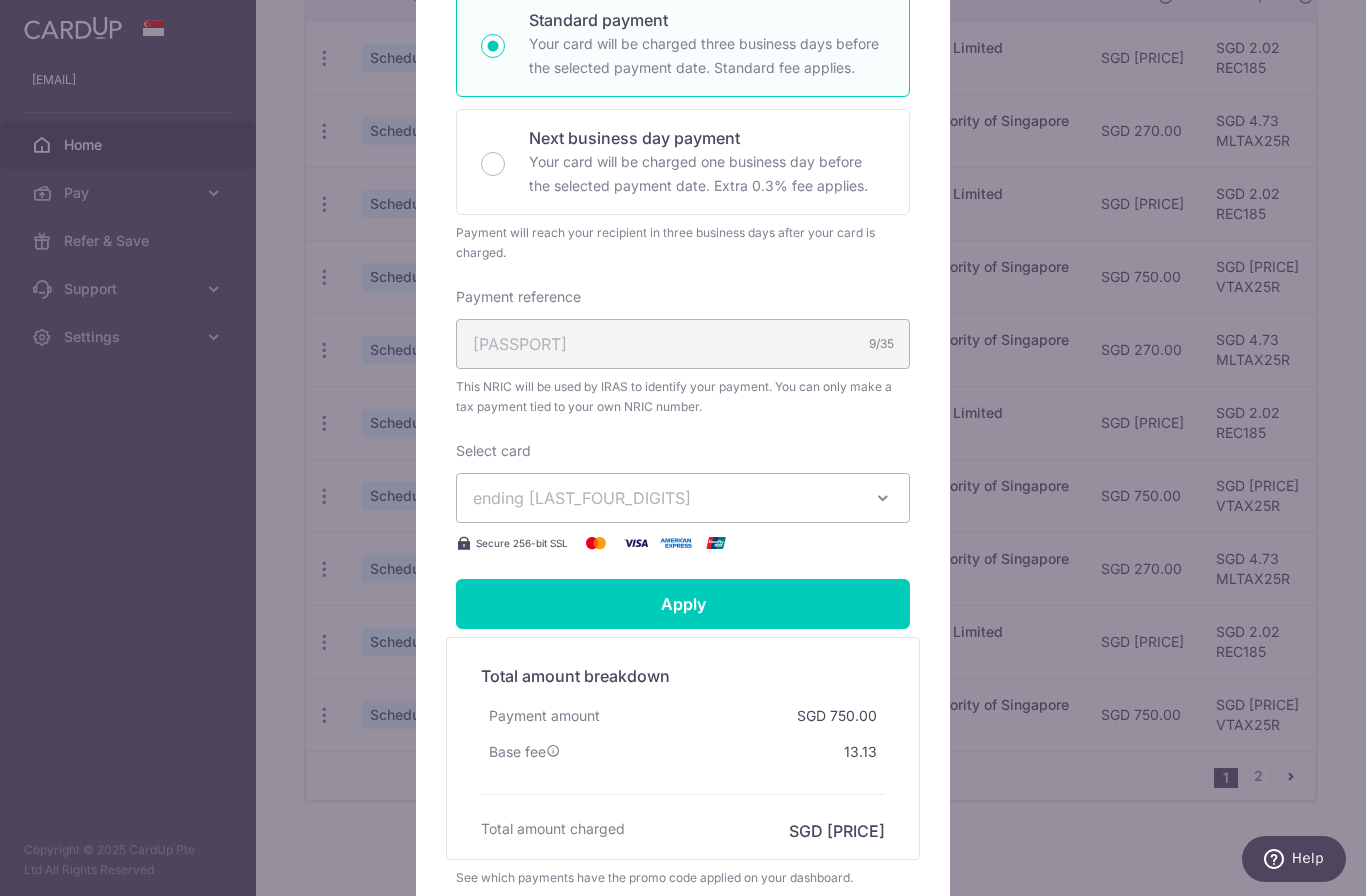 click on "Enter payment amount
985
750.00
SGD
To change the payment amount, please cancel this payment and create a new payment with updated supporting documents.
As the payment amount is large, for your account security we will send you a notification via SMS and email on the payment charge date requiring your response to confirm the charge.
Select payment plan
Standard payment
here 9/35" at bounding box center [683, 208] 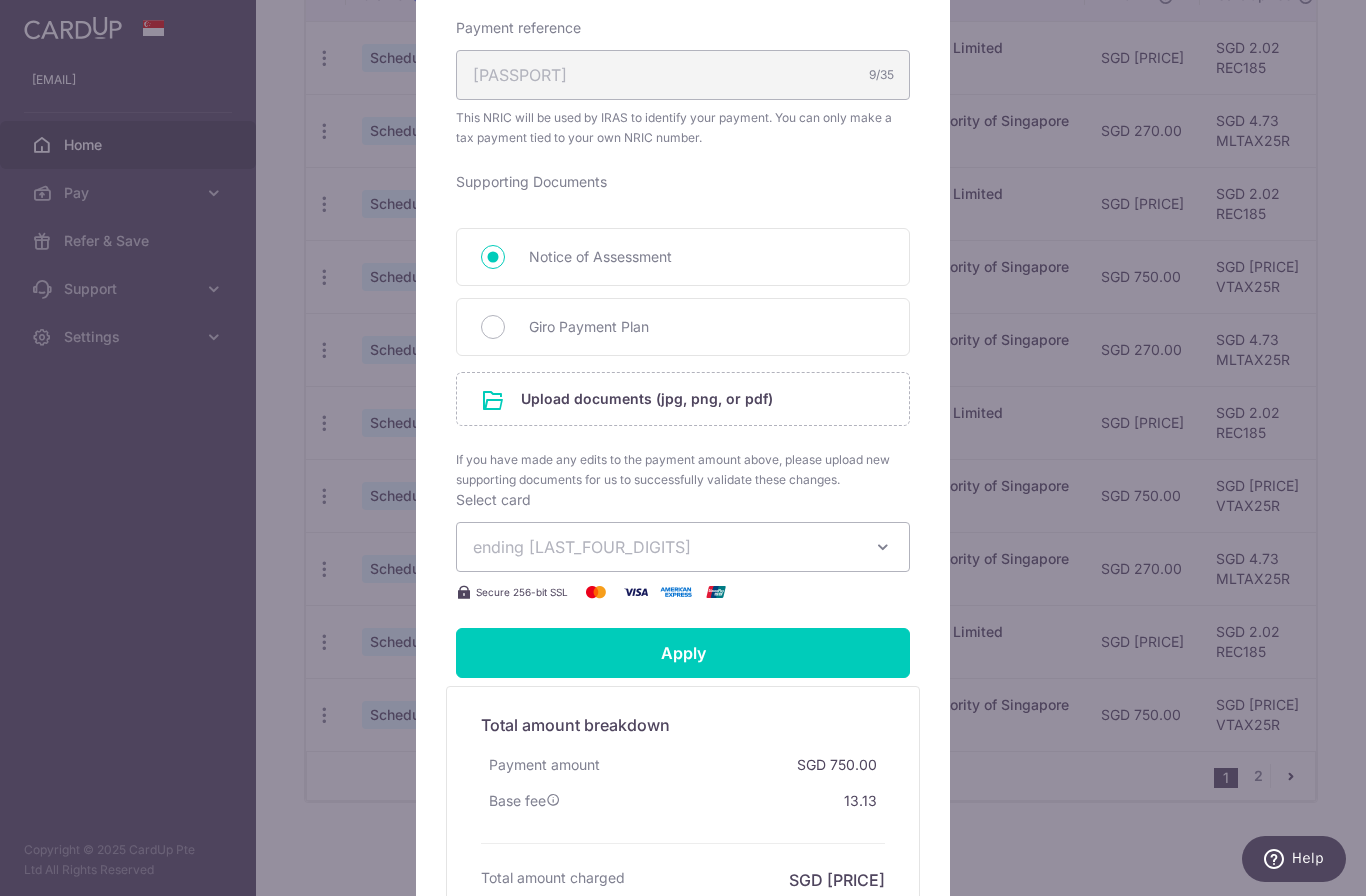 scroll, scrollTop: 705, scrollLeft: 0, axis: vertical 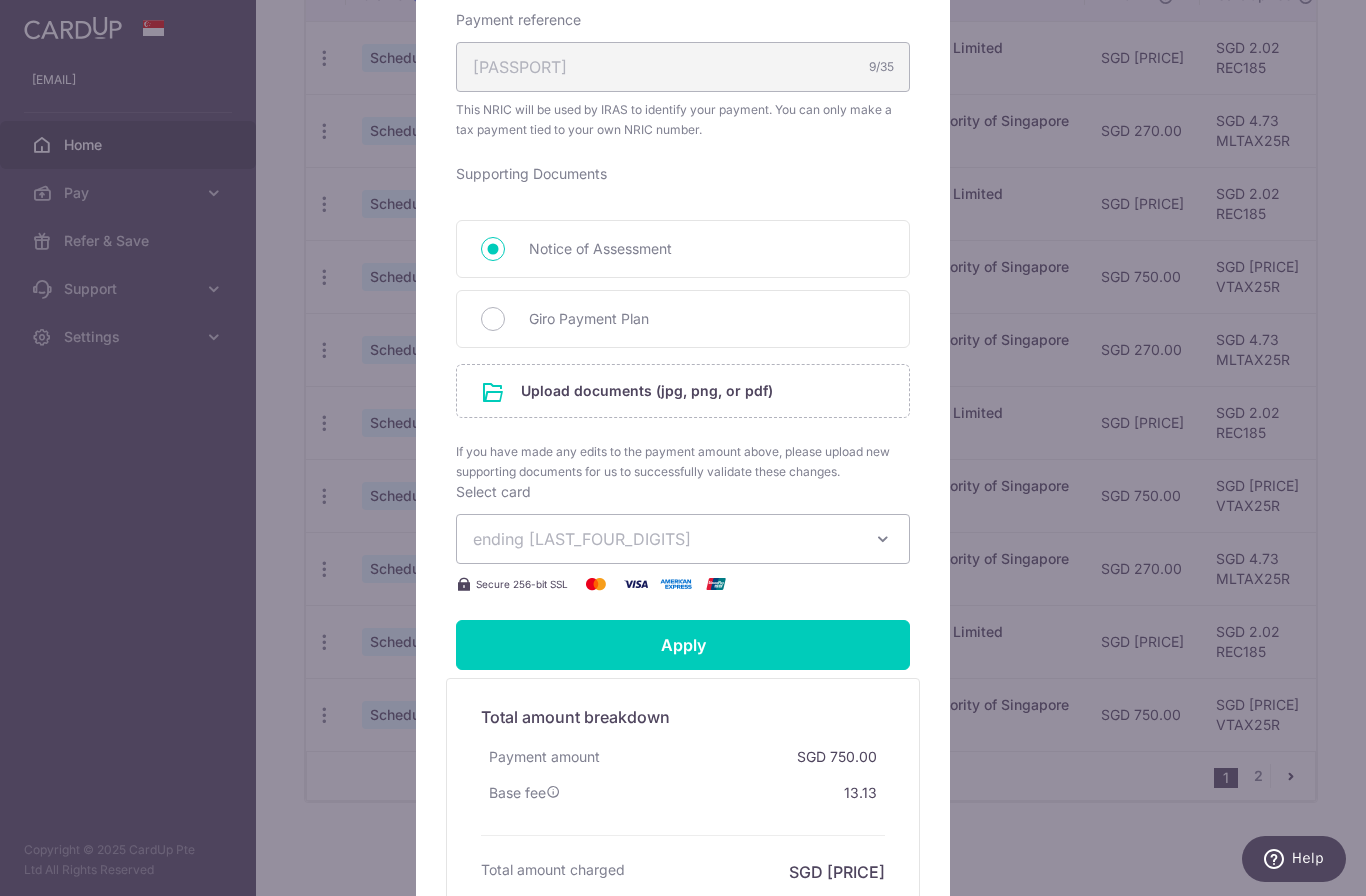 click on "ending 3120" at bounding box center (683, 539) 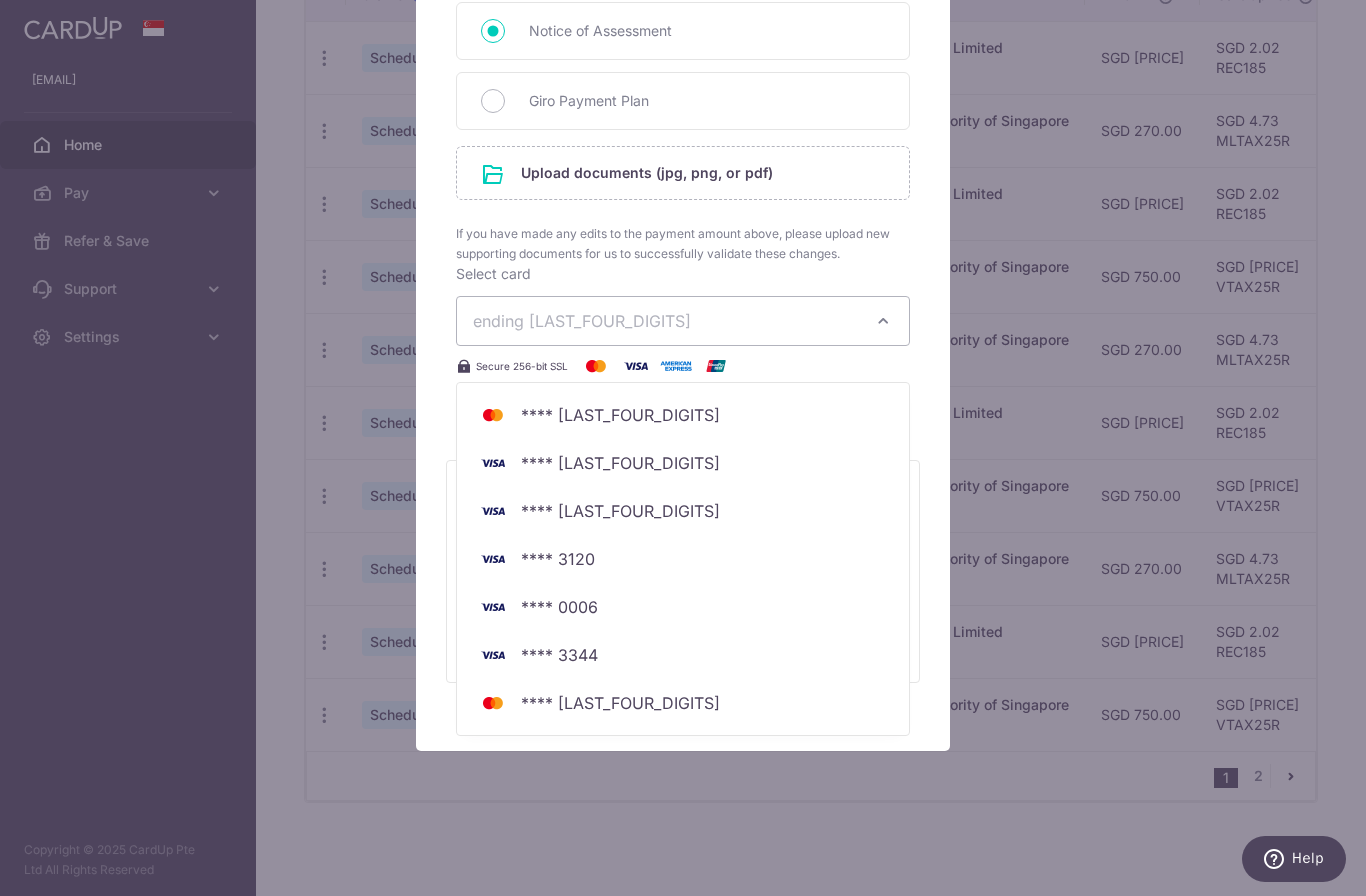 scroll, scrollTop: 943, scrollLeft: 0, axis: vertical 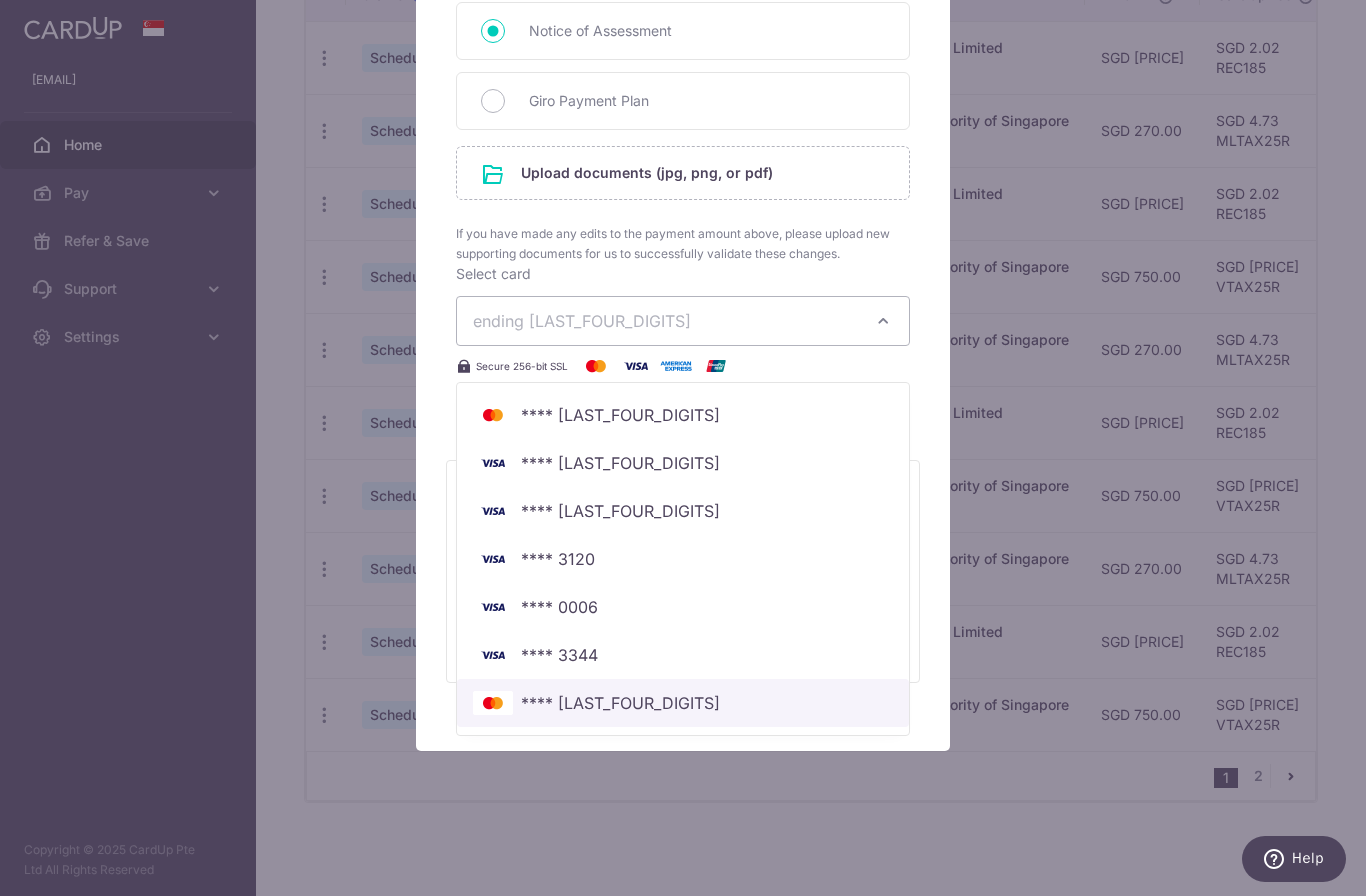 click on "**** 9878" at bounding box center (620, 703) 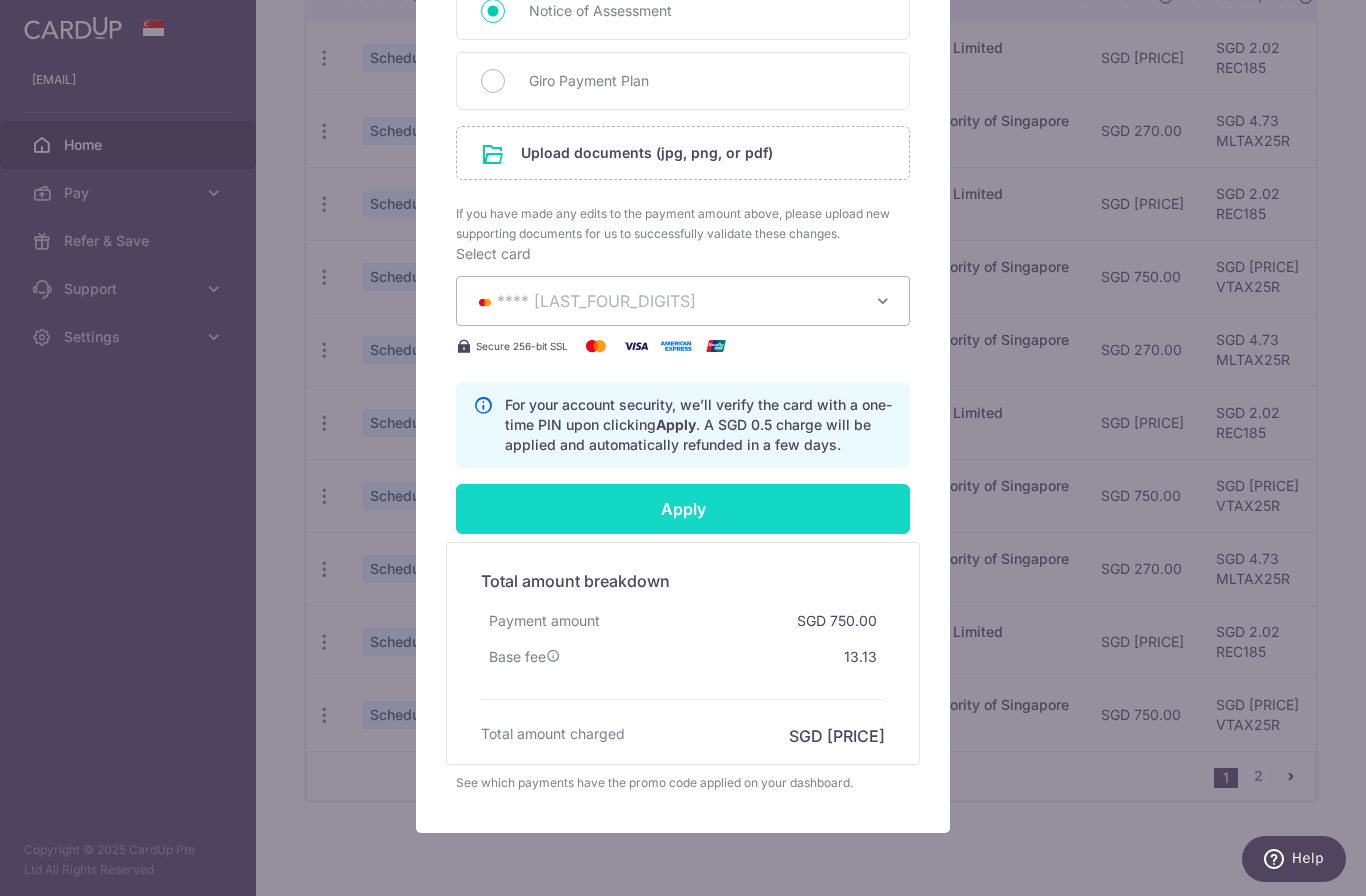 click on "Apply" at bounding box center (683, 509) 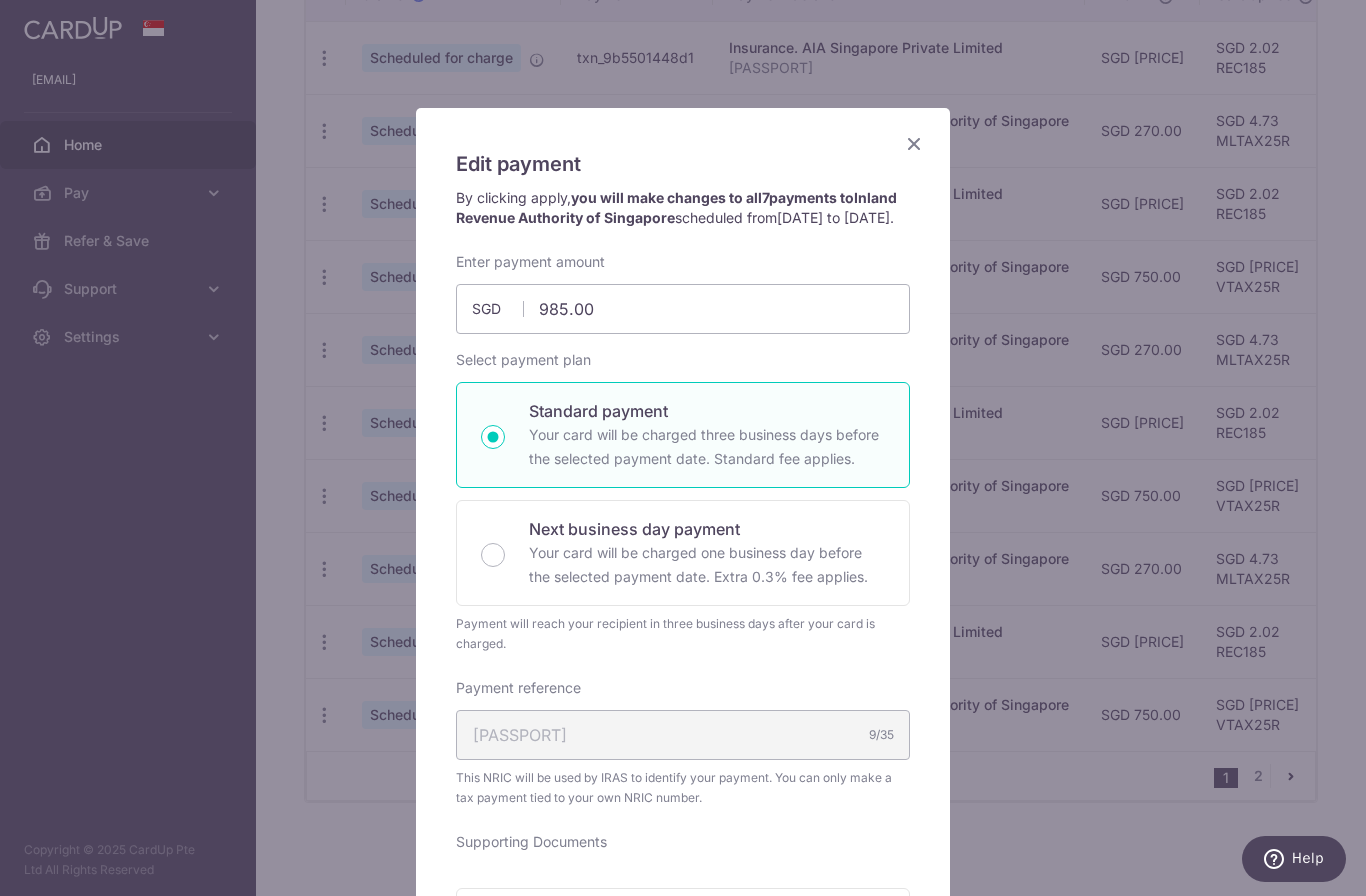 scroll, scrollTop: 36, scrollLeft: 0, axis: vertical 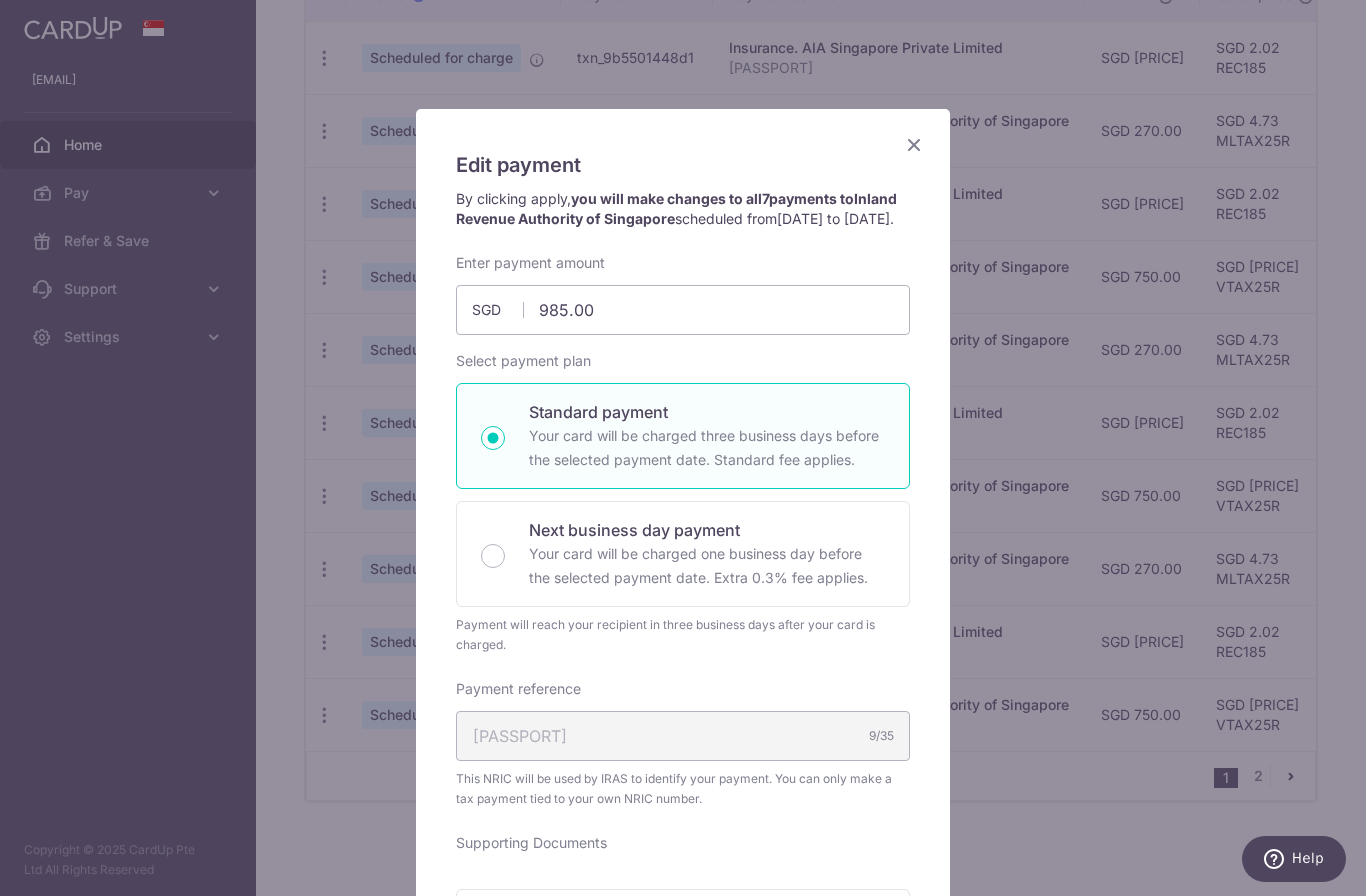 click on "Edit payment
By clicking apply,  you will make changes to all  7  payments to  Inland Revenue Authority of Singapore  scheduled from
21/09/2025 to 21/03/2026 .
By clicking below, you confirm you are editing this payment to  Inland Revenue Authority of Singapore  on
21/09/2025 .
985.00" at bounding box center (683, 448) 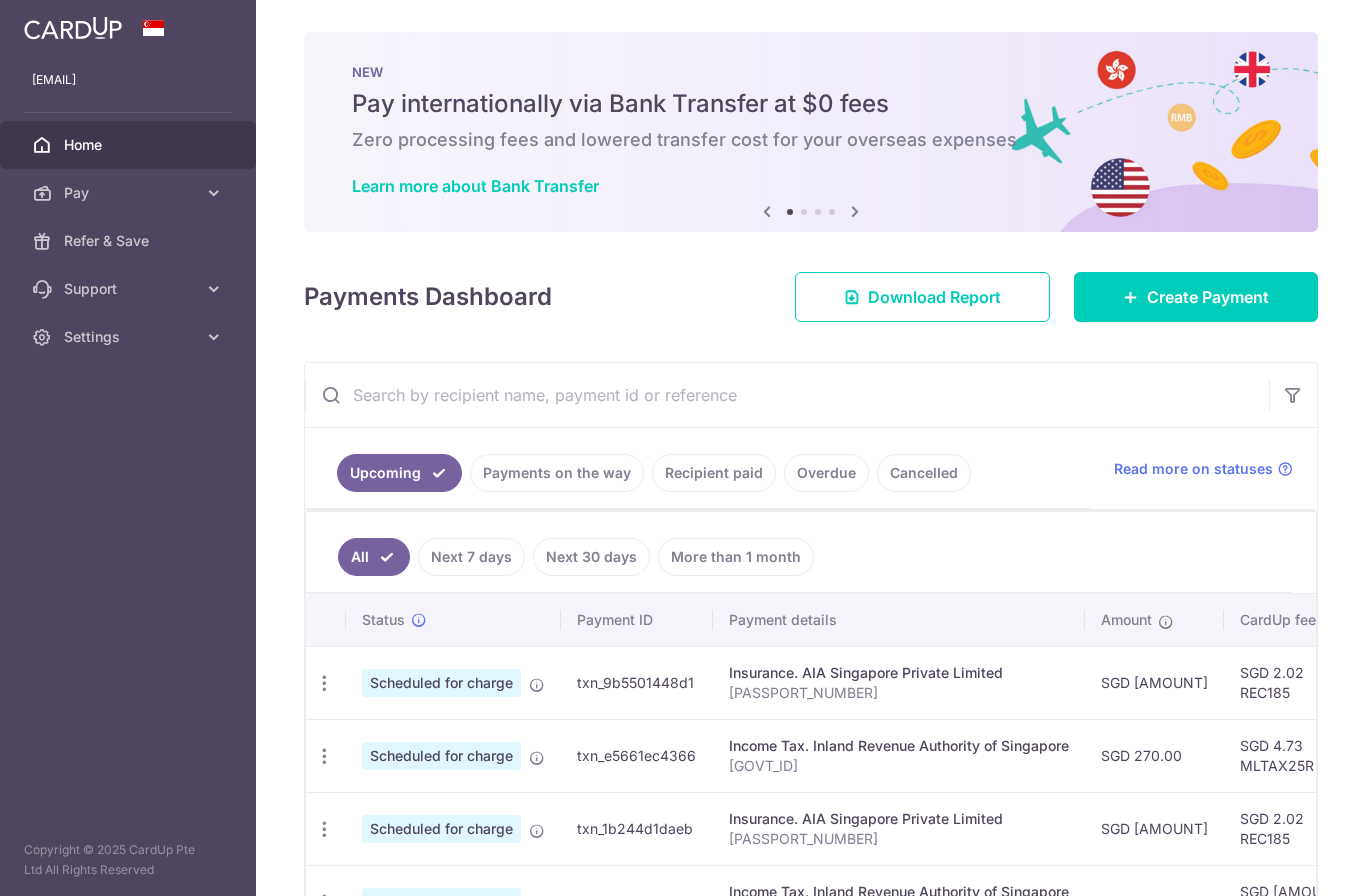 scroll, scrollTop: 0, scrollLeft: 0, axis: both 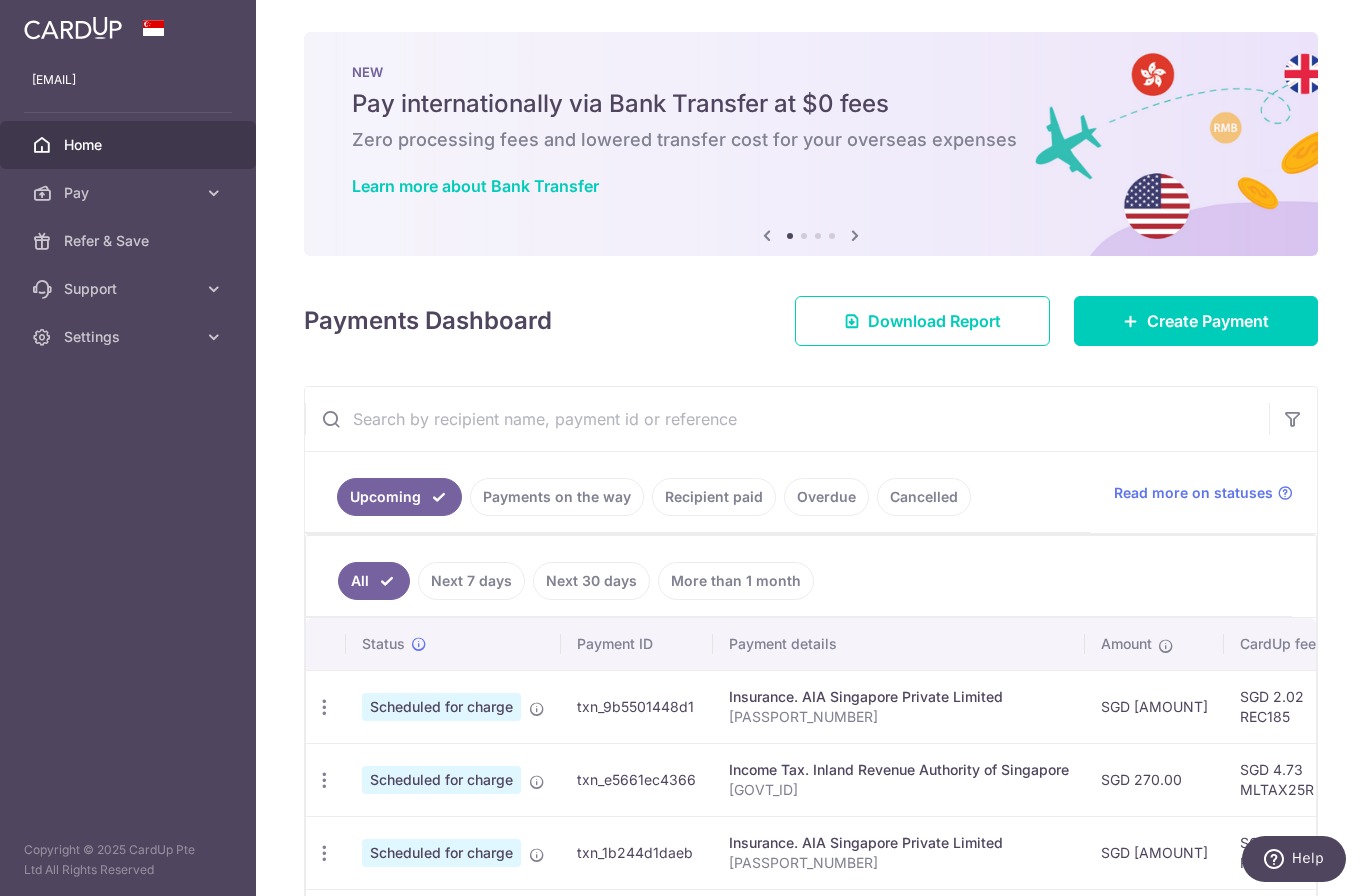 click on "Recipient paid" at bounding box center (714, 497) 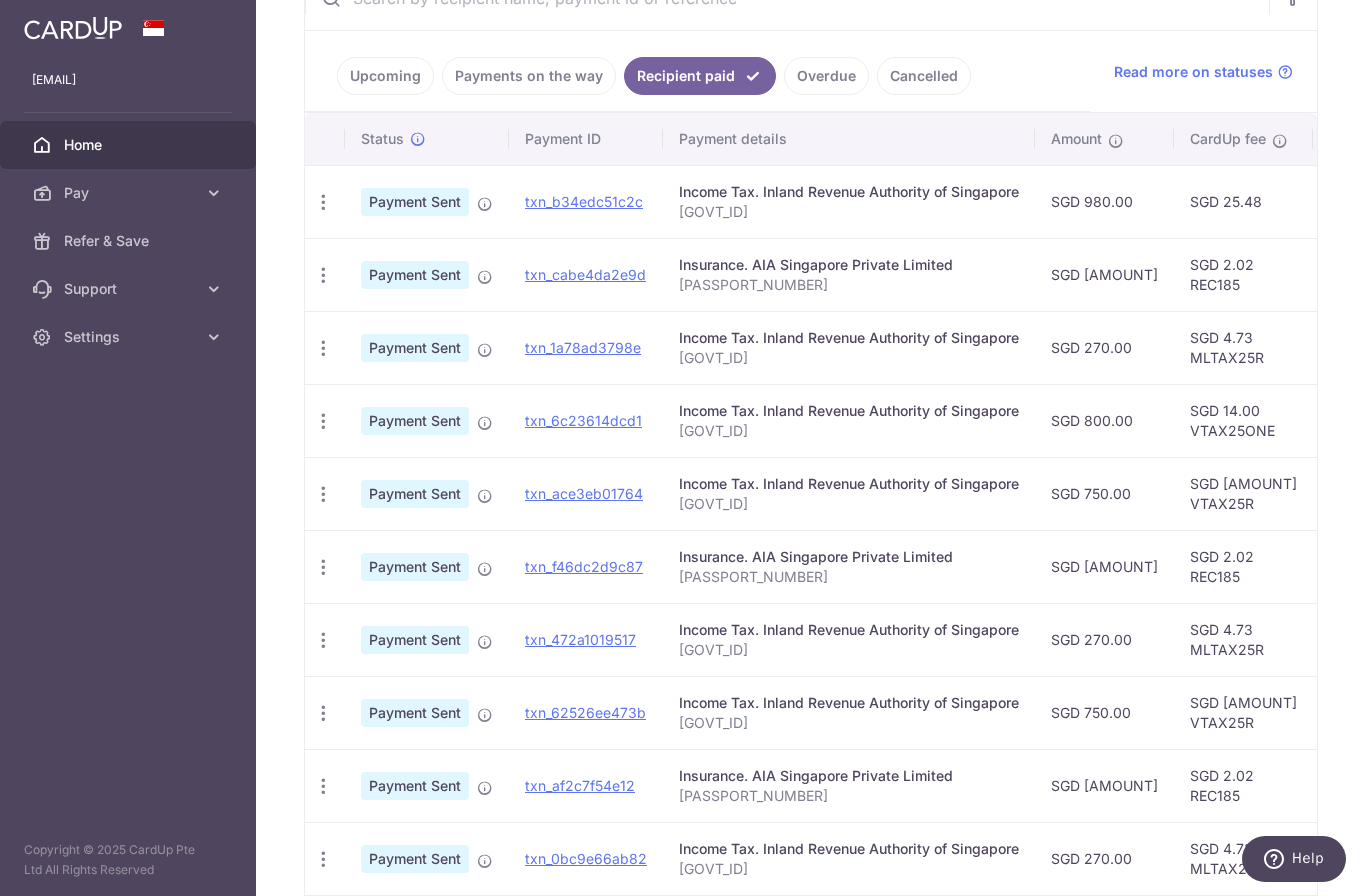 scroll, scrollTop: 422, scrollLeft: 0, axis: vertical 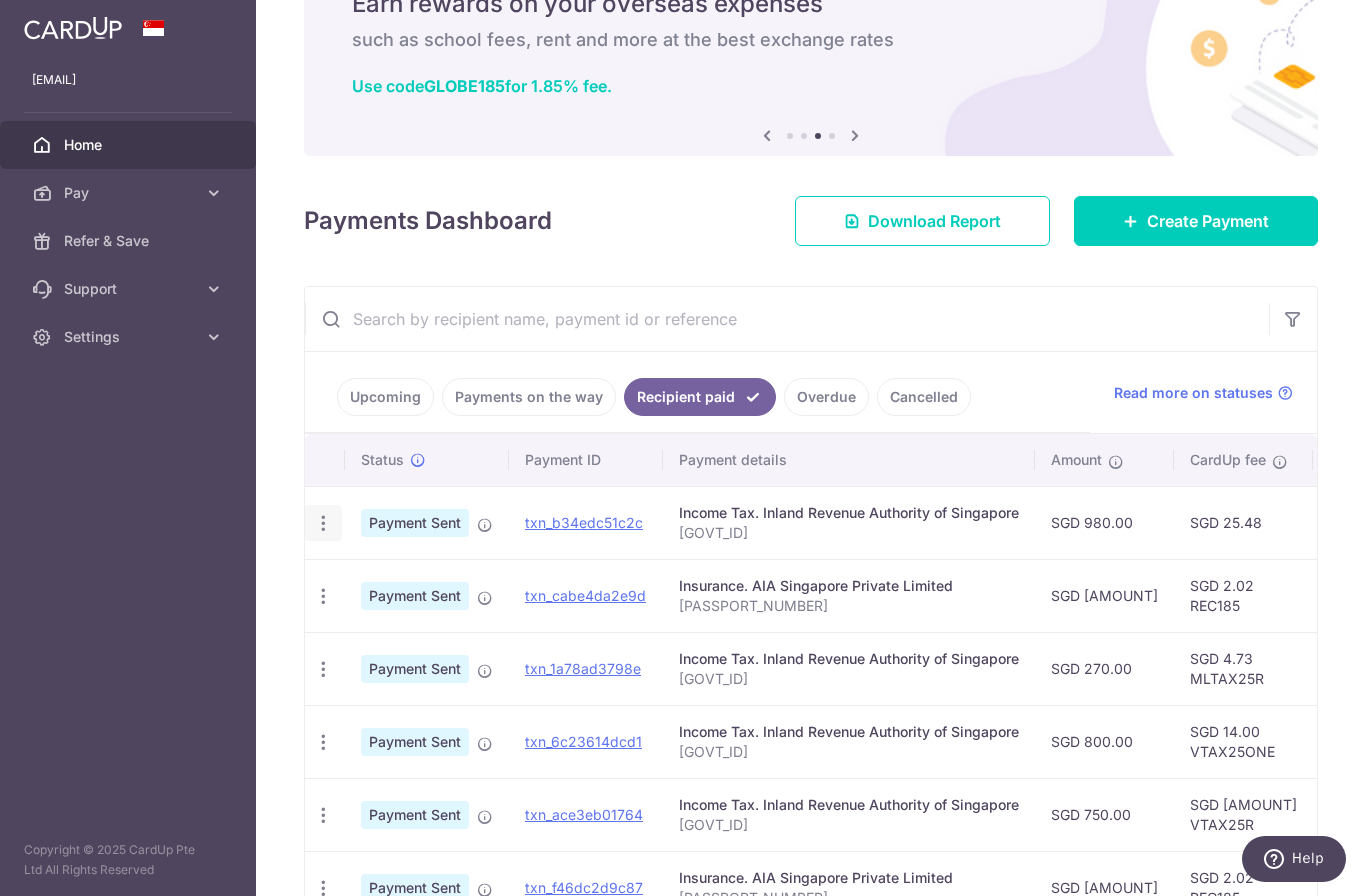 click at bounding box center [323, 523] 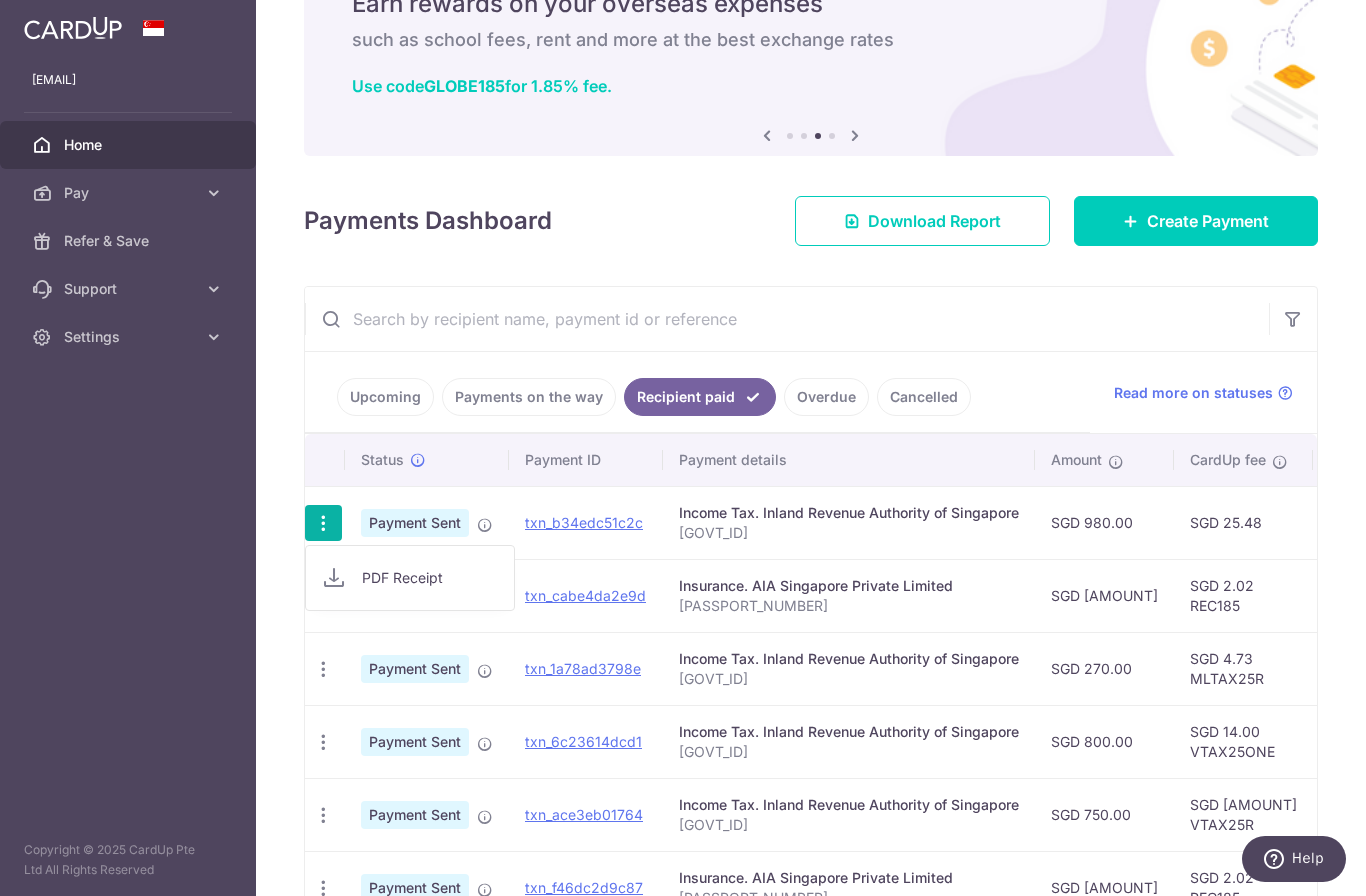 click at bounding box center [683, 448] 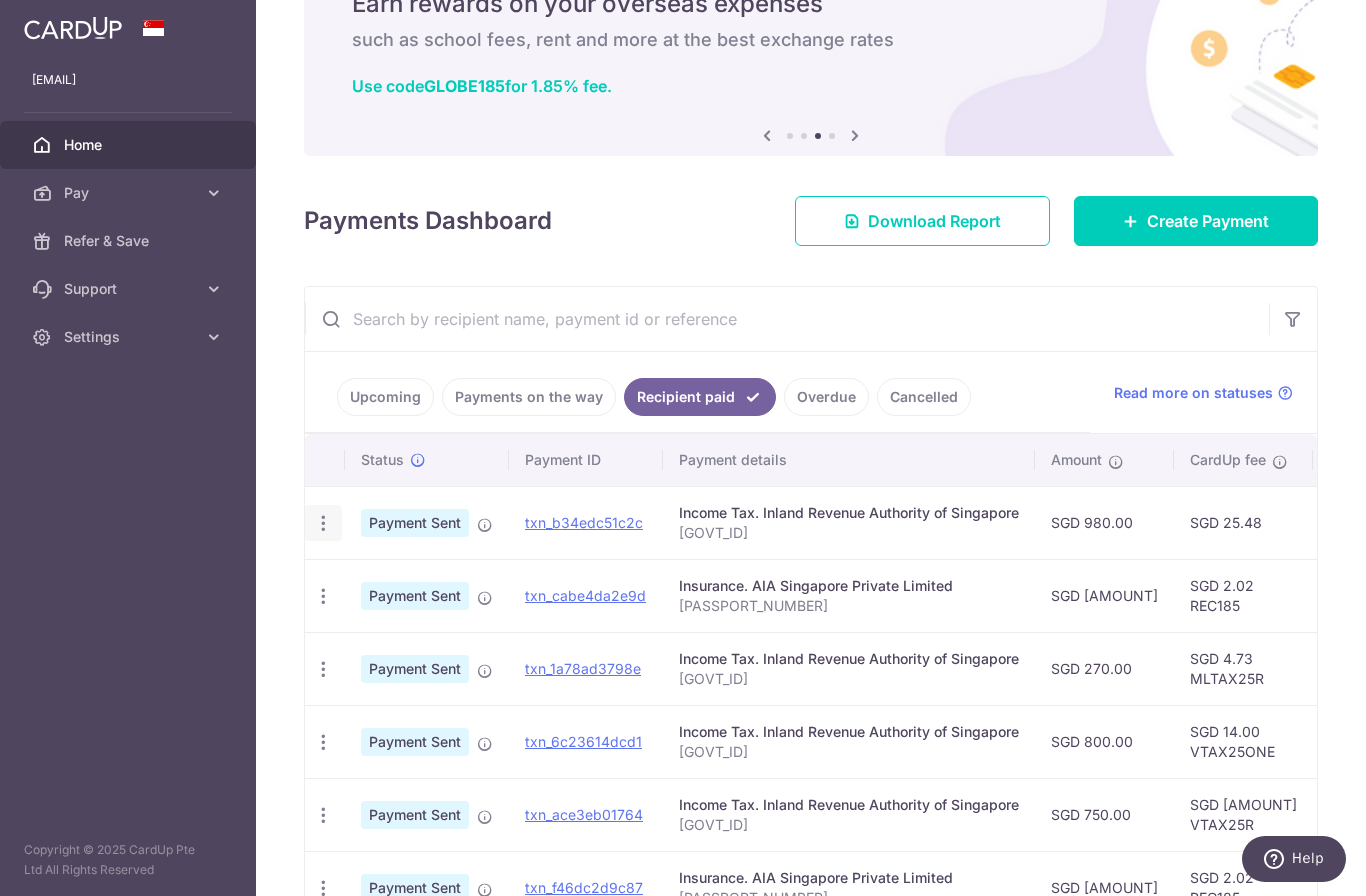scroll, scrollTop: 0, scrollLeft: 0, axis: both 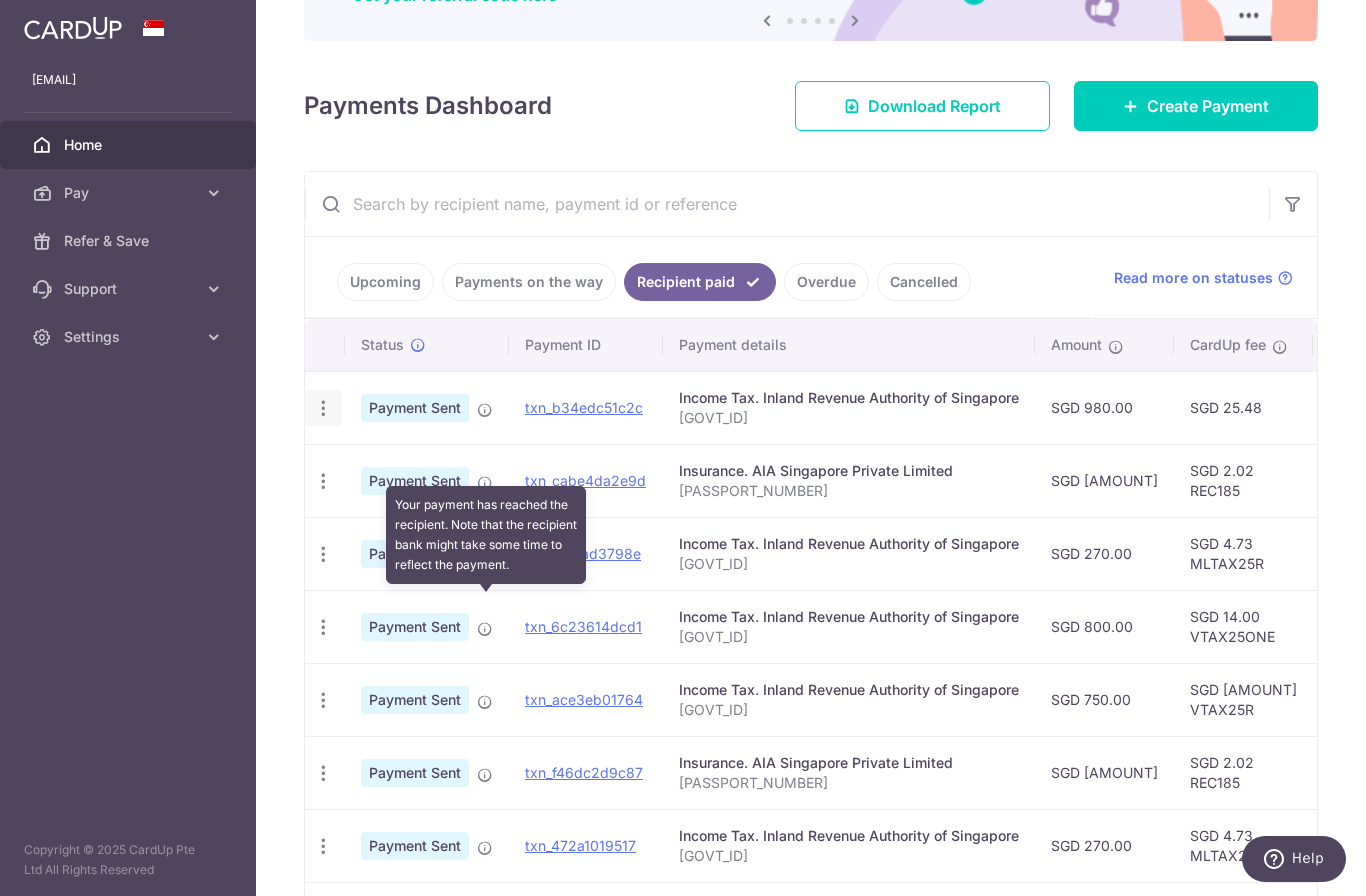 click on "Upcoming" at bounding box center [385, 282] 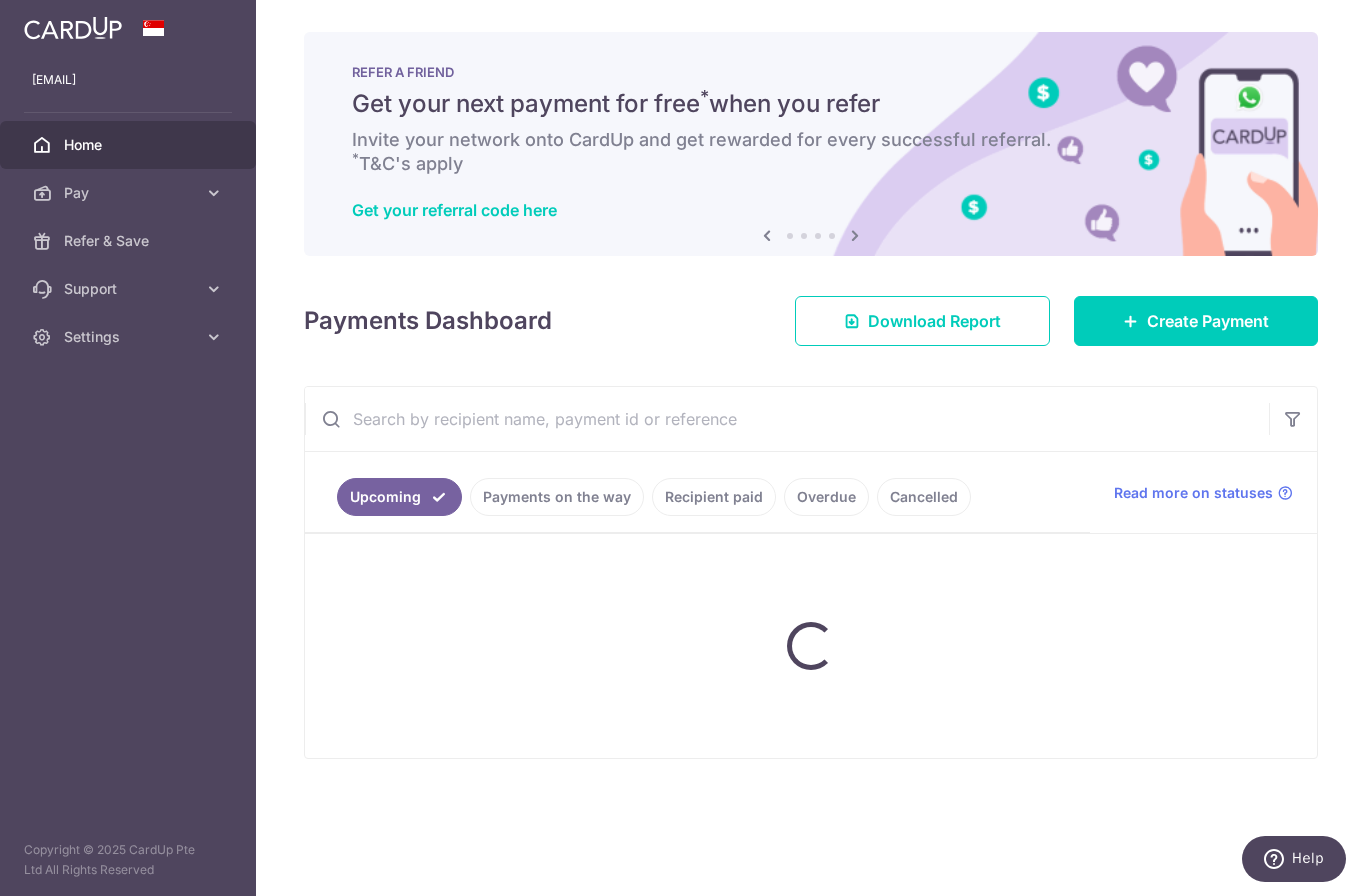 scroll, scrollTop: 0, scrollLeft: 0, axis: both 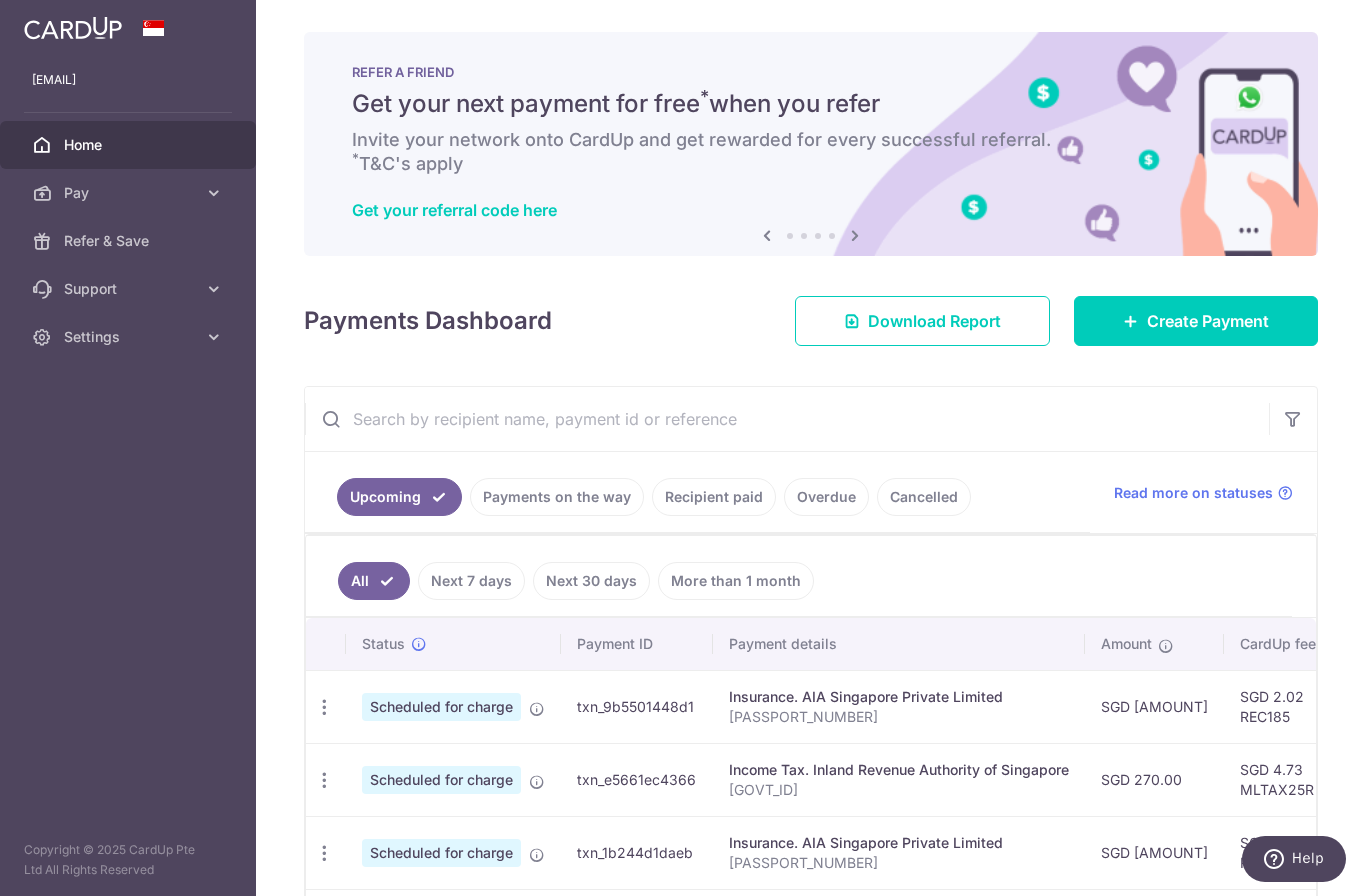 click on "Payments on the way" at bounding box center [557, 497] 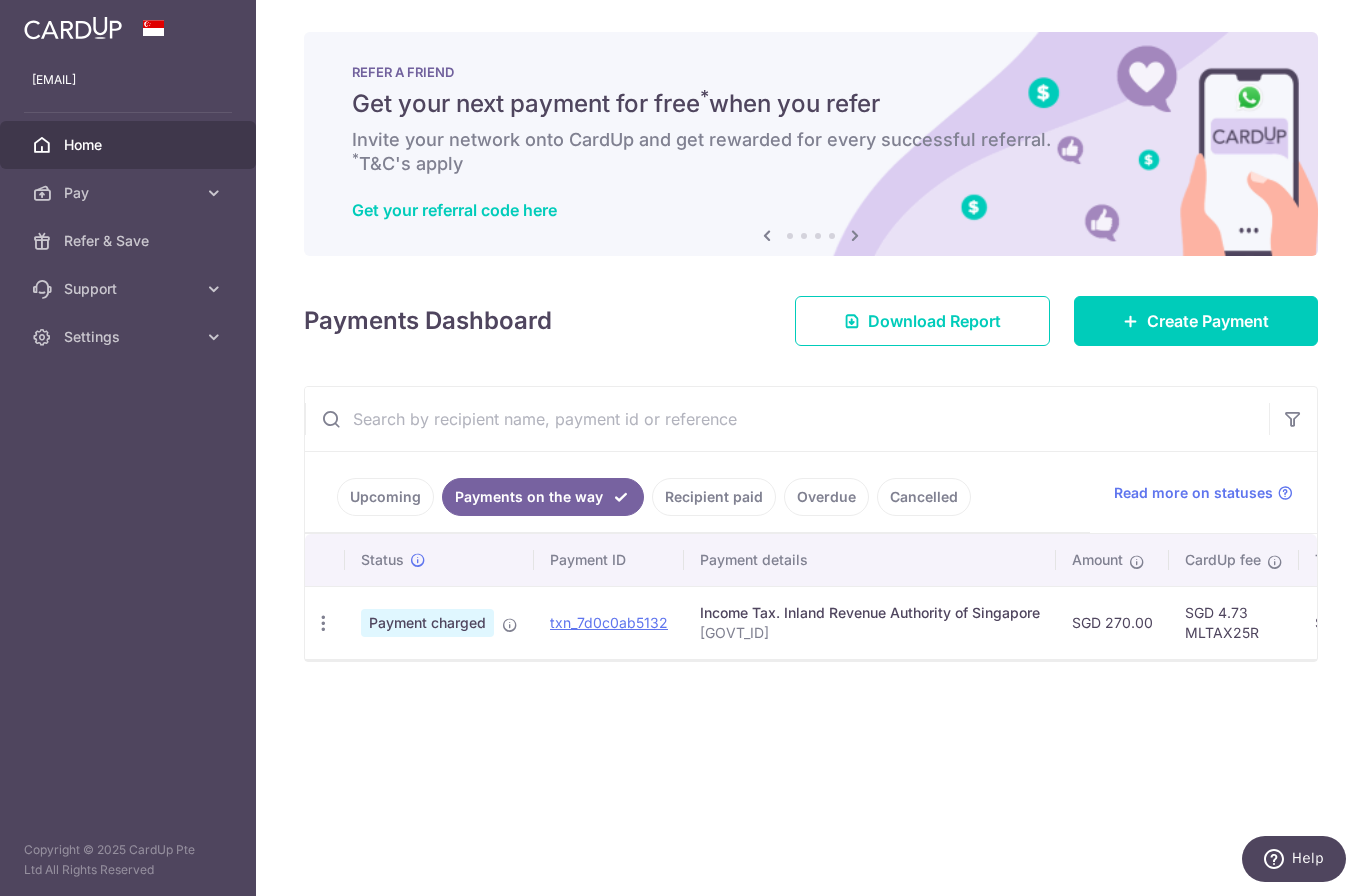 click on "Upcoming" at bounding box center (385, 497) 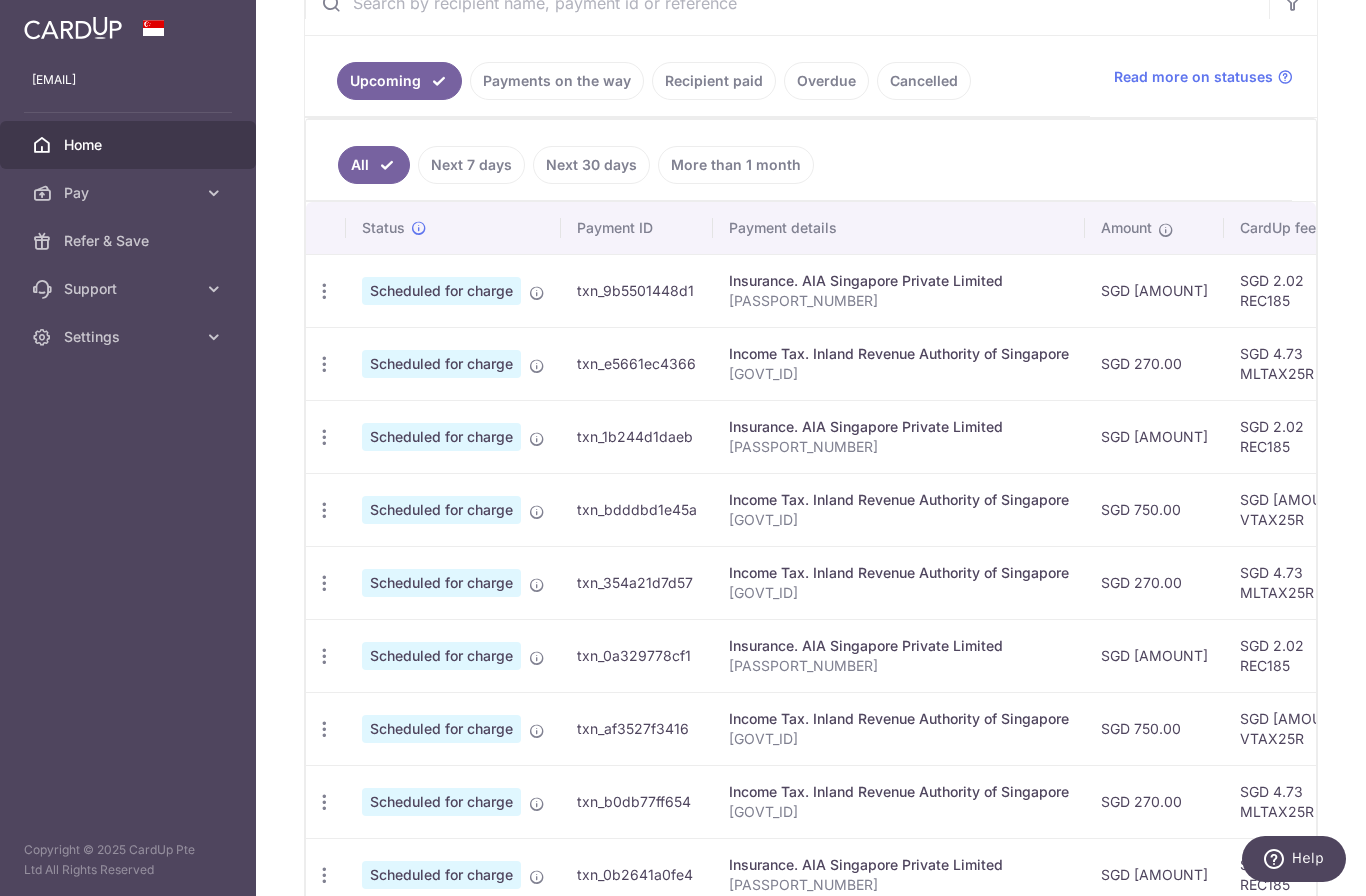 scroll, scrollTop: 419, scrollLeft: 0, axis: vertical 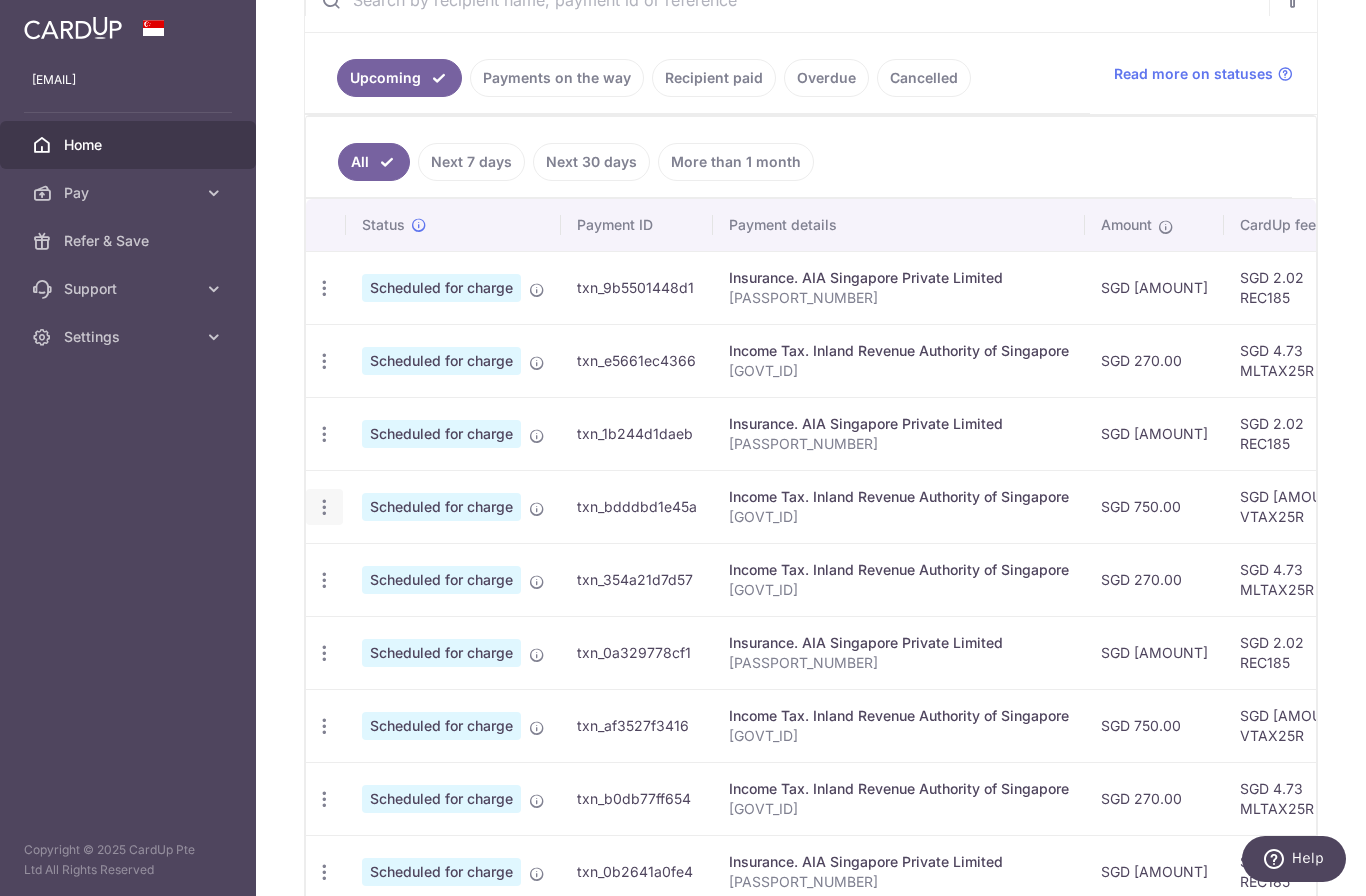 click at bounding box center [324, 288] 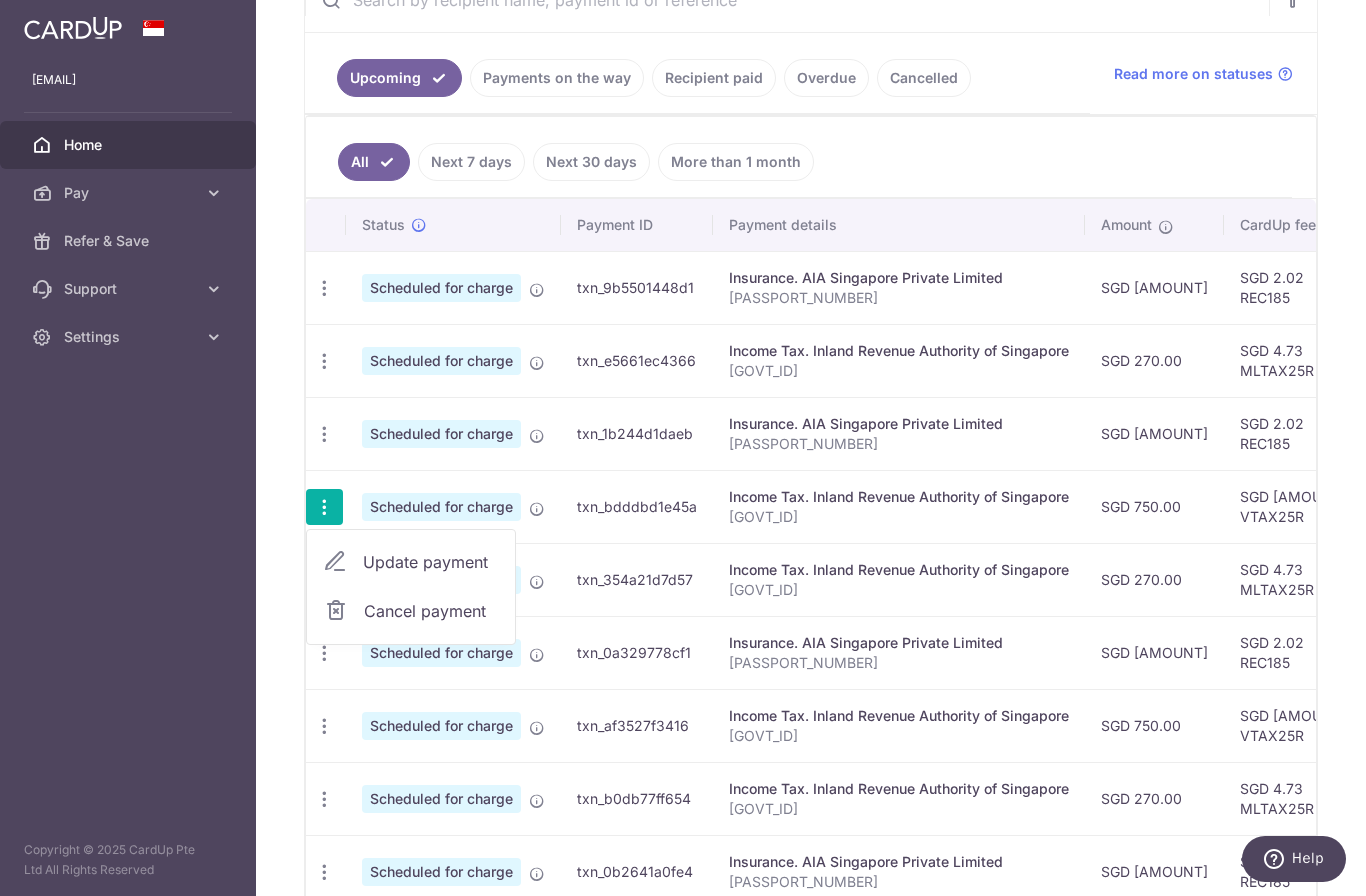 click on "Update payment" at bounding box center (431, 562) 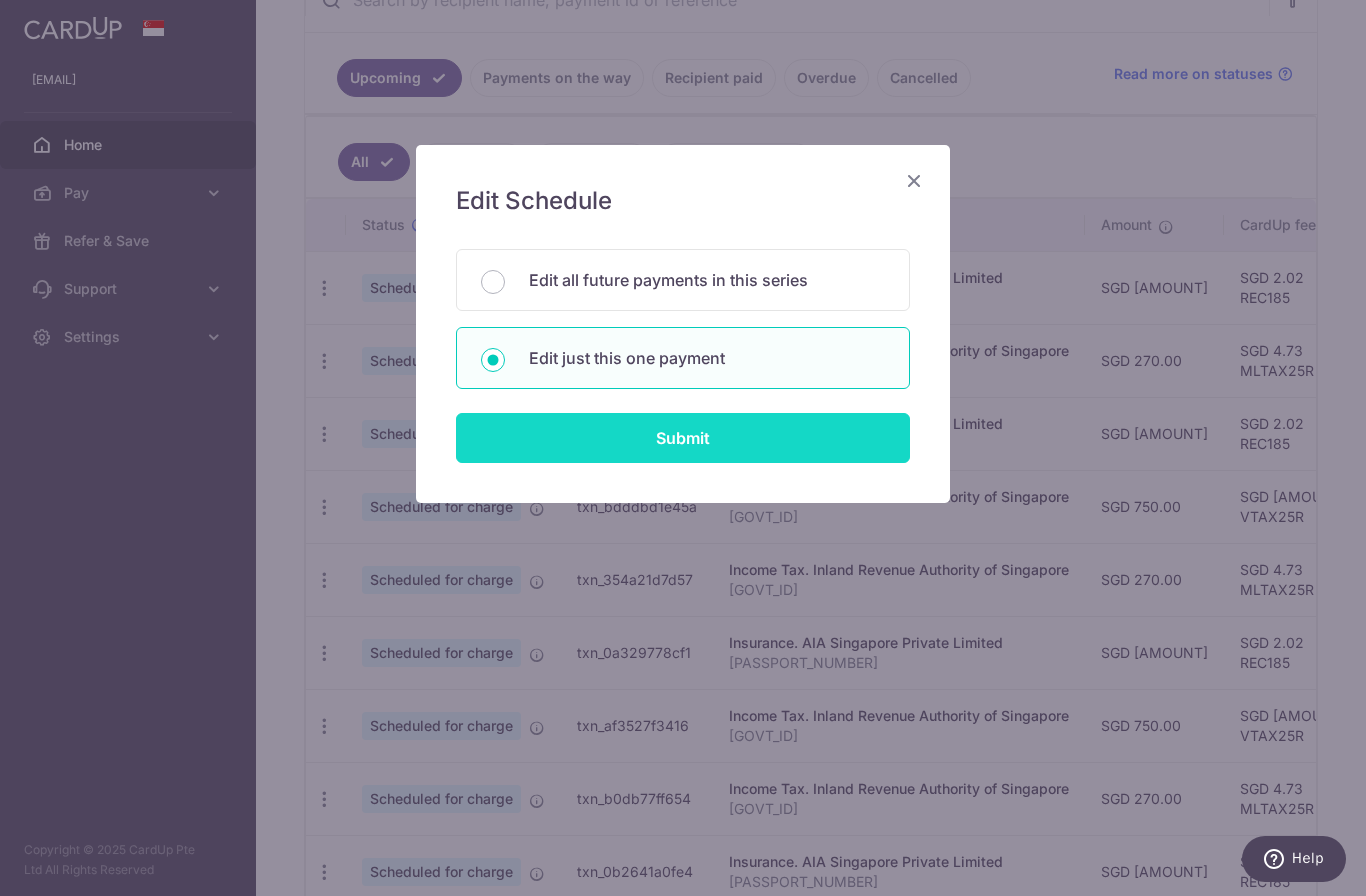 click on "Submit" at bounding box center (683, 438) 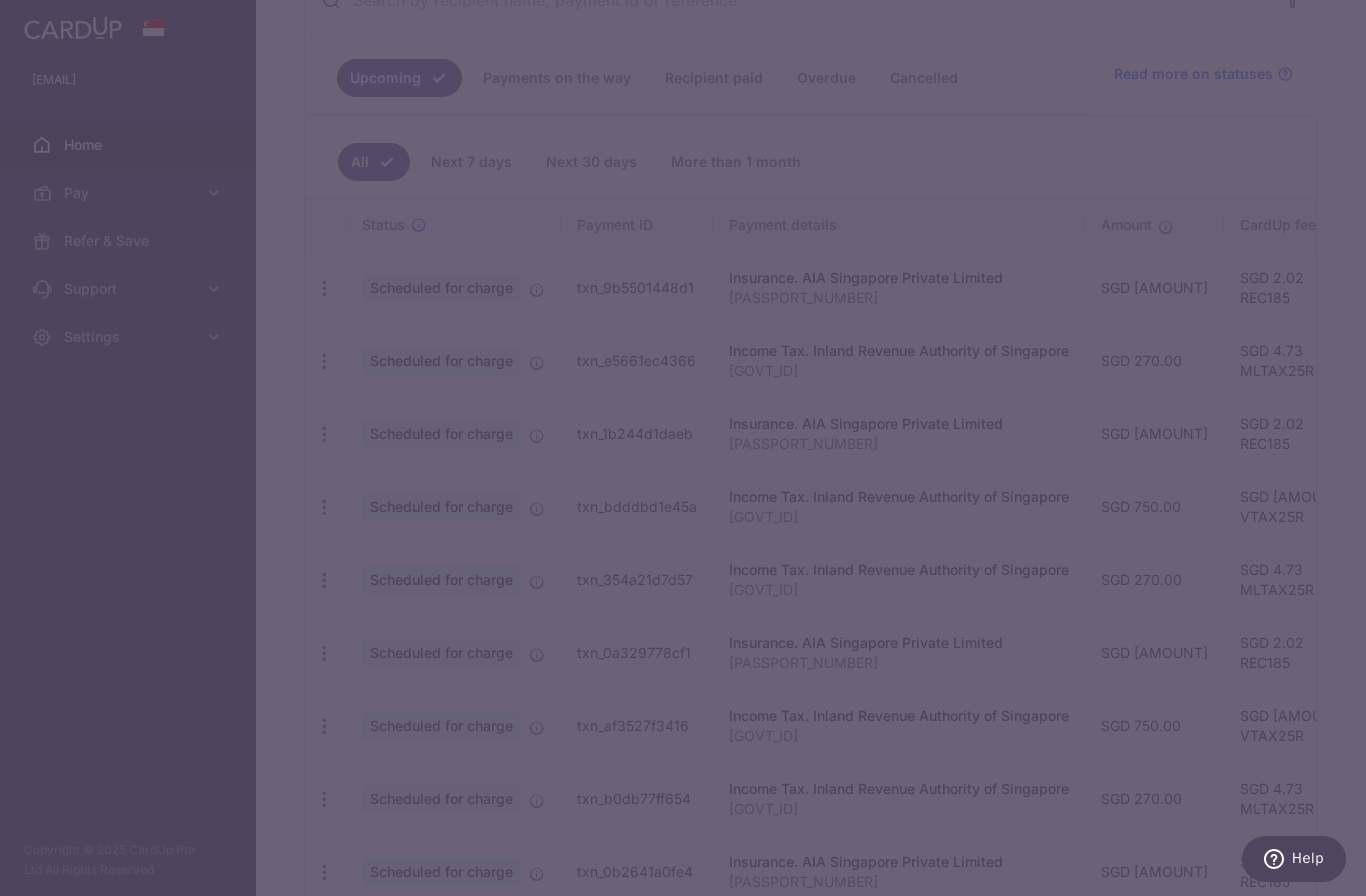 type on "VTAX25R" 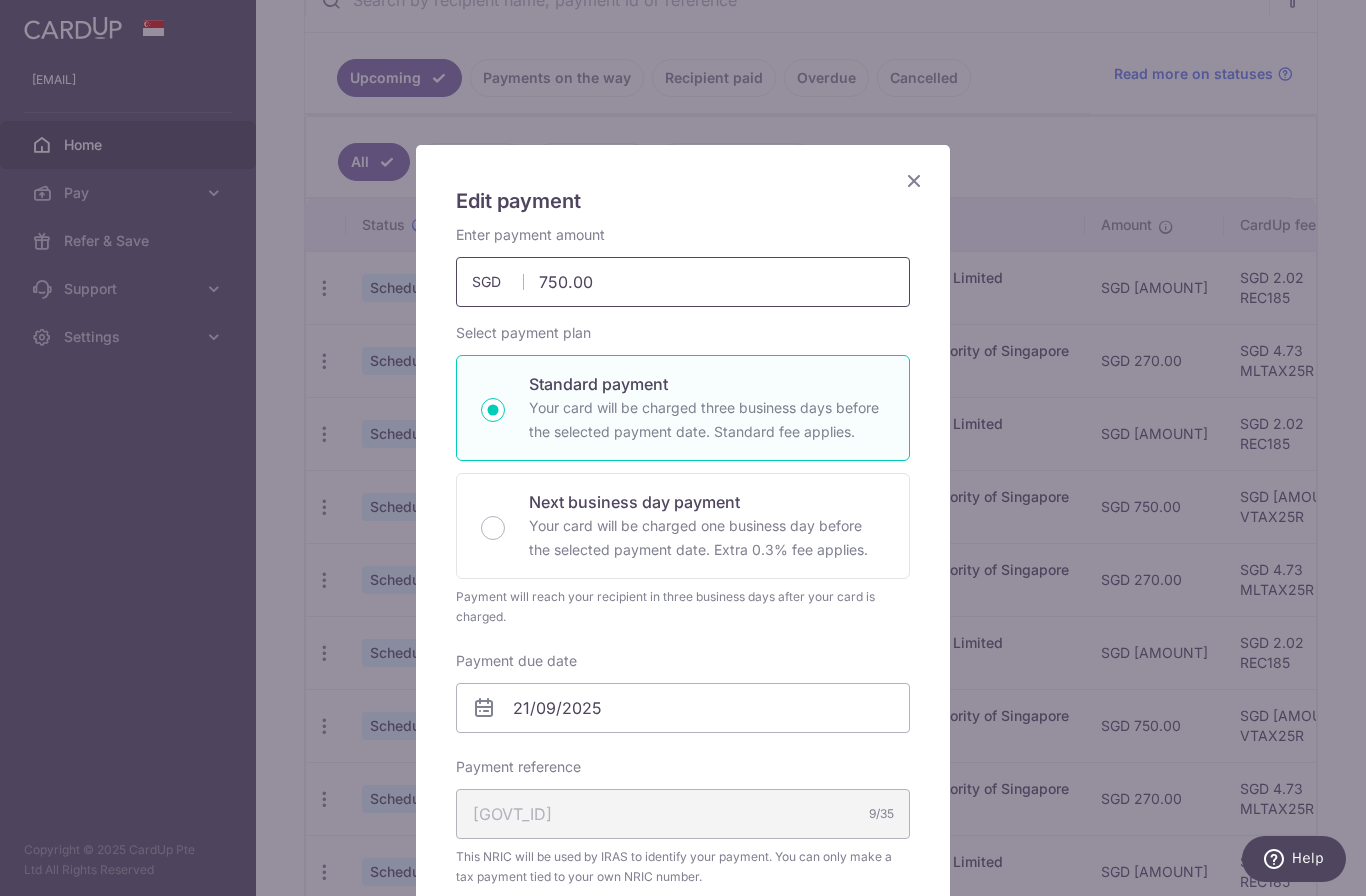 click on "750.00" at bounding box center (683, 282) 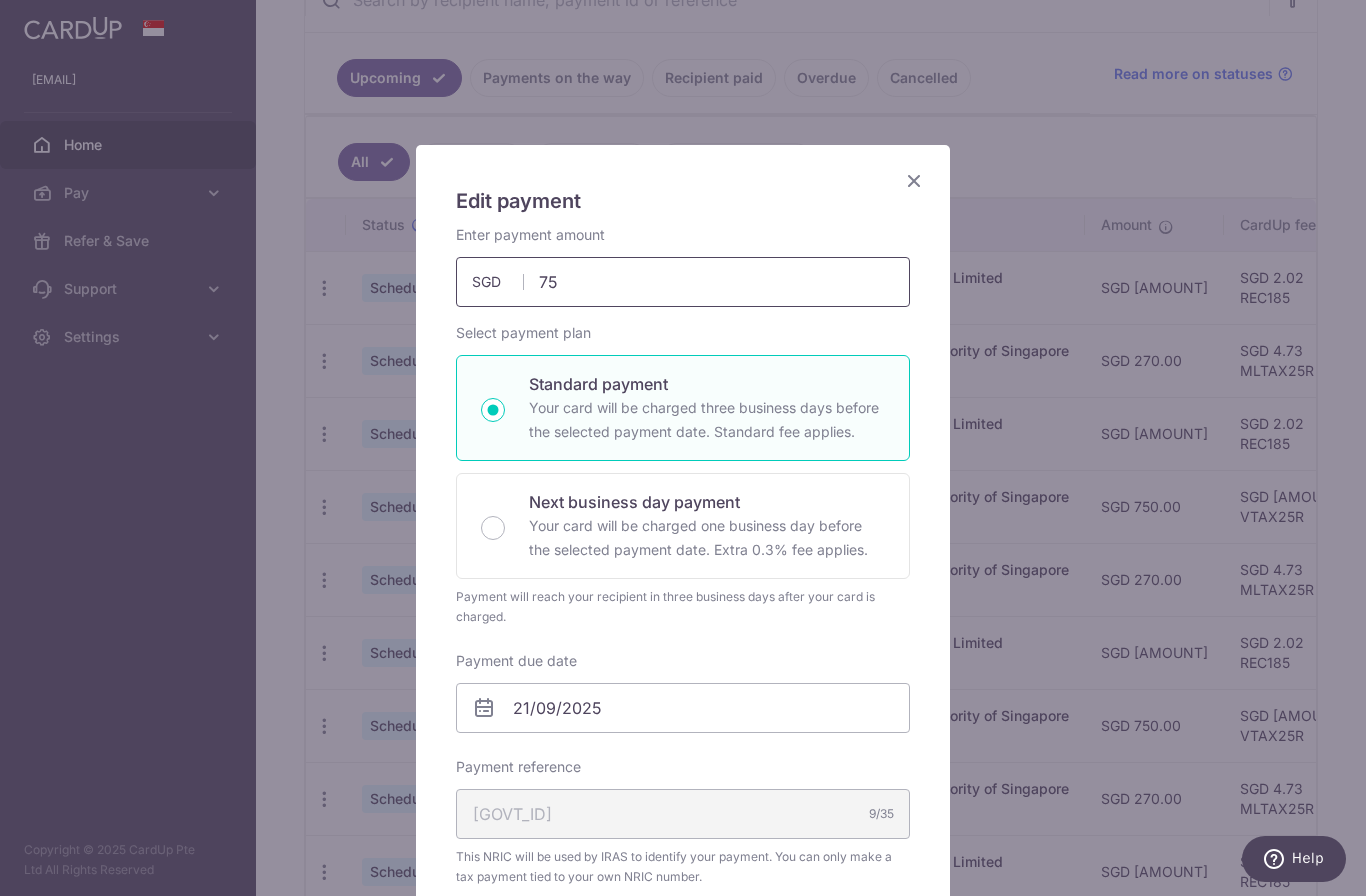 type on "7" 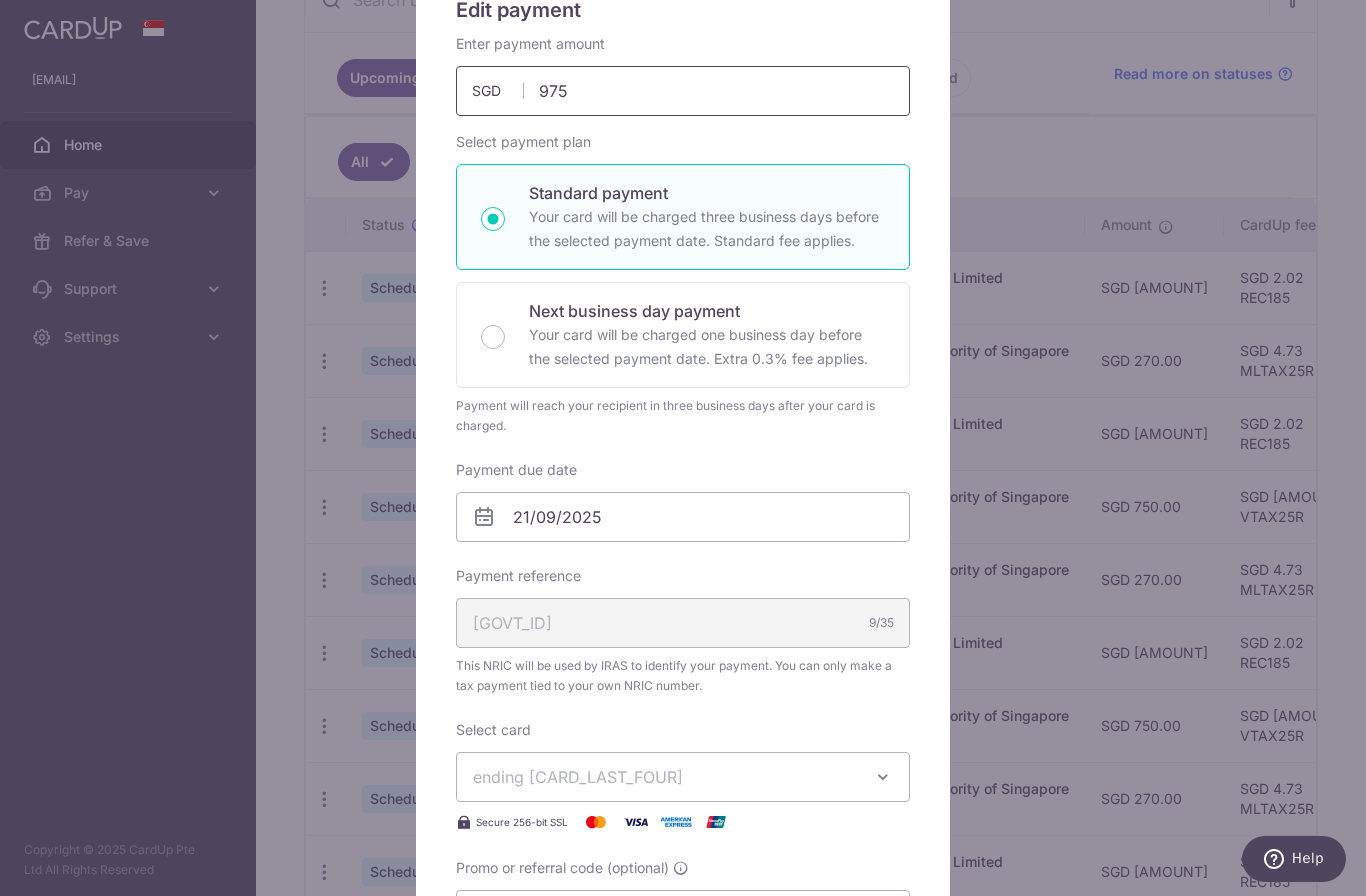 scroll, scrollTop: 226, scrollLeft: 0, axis: vertical 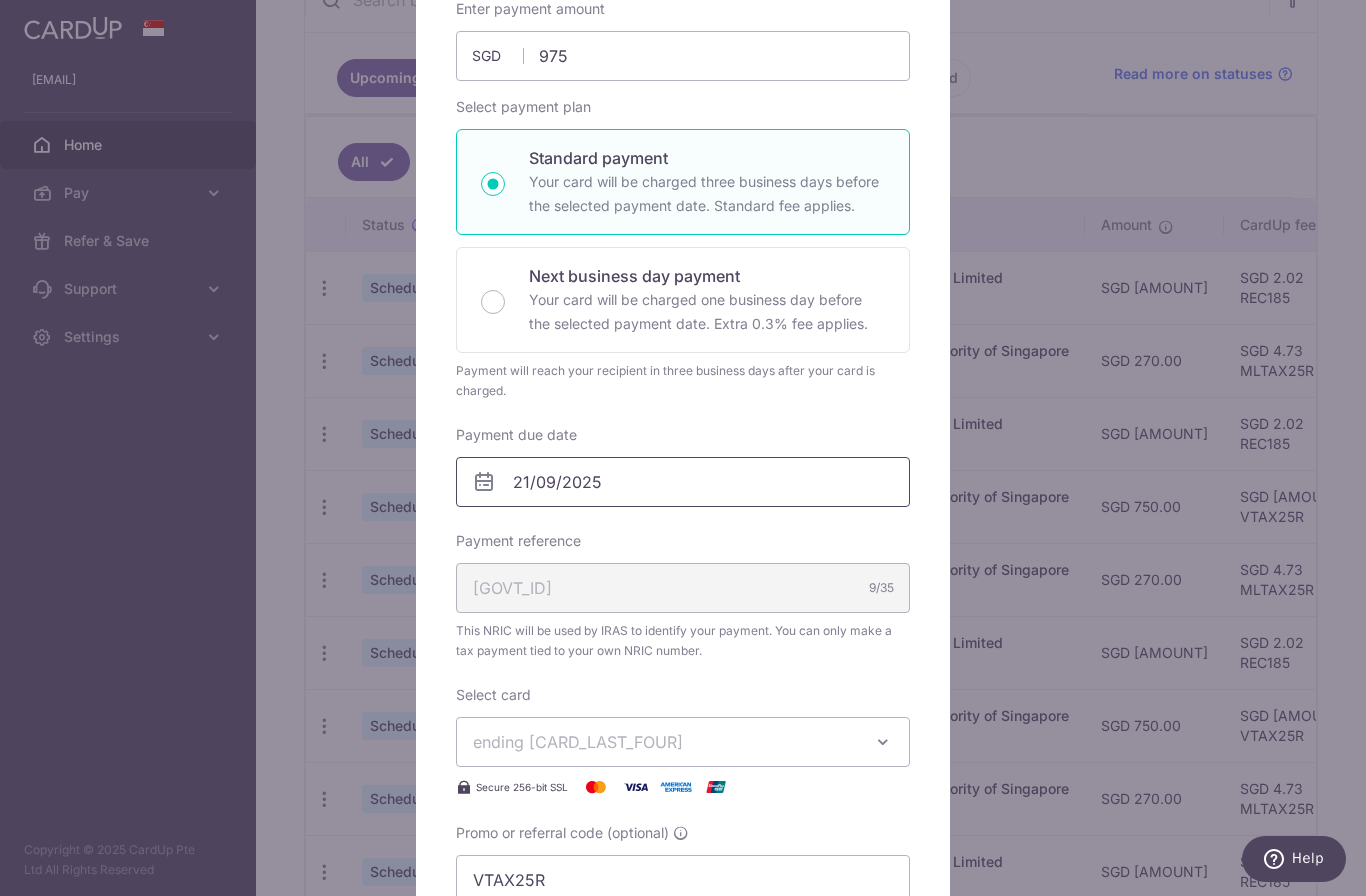 click on "21/09/2025" at bounding box center (683, 482) 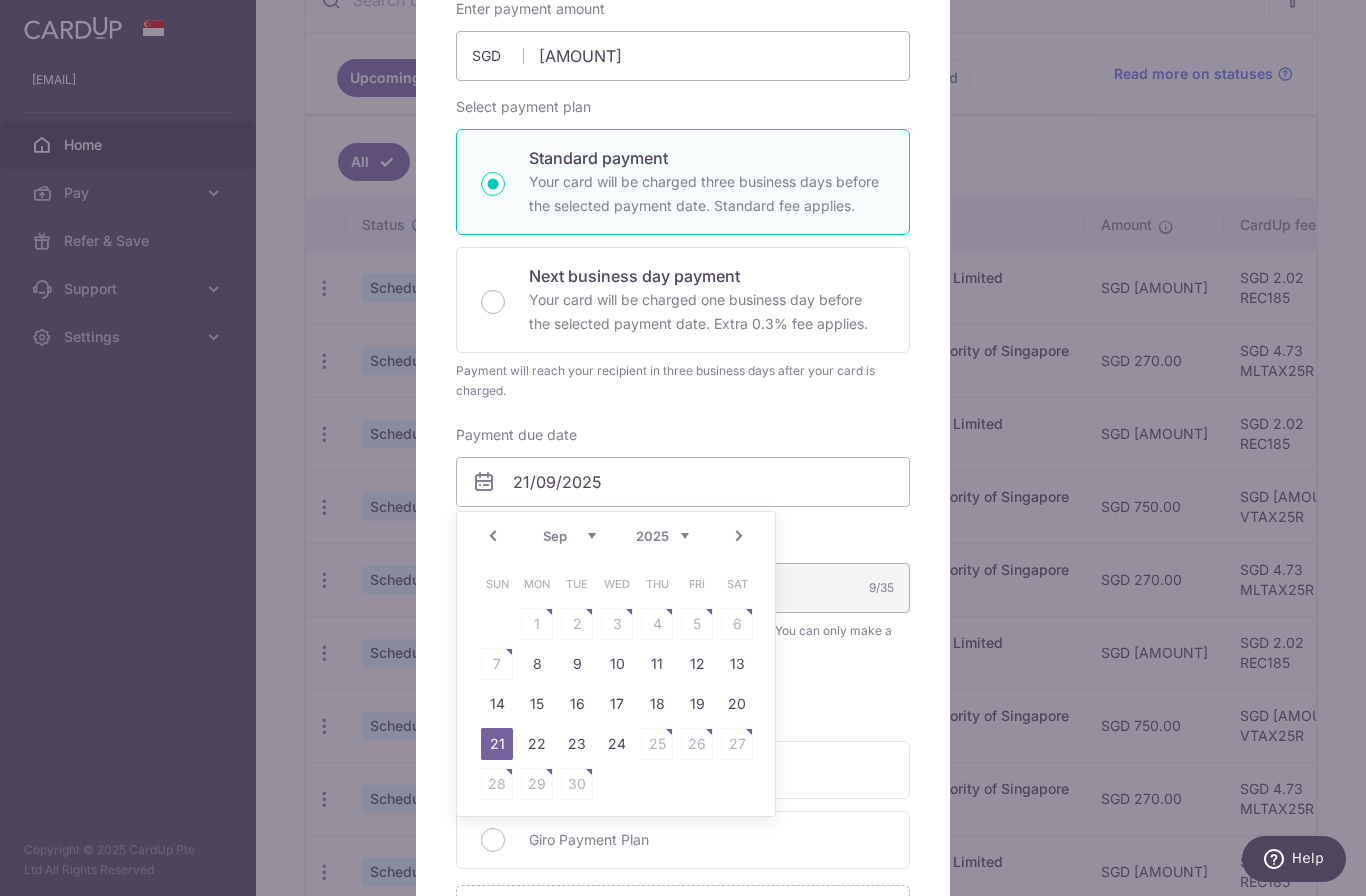 click on "Prev" at bounding box center [493, 536] 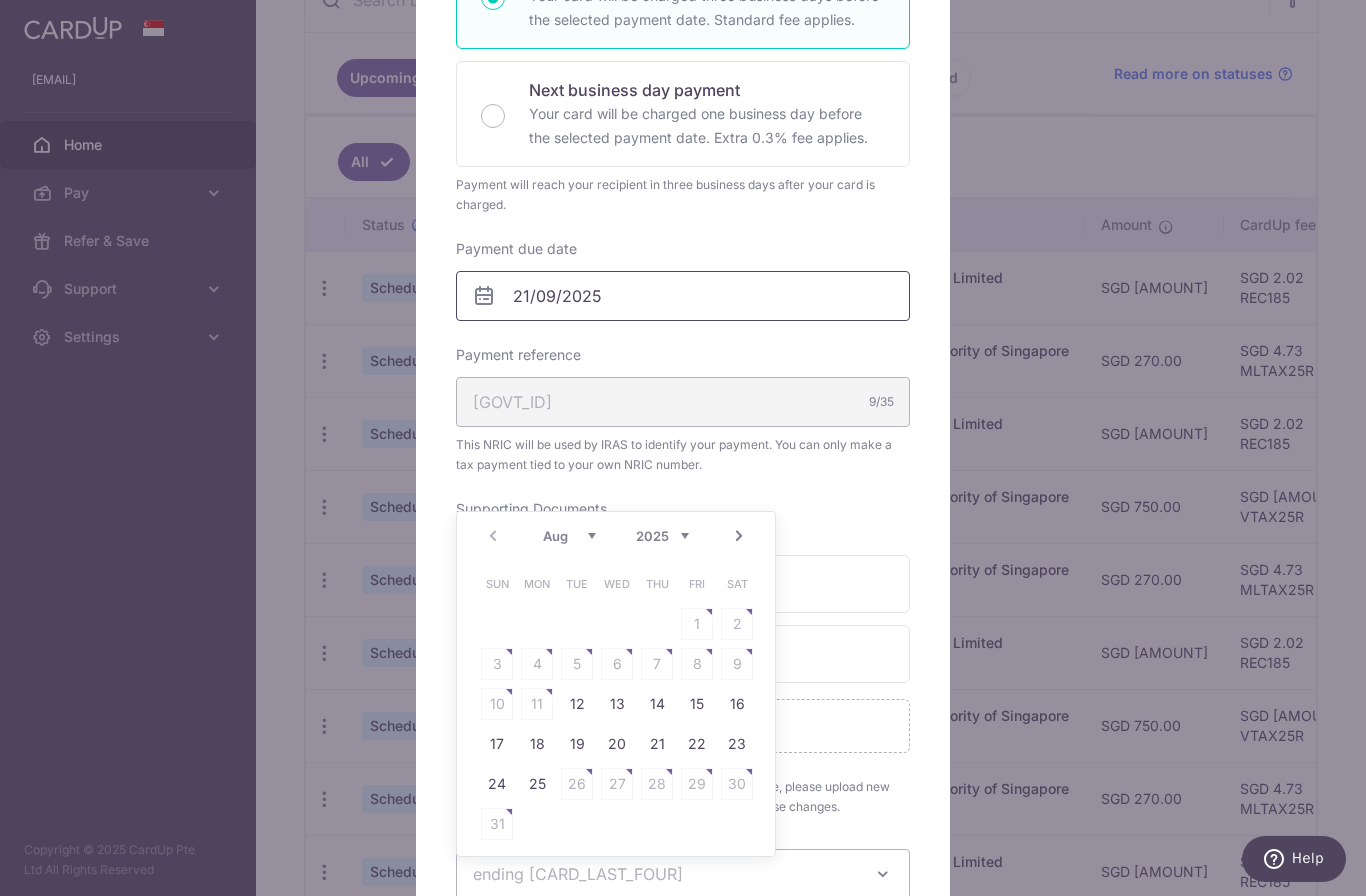 scroll, scrollTop: 408, scrollLeft: 0, axis: vertical 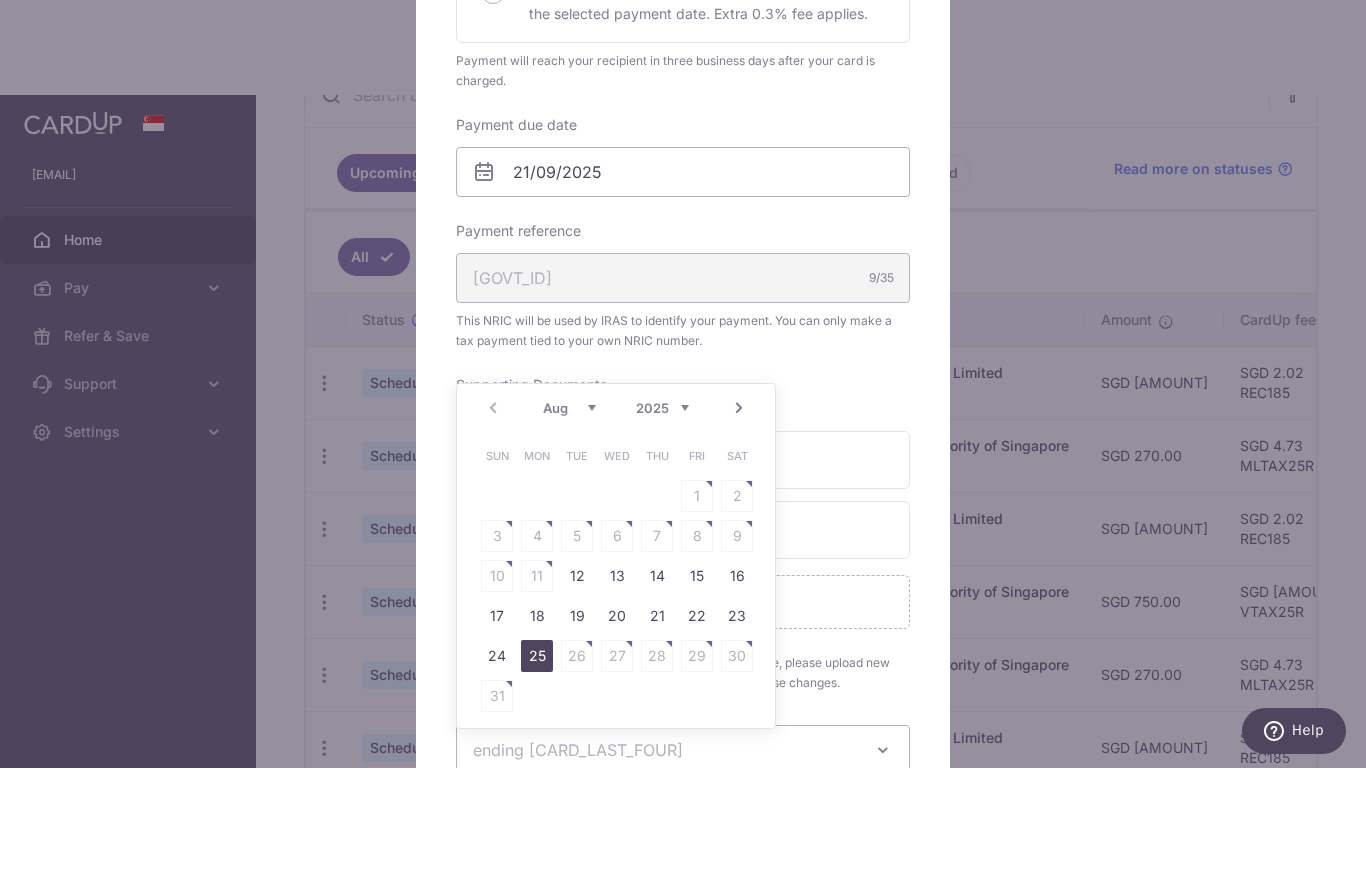 click on "25" at bounding box center (537, 784) 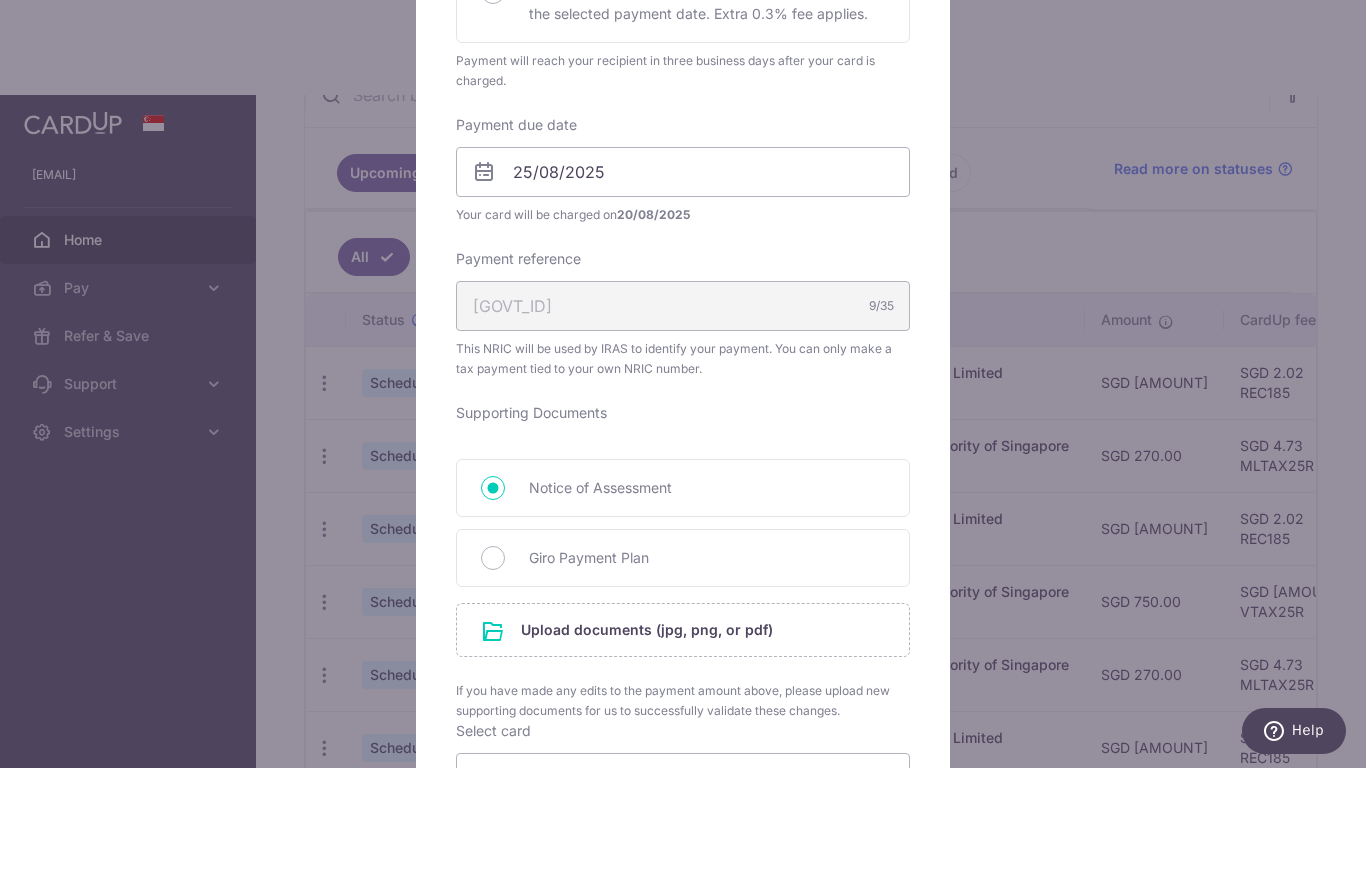 scroll, scrollTop: 82, scrollLeft: 0, axis: vertical 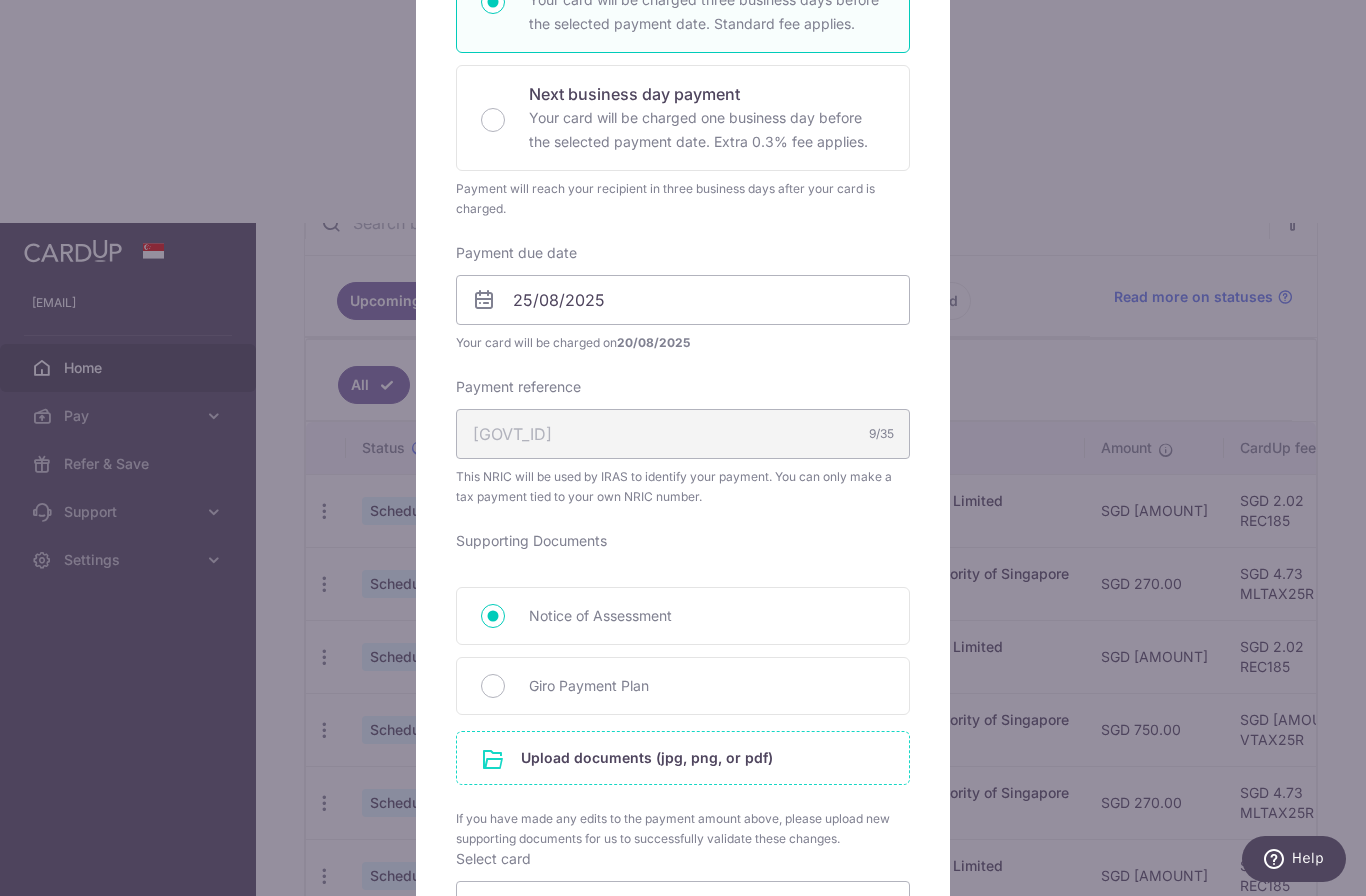 click at bounding box center (683, 758) 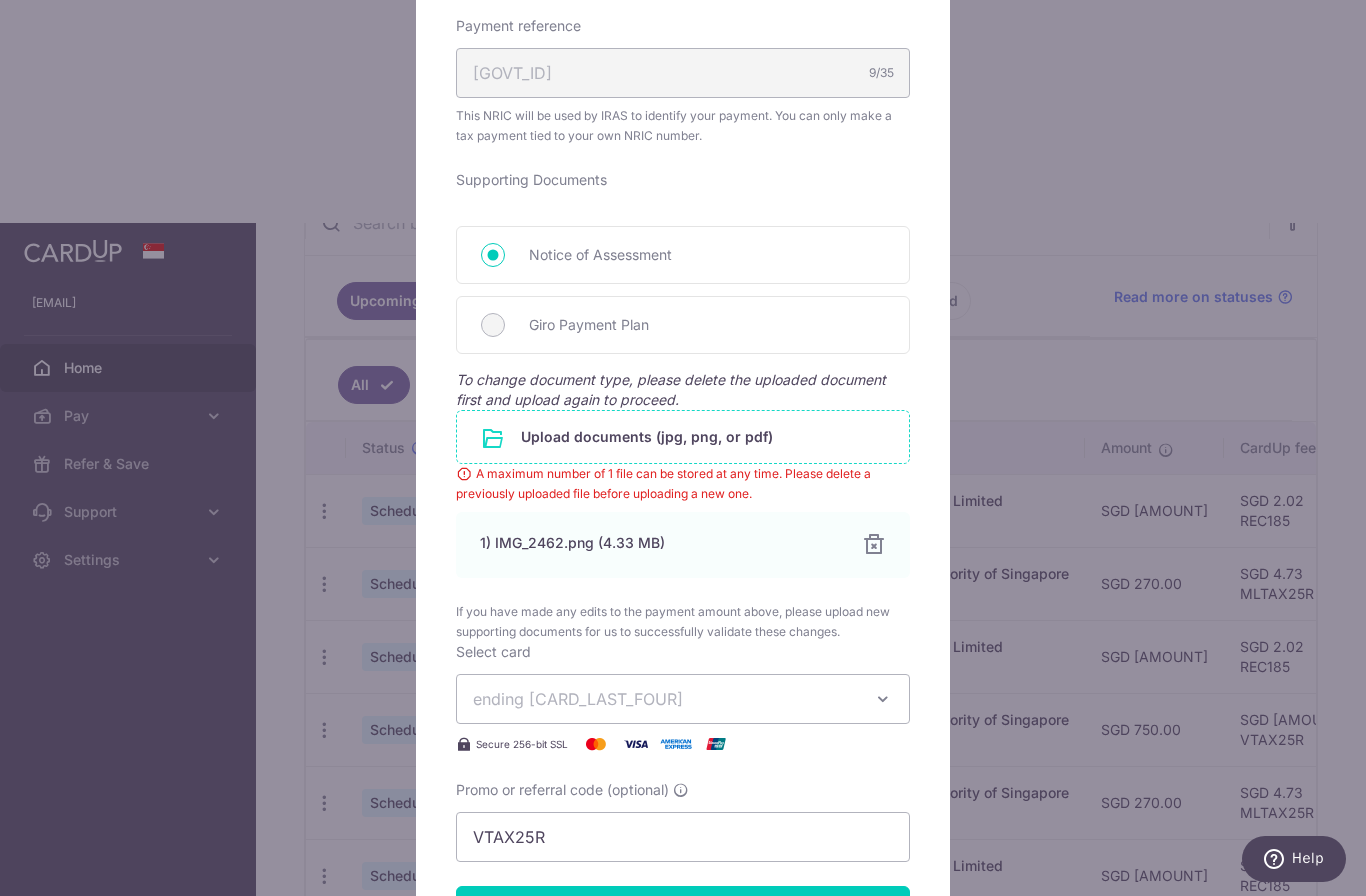 scroll, scrollTop: 795, scrollLeft: 0, axis: vertical 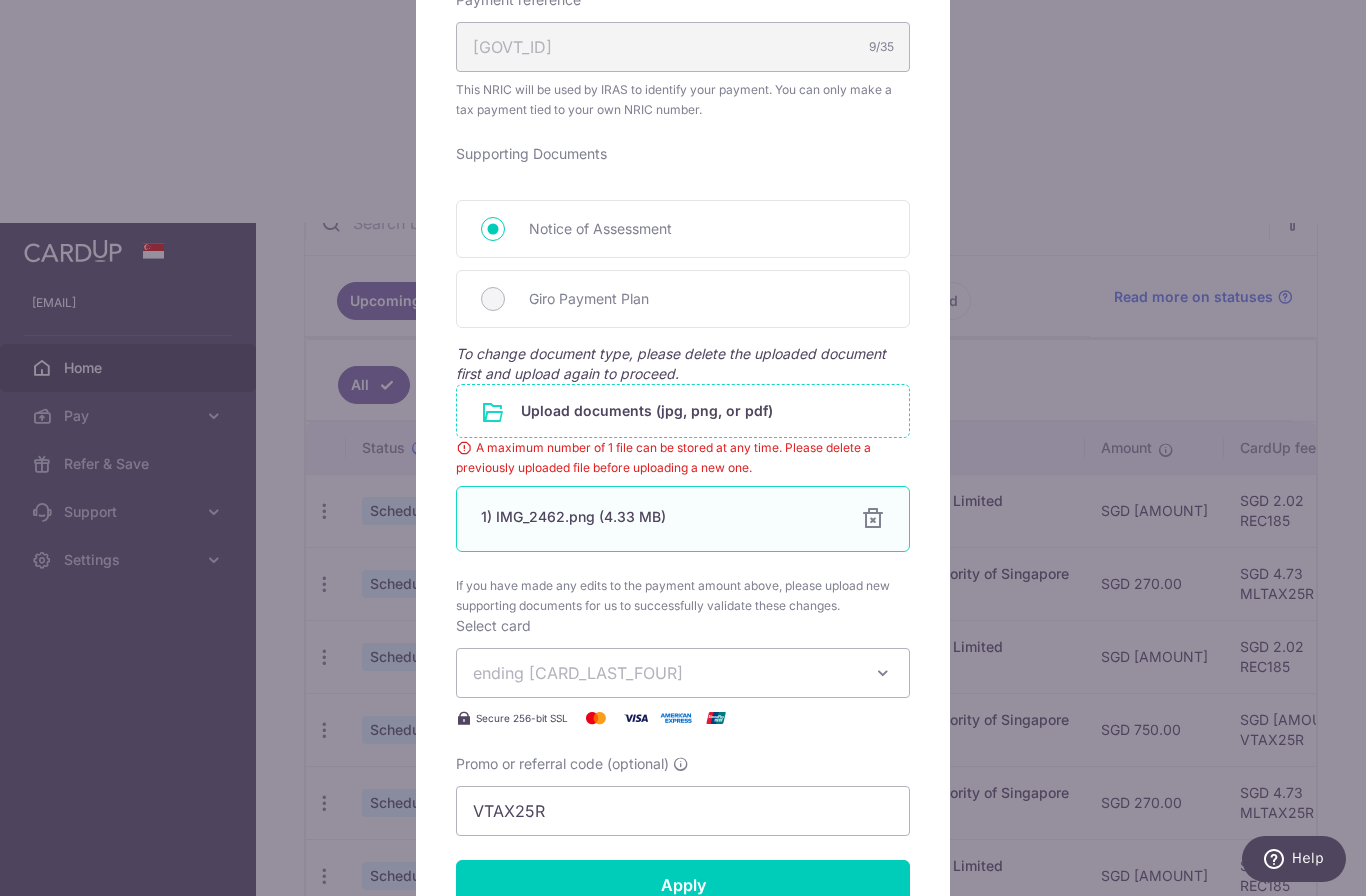 click at bounding box center (873, 519) 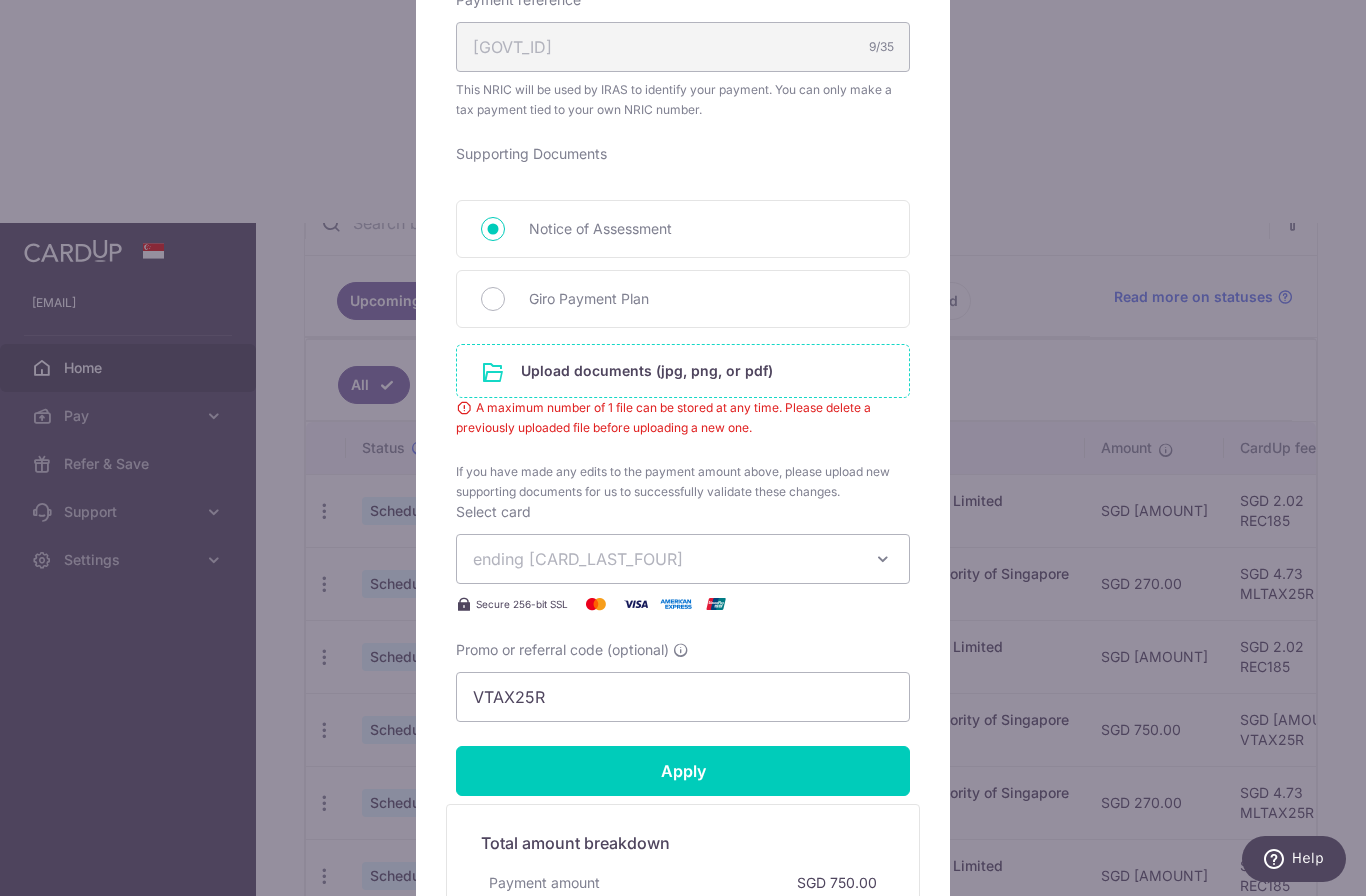 click at bounding box center [683, 371] 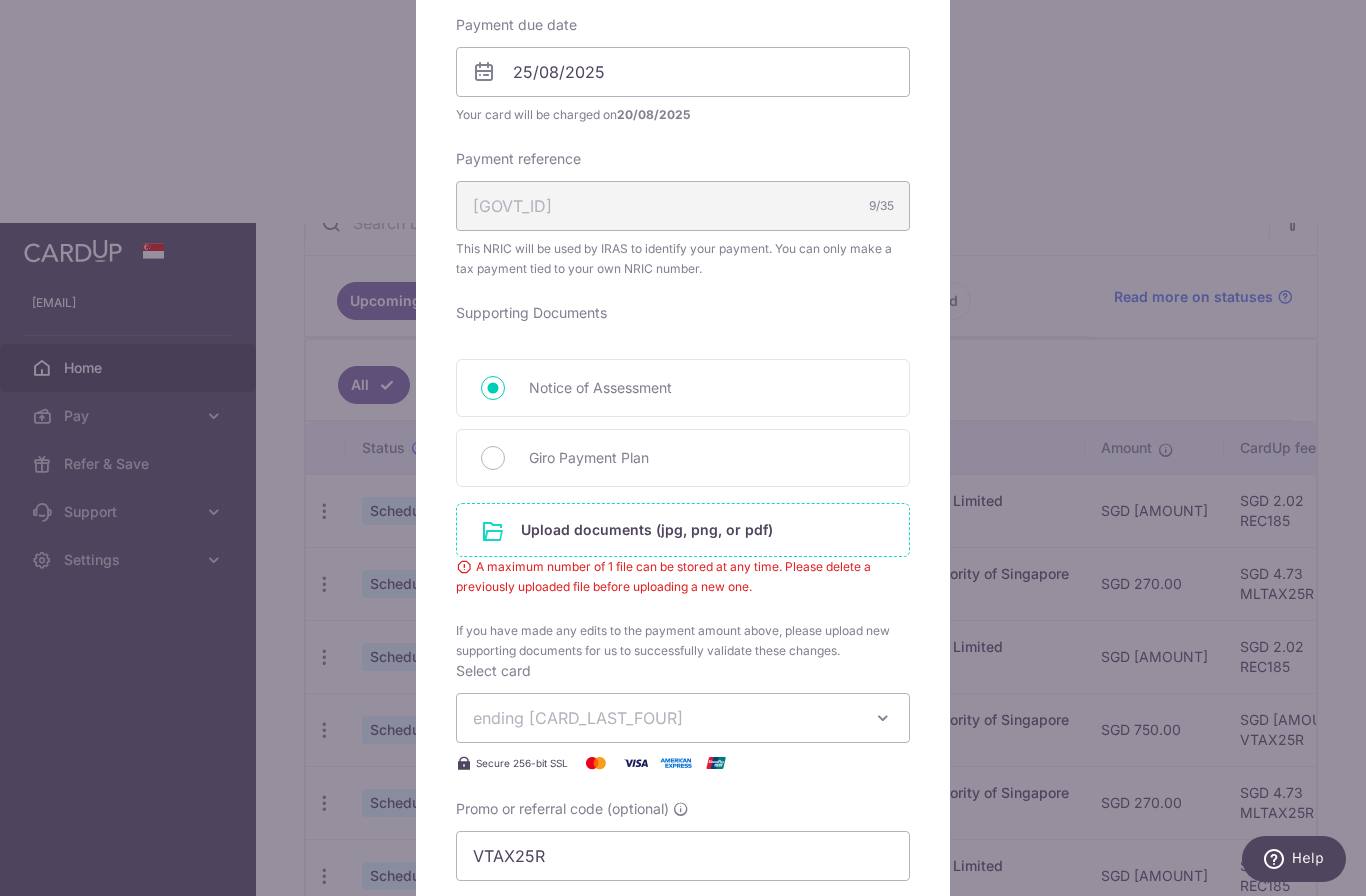 scroll, scrollTop: 640, scrollLeft: 0, axis: vertical 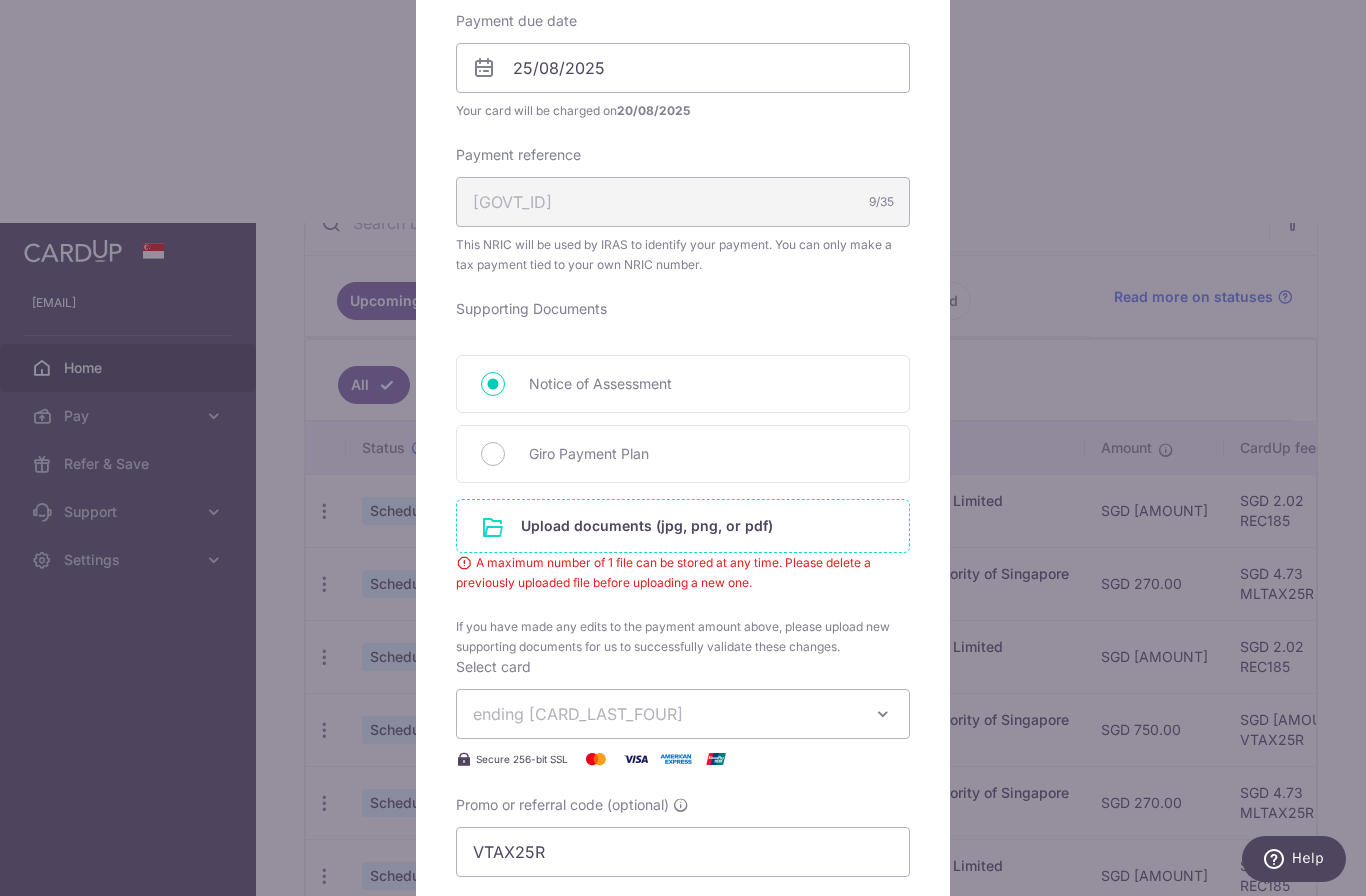 click at bounding box center (683, 526) 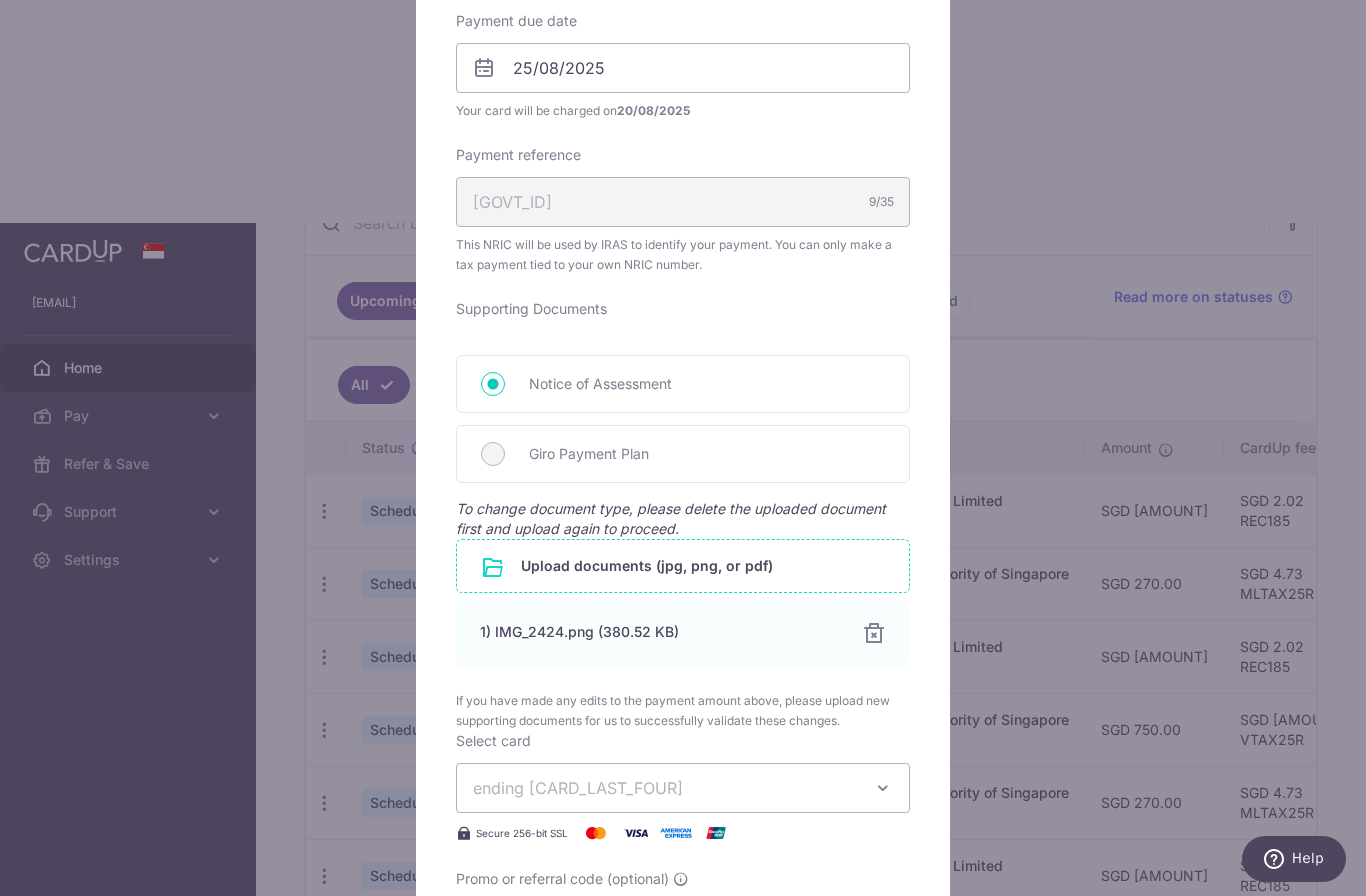 click on "ending 3120" at bounding box center (683, 788) 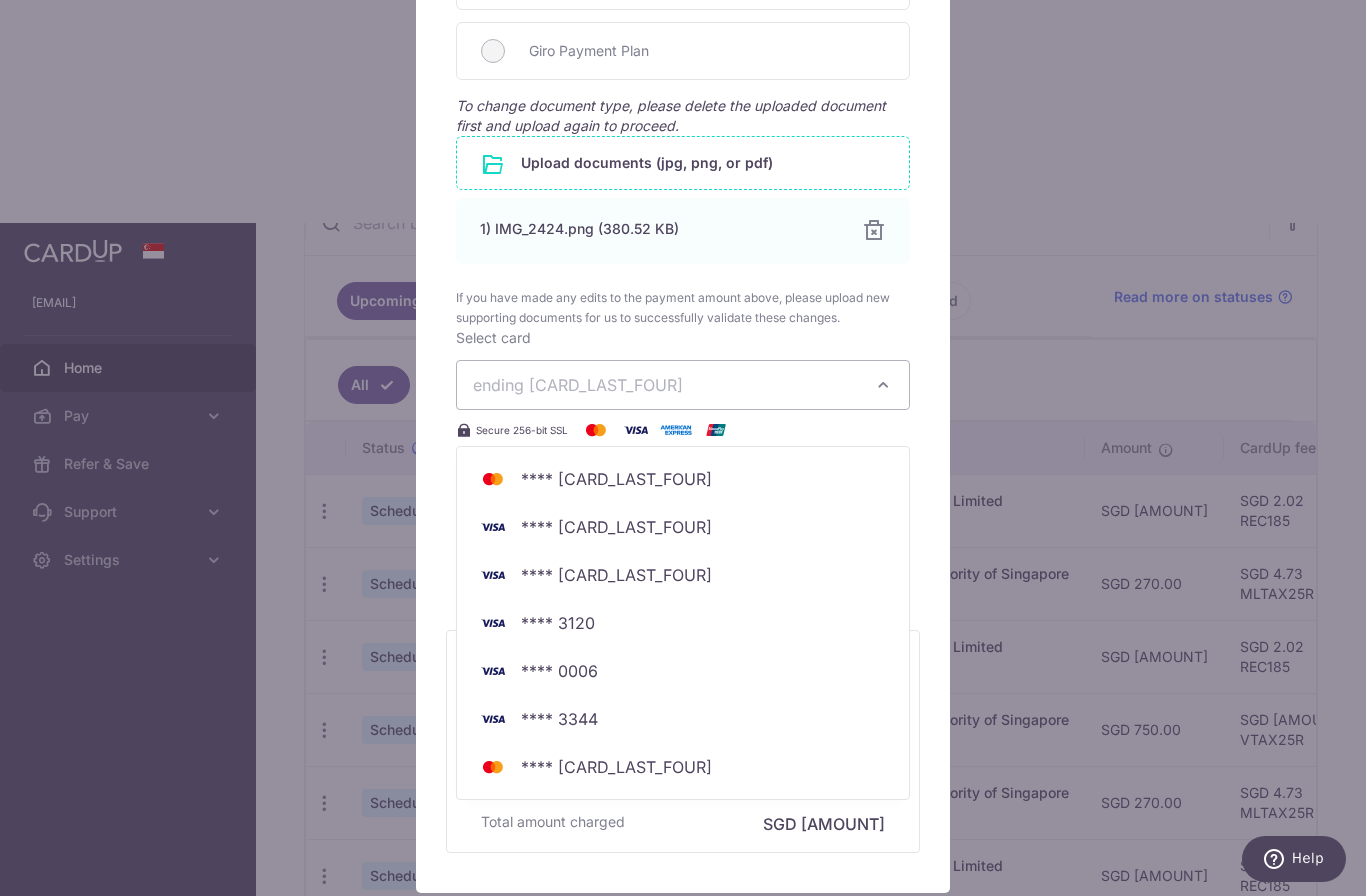 scroll, scrollTop: 1103, scrollLeft: 0, axis: vertical 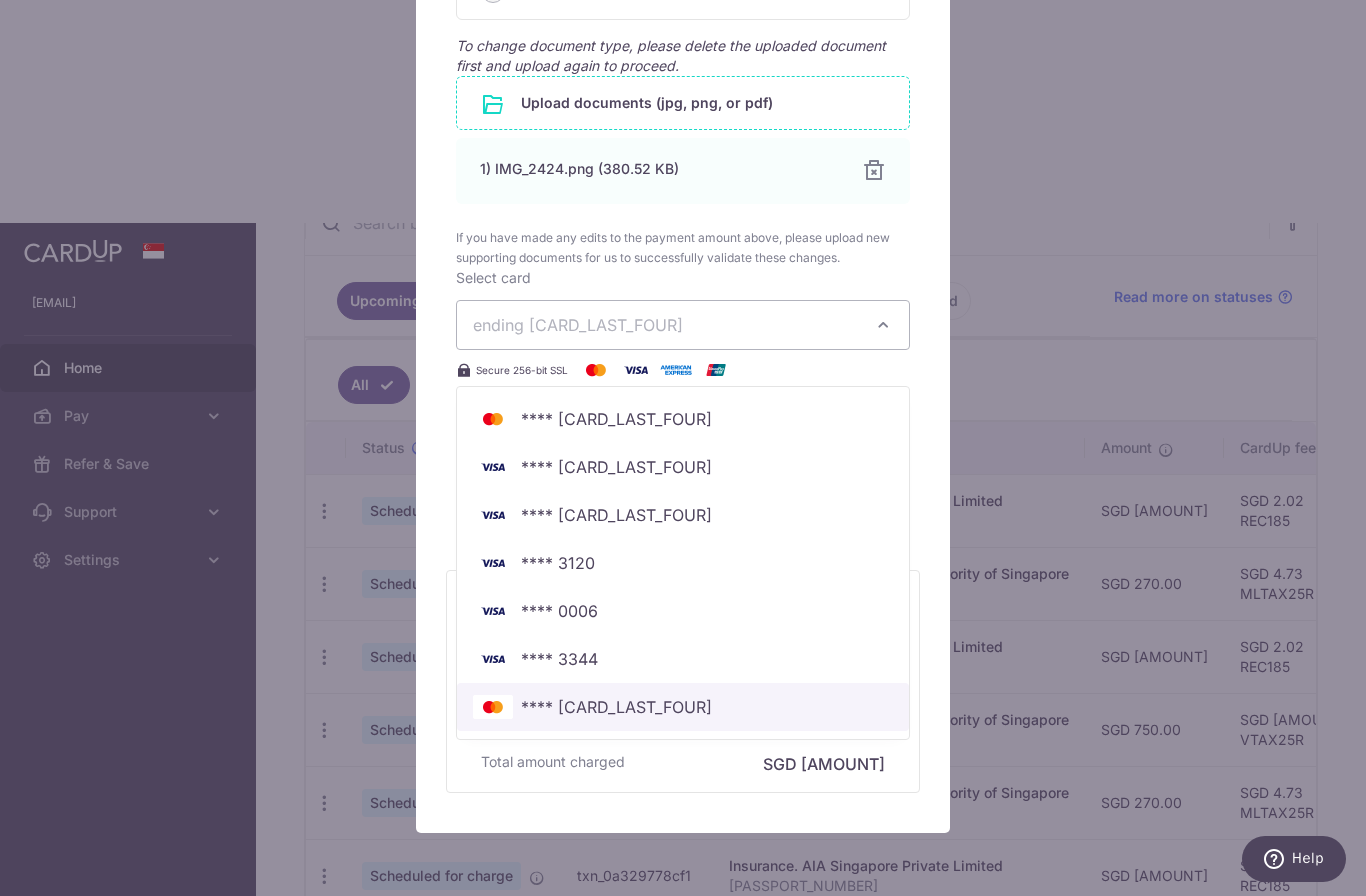 click on "**** 9878" at bounding box center [616, 707] 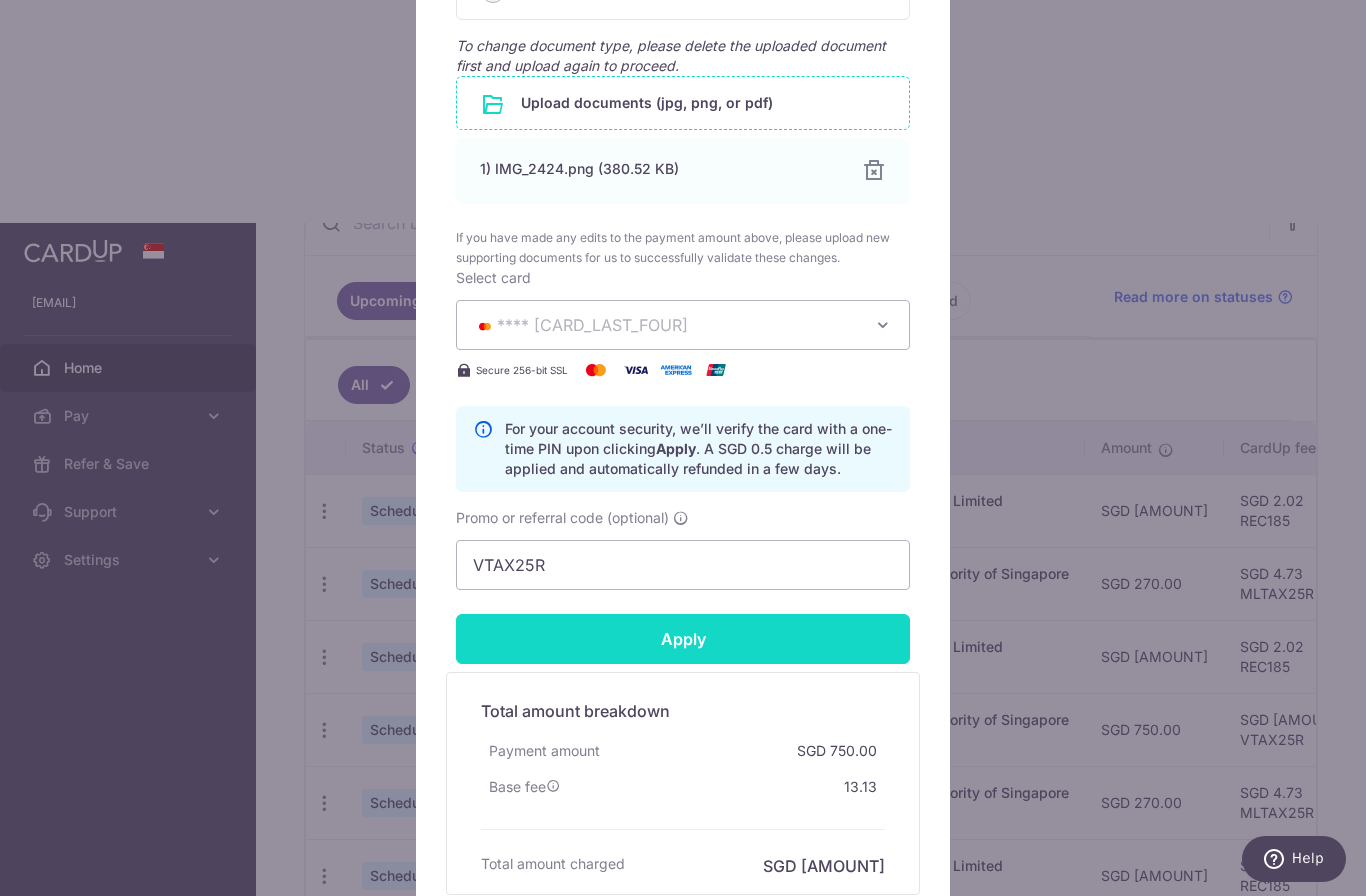 click on "Apply" at bounding box center [683, 639] 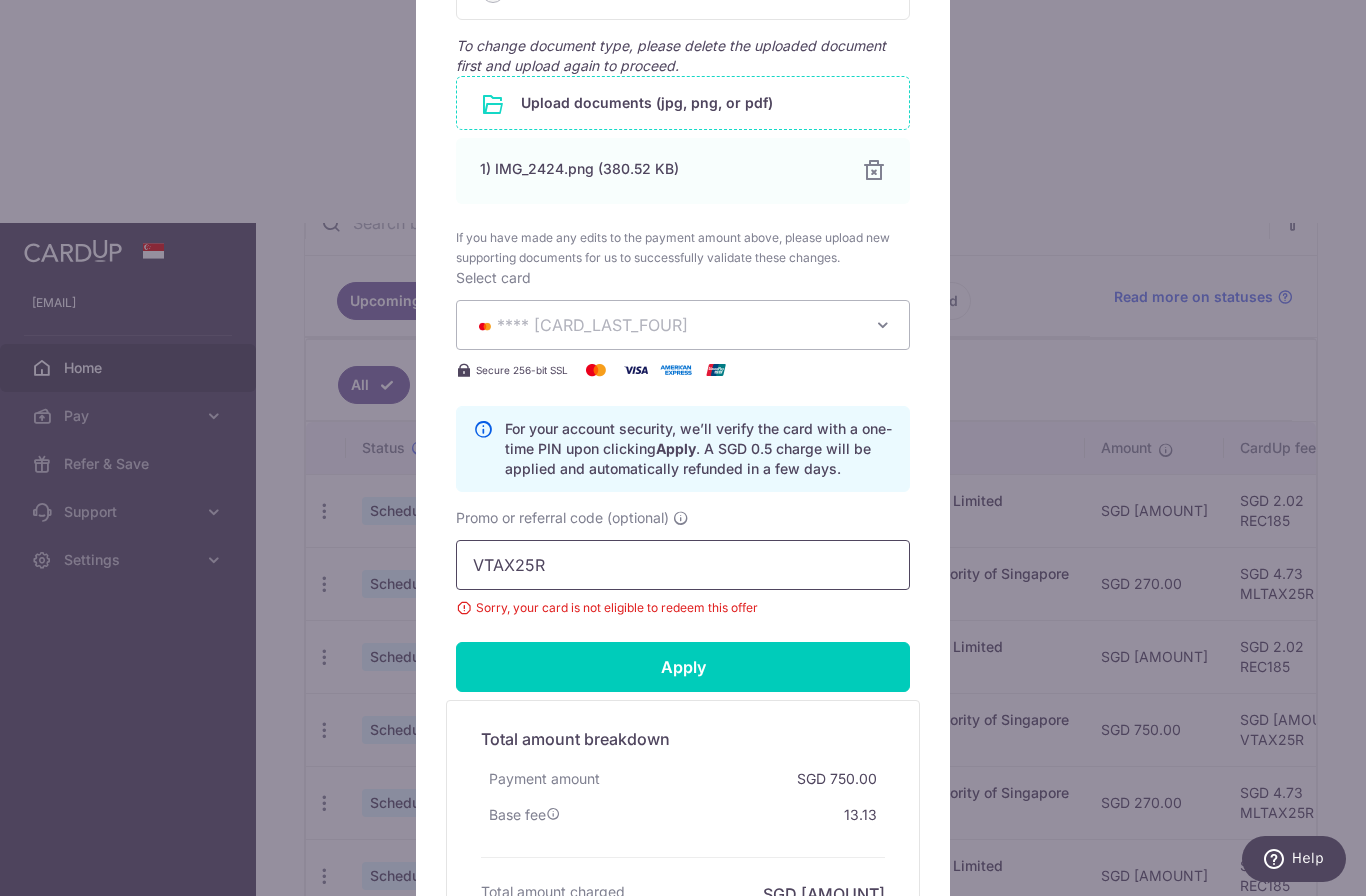 click on "VTAX25R" at bounding box center [683, 565] 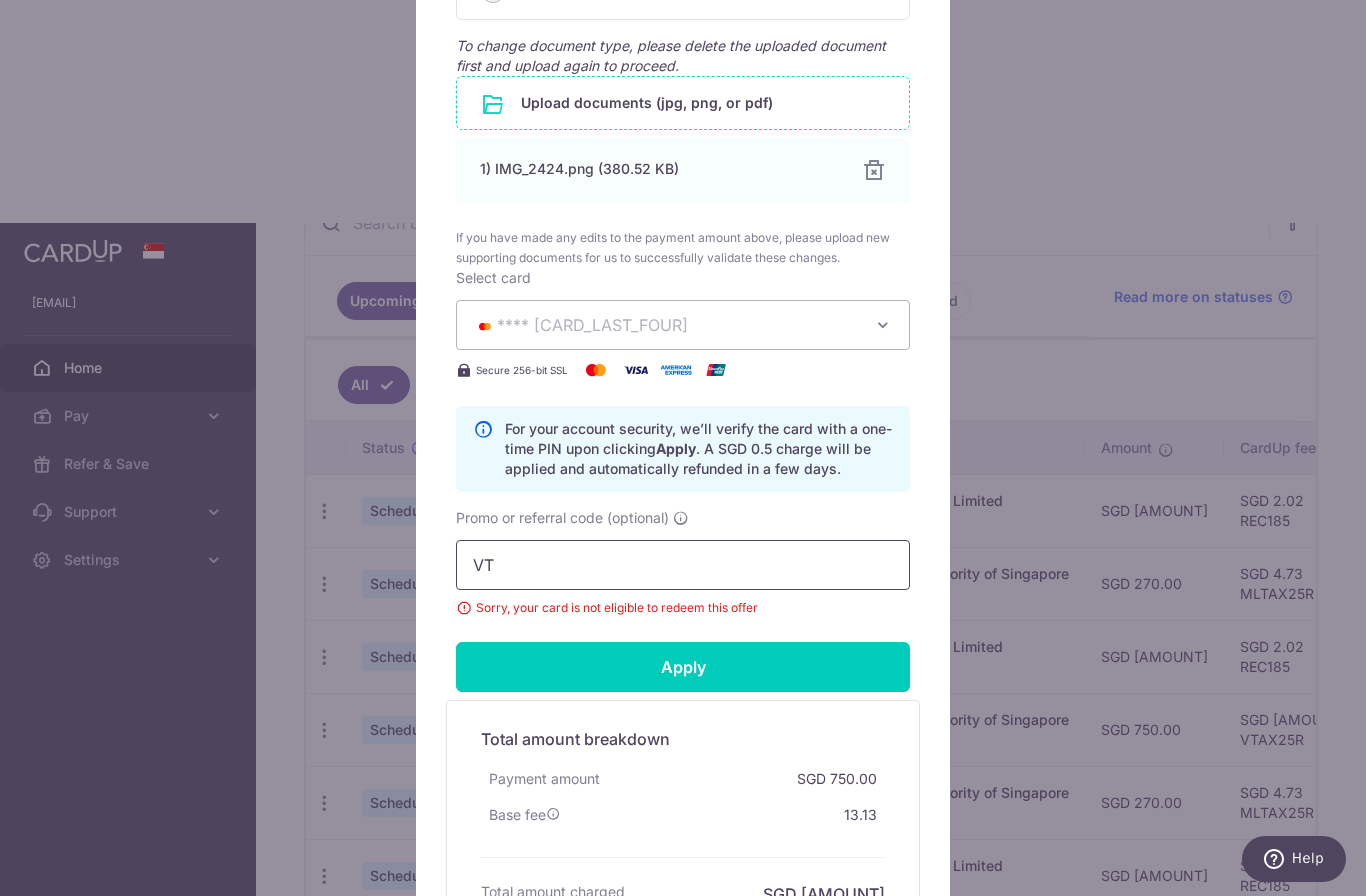 type on "V" 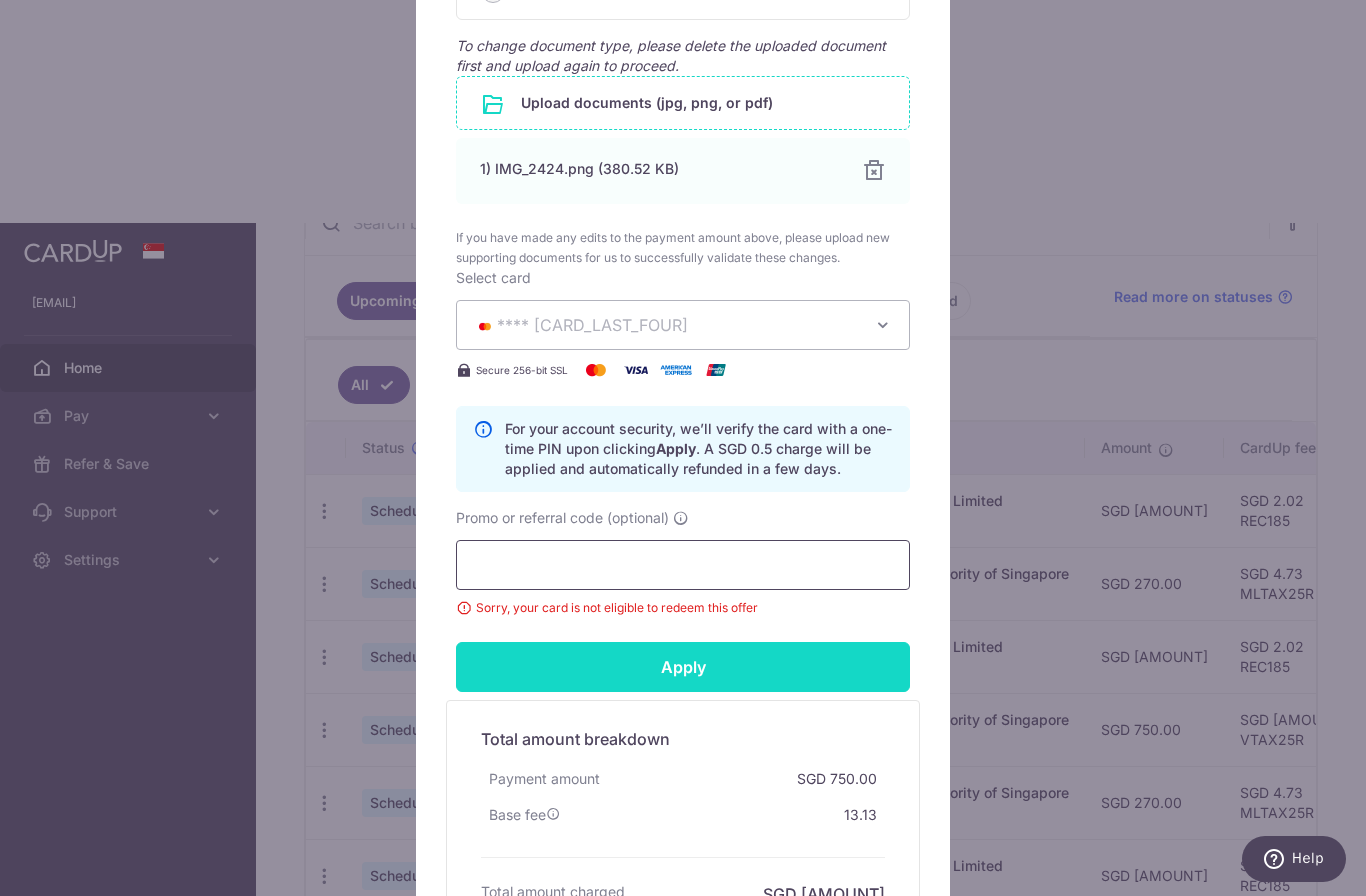 type 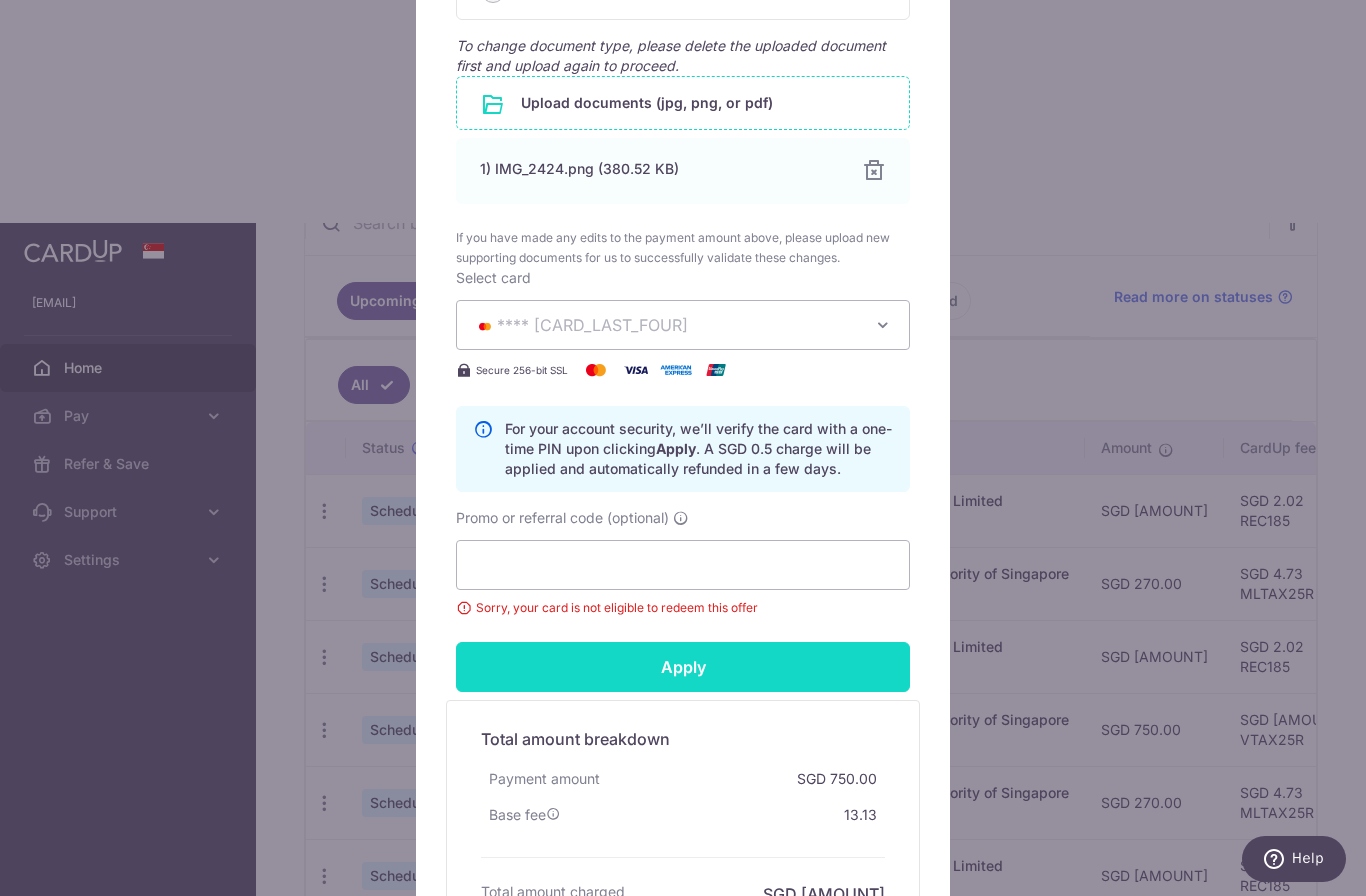 click on "Apply" at bounding box center [683, 667] 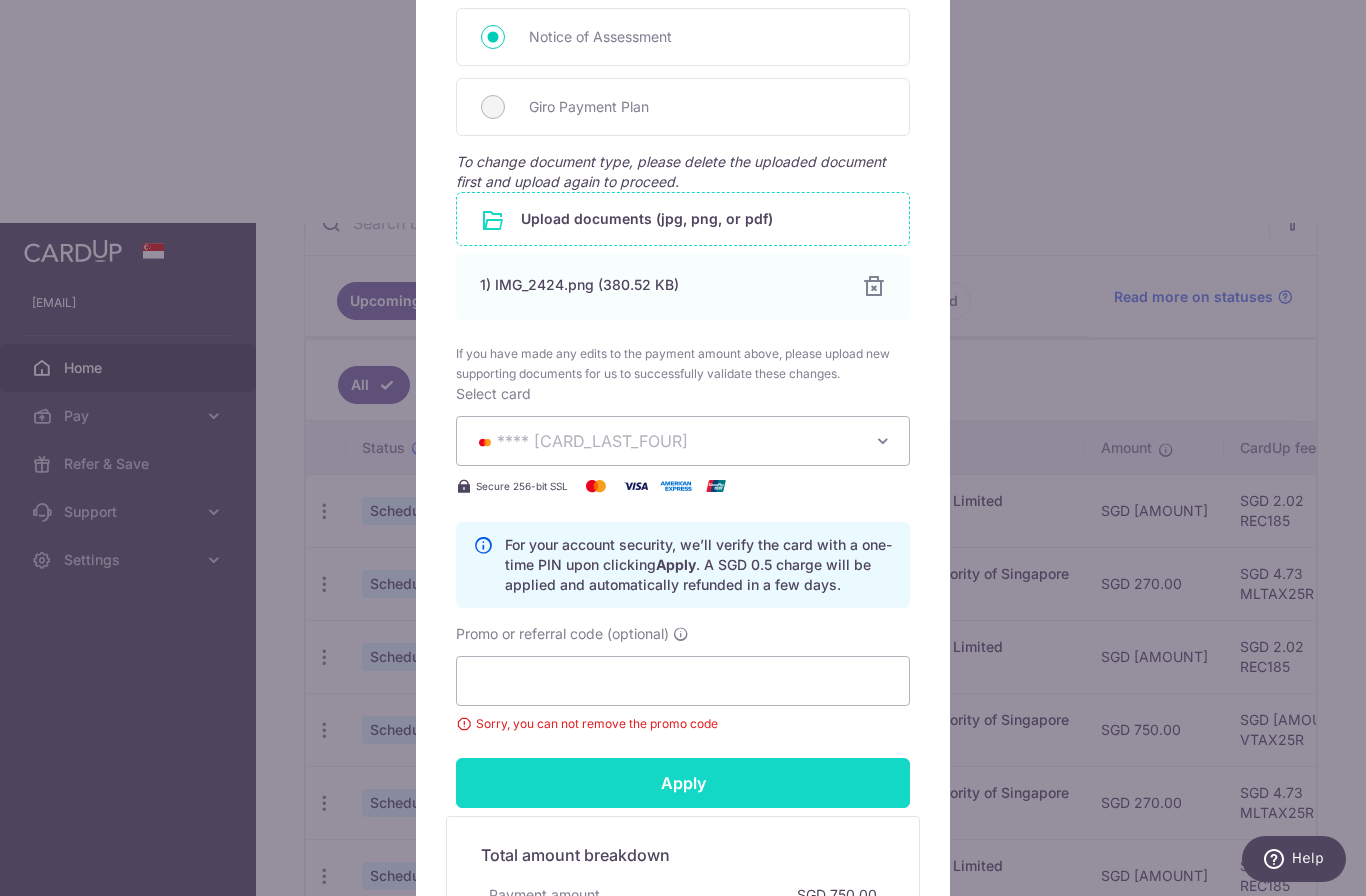scroll, scrollTop: 990, scrollLeft: 0, axis: vertical 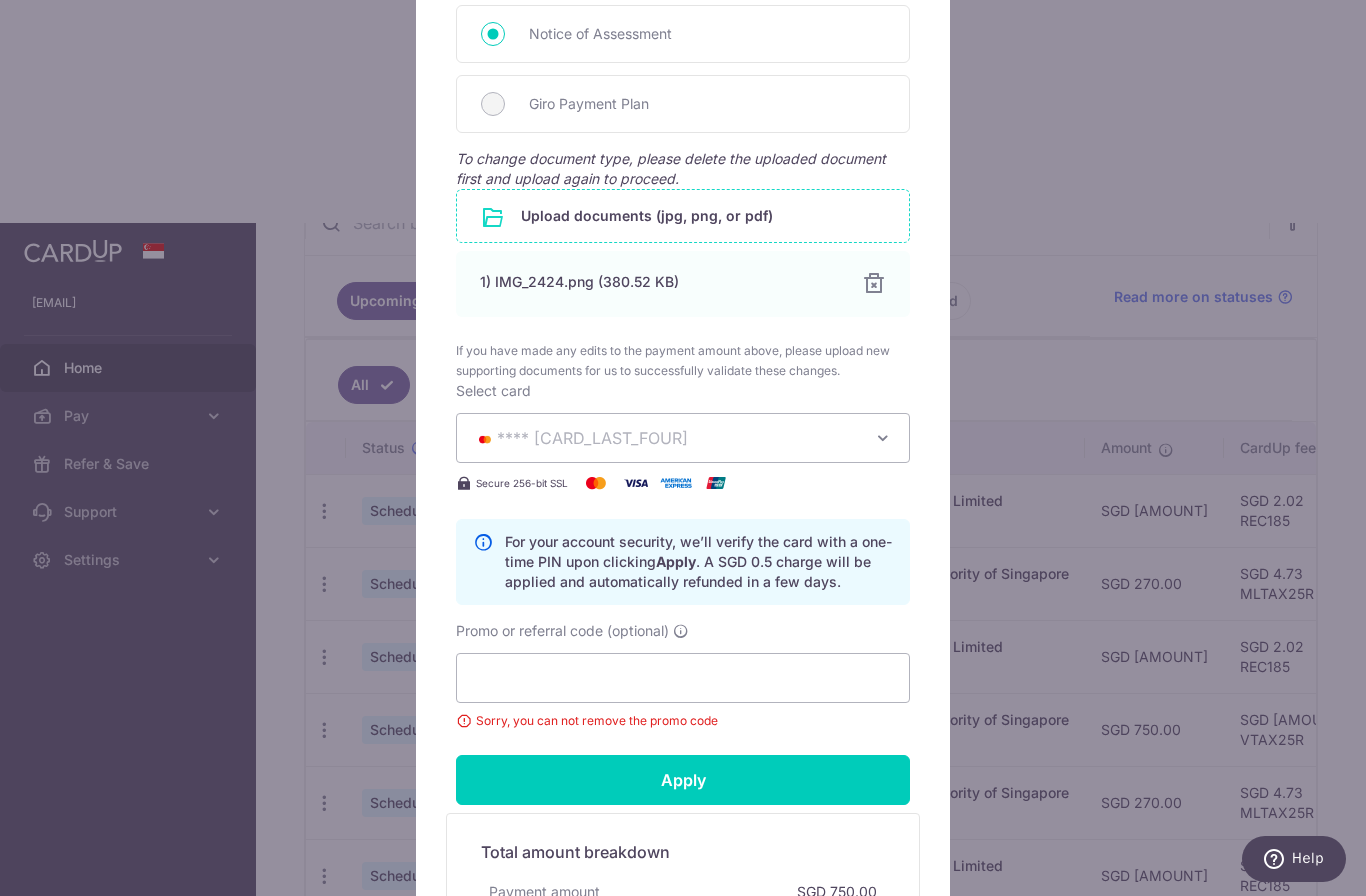 click on "Edit payment
By clicking apply,  you will make changes to all   payments to  Inland Revenue Authority of Singapore  scheduled from
.
By clicking below, you confirm you are editing this payment to  Inland Revenue Authority of Singapore  on
21/09/2025 .
975.00" at bounding box center (683, 448) 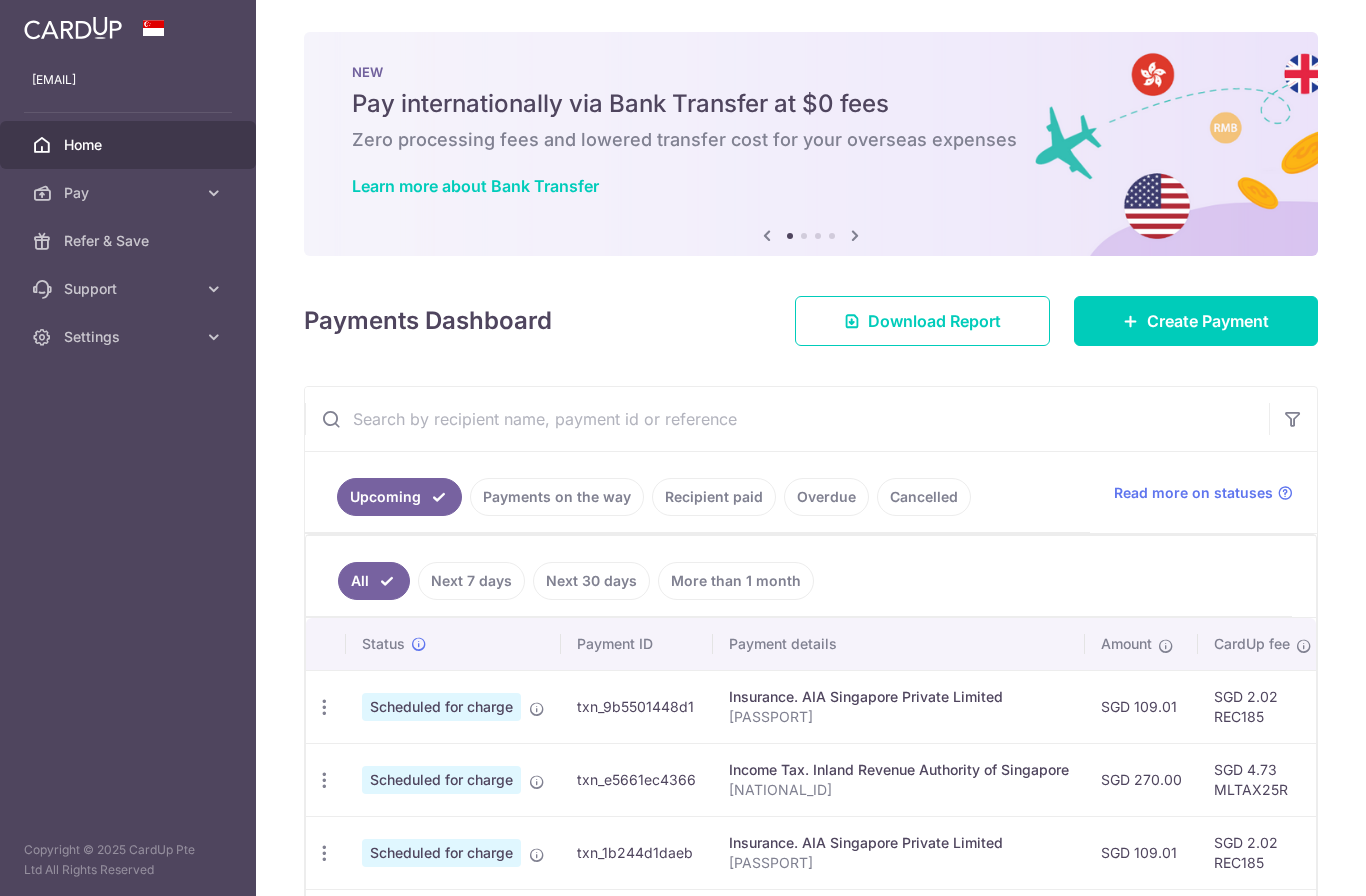 scroll, scrollTop: 0, scrollLeft: 0, axis: both 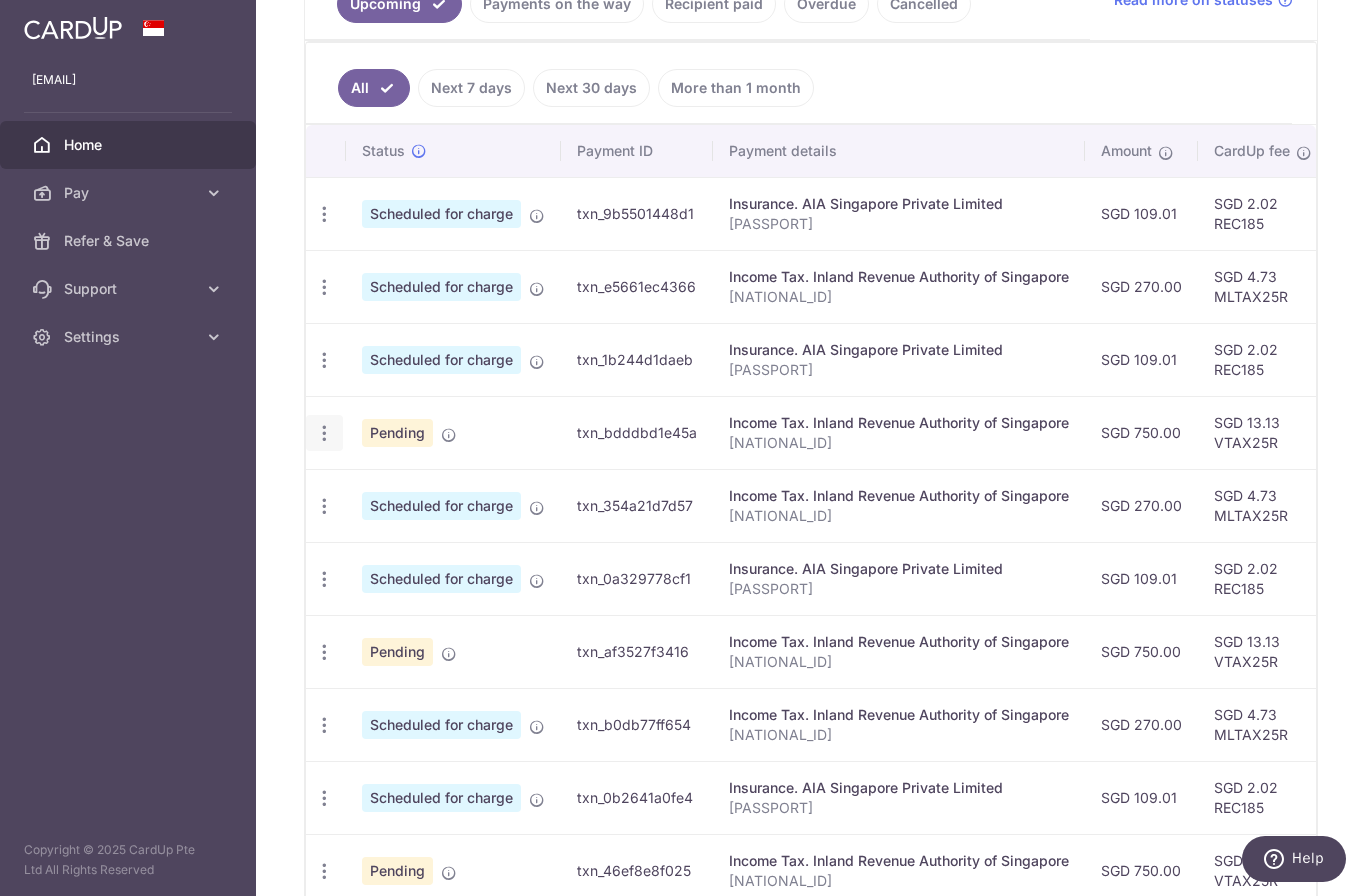 click at bounding box center [324, 214] 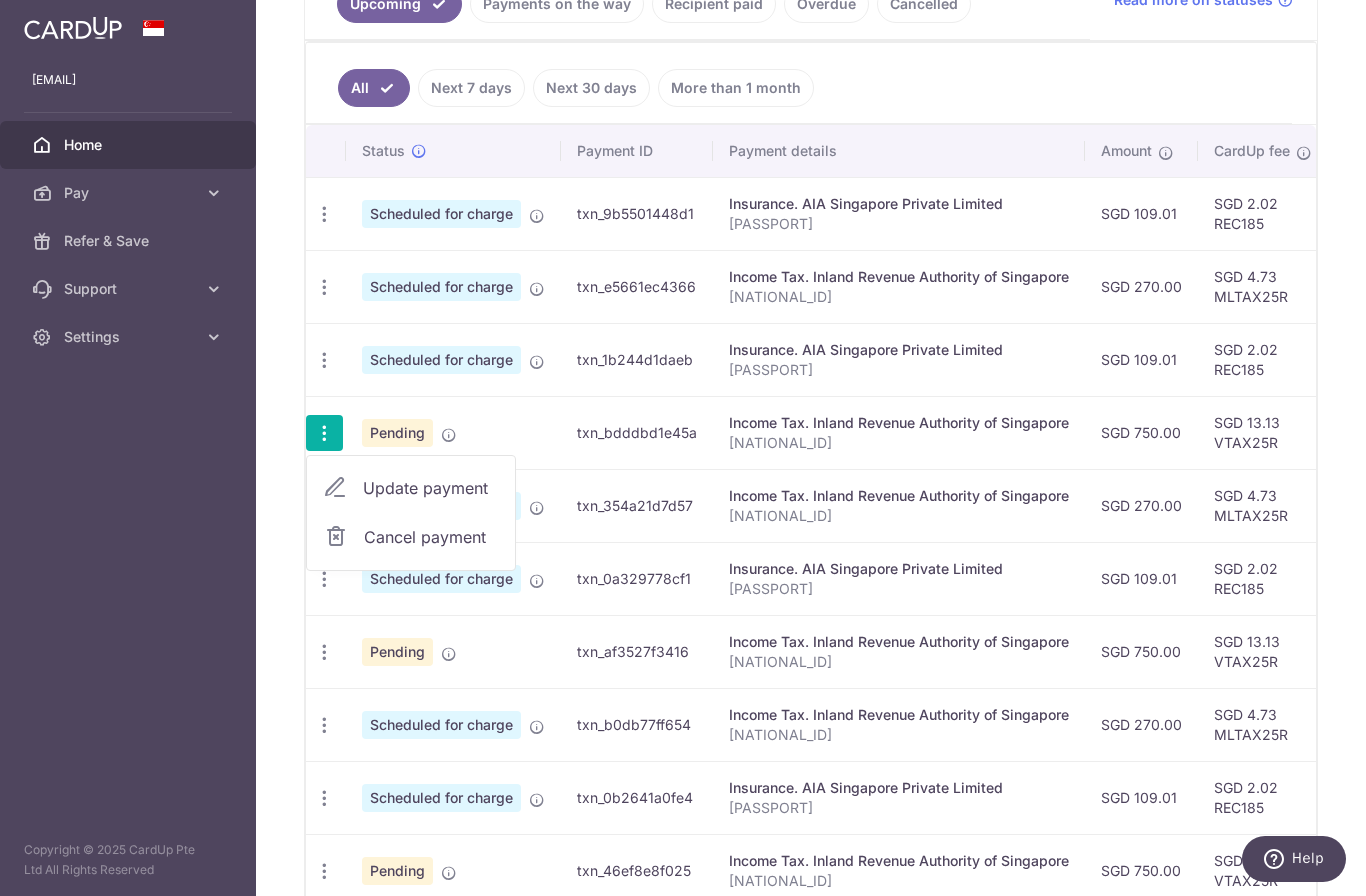 click on "Update payment" at bounding box center [431, 488] 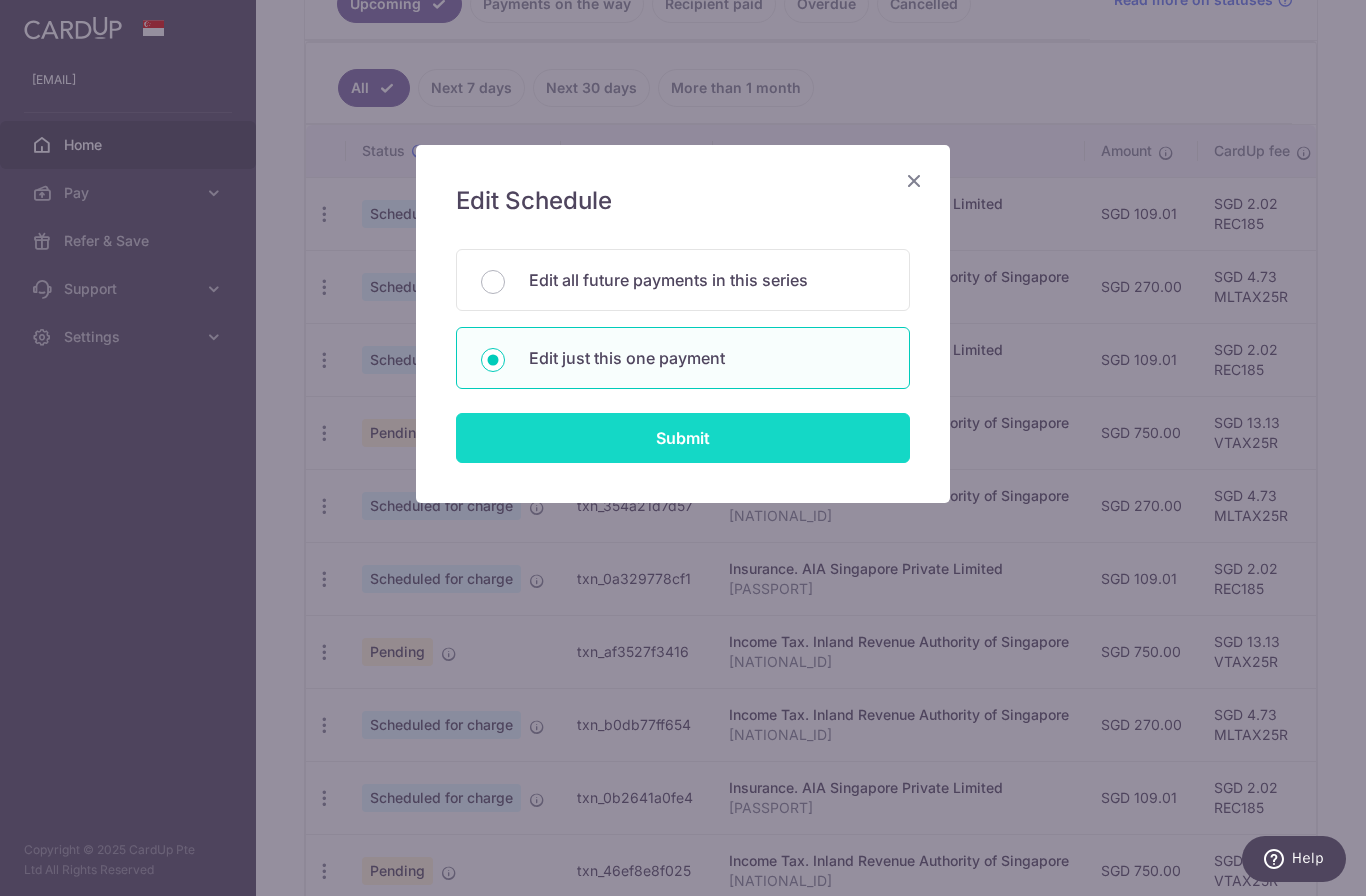 click on "Submit" at bounding box center [683, 438] 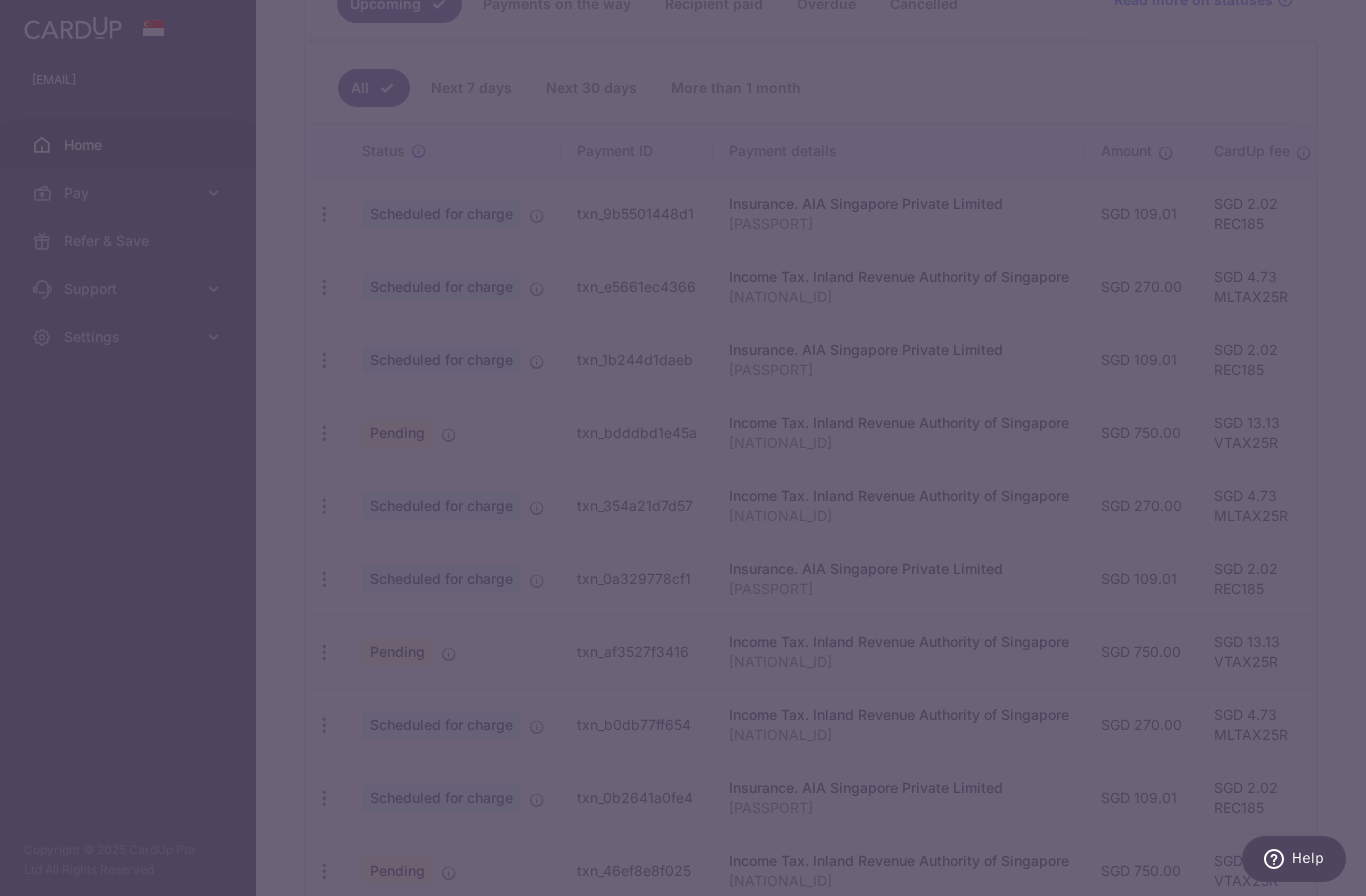 type on "VTAX25R" 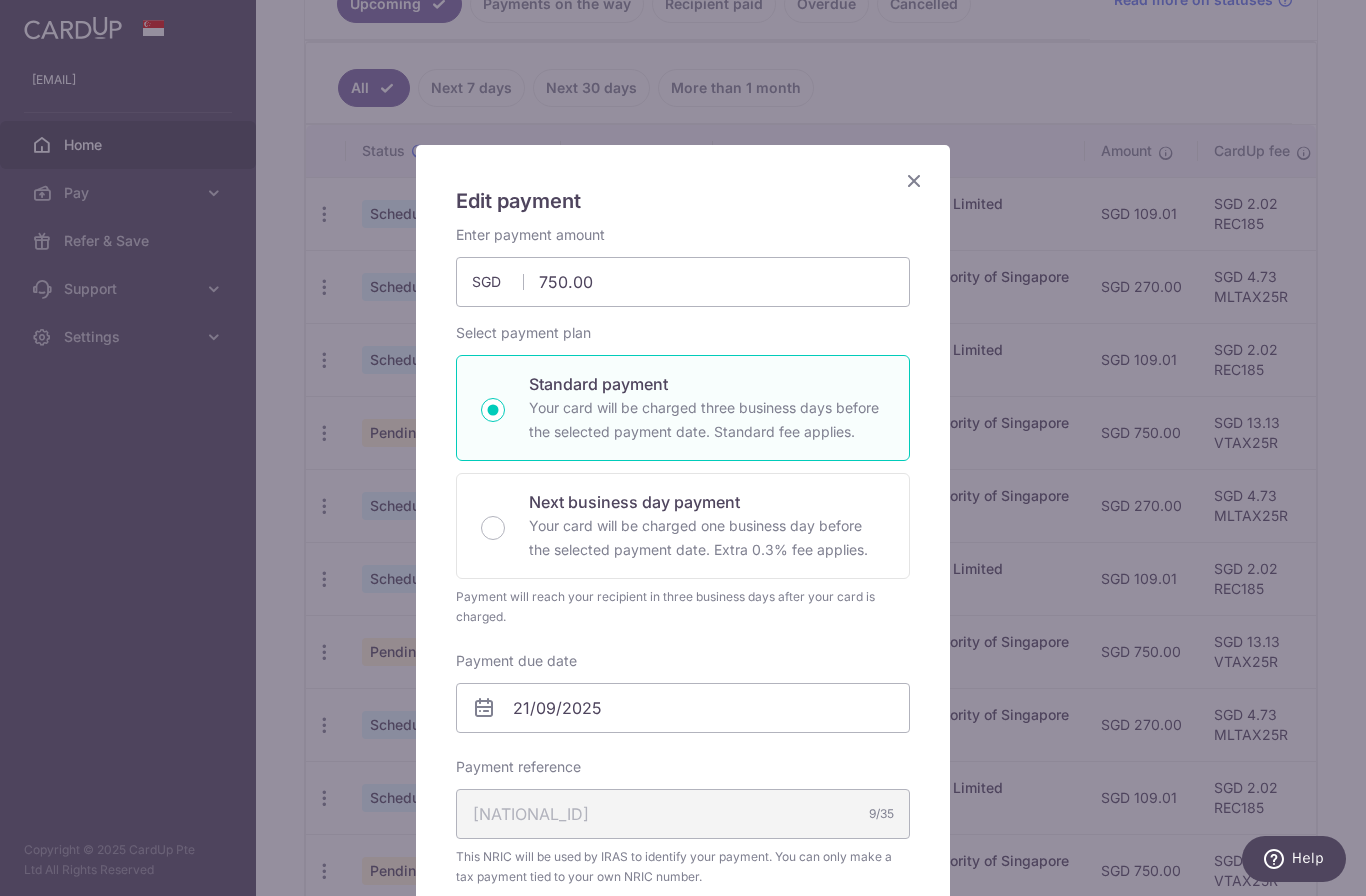 scroll, scrollTop: 0, scrollLeft: 0, axis: both 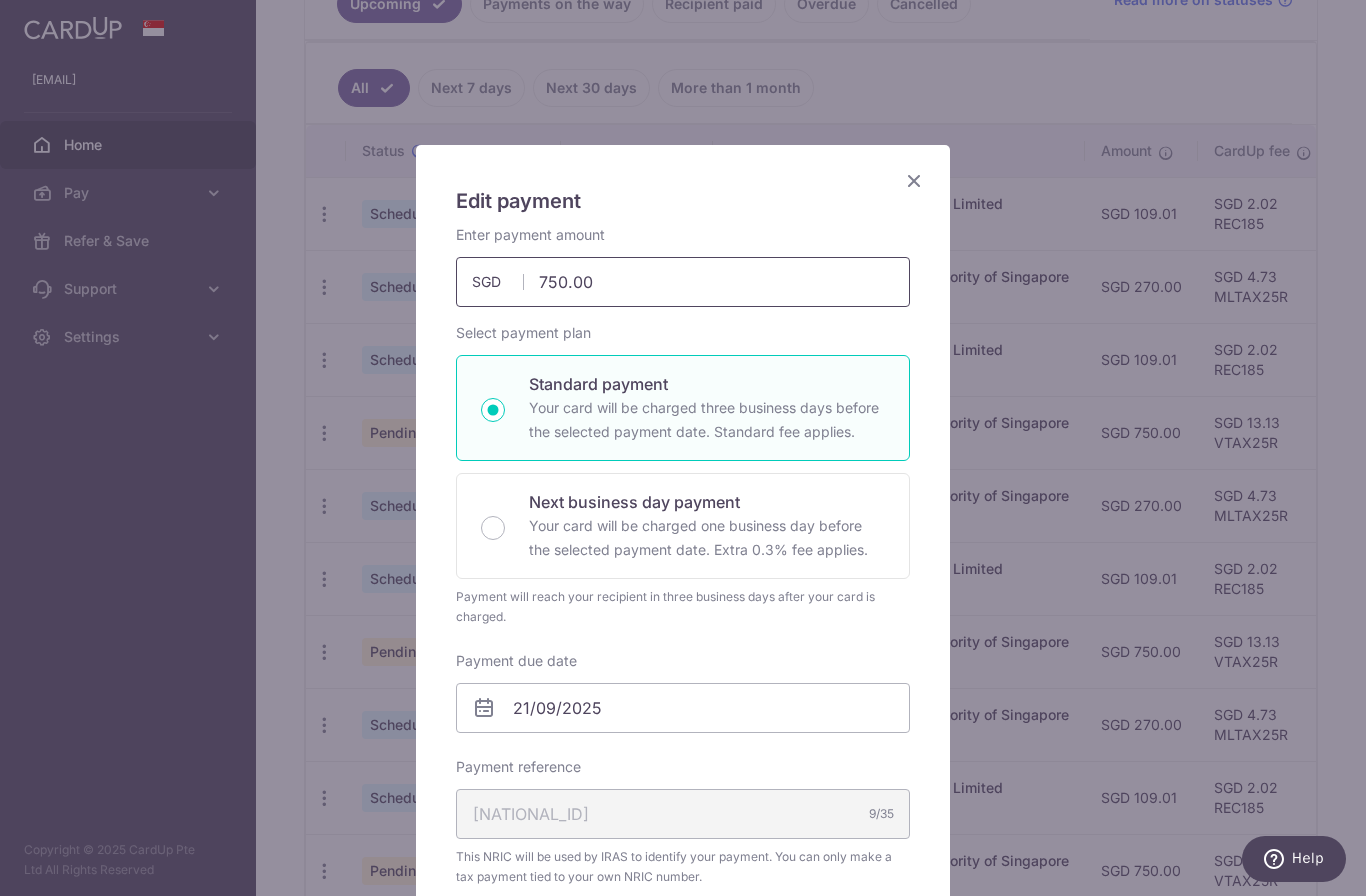 click on "750.00" at bounding box center (683, 282) 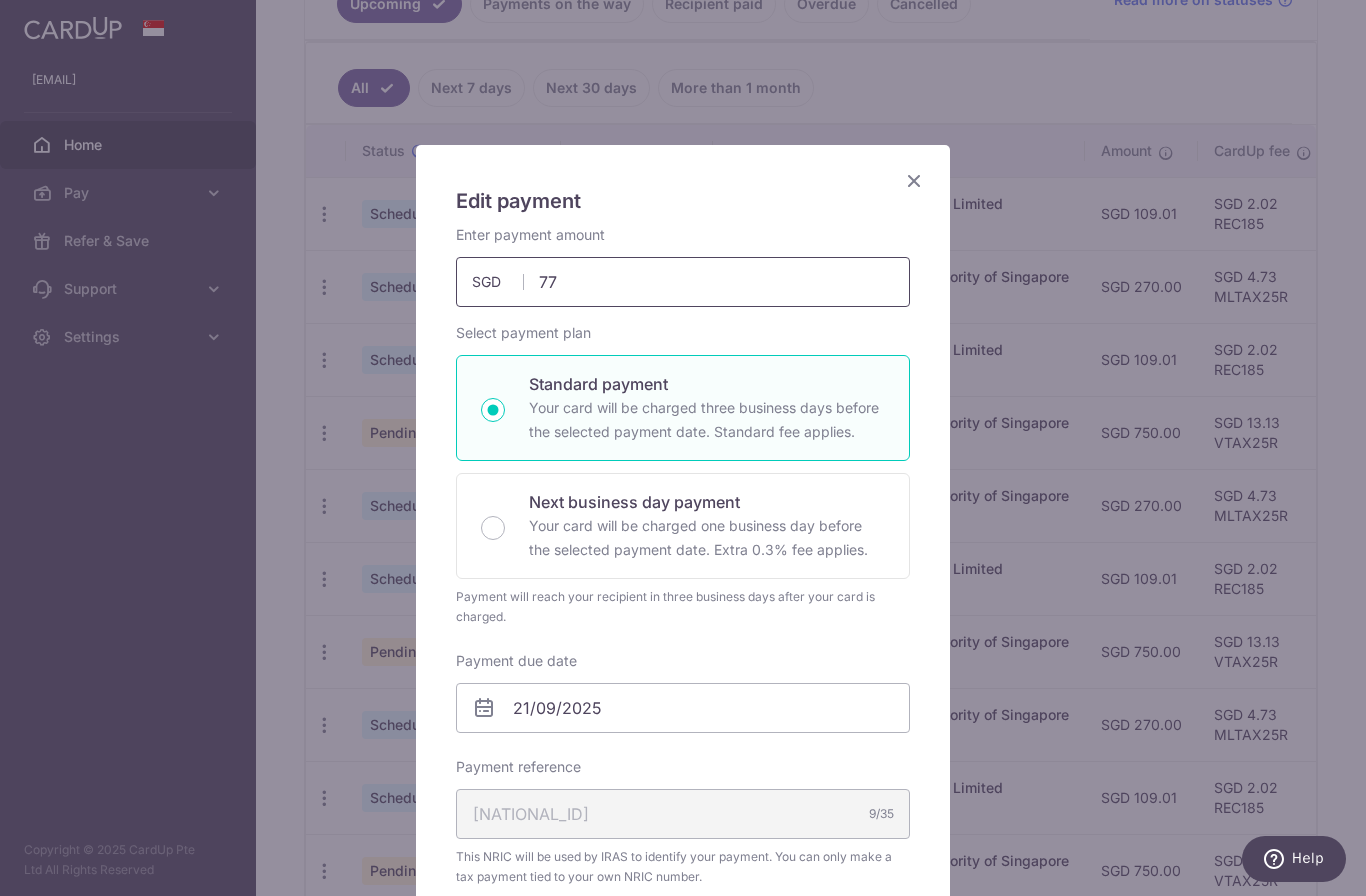 type on "7" 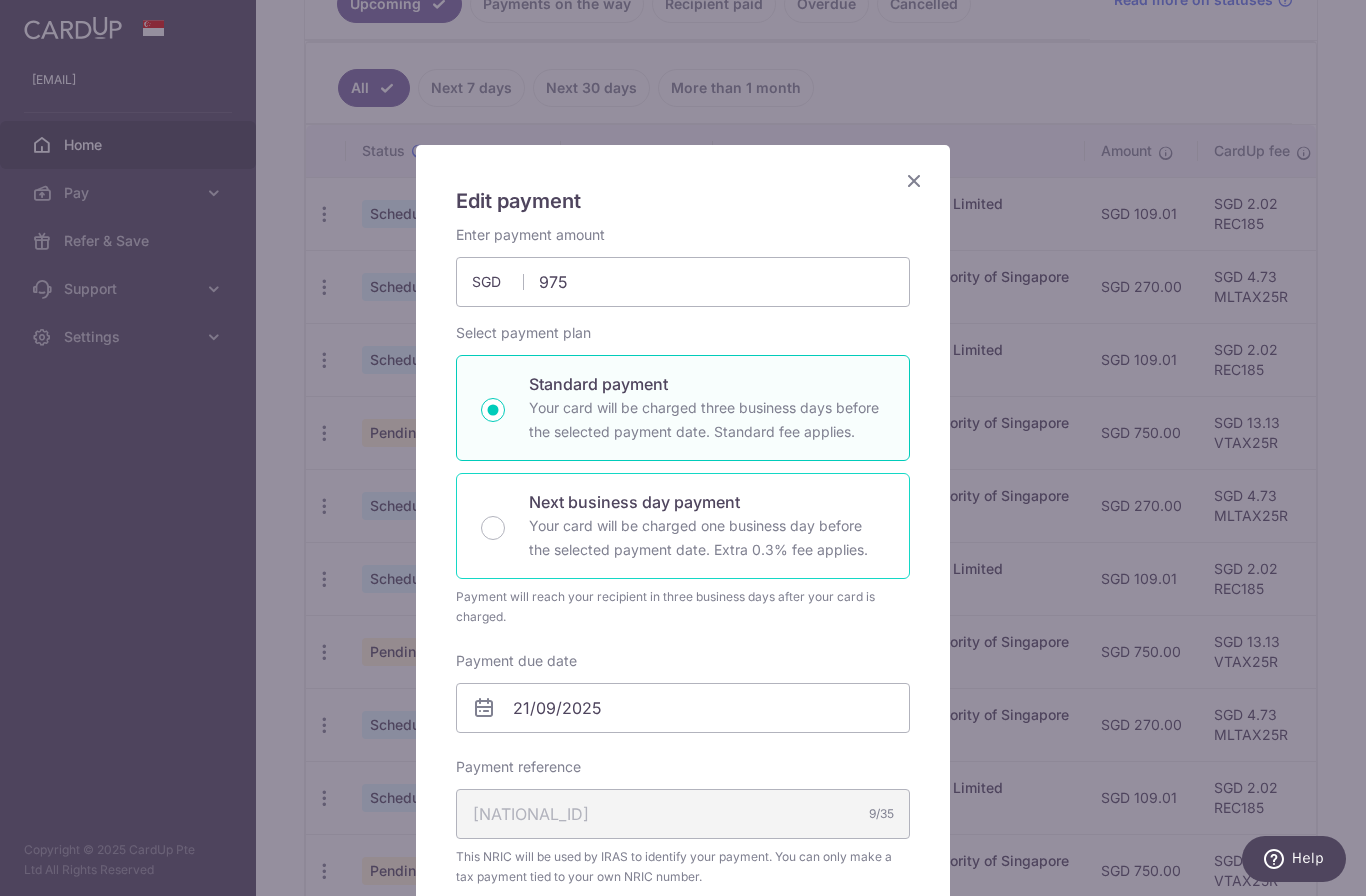 click on "Your card will be charged one business day before the selected payment date. Extra 0.3% fee applies." at bounding box center (707, 538) 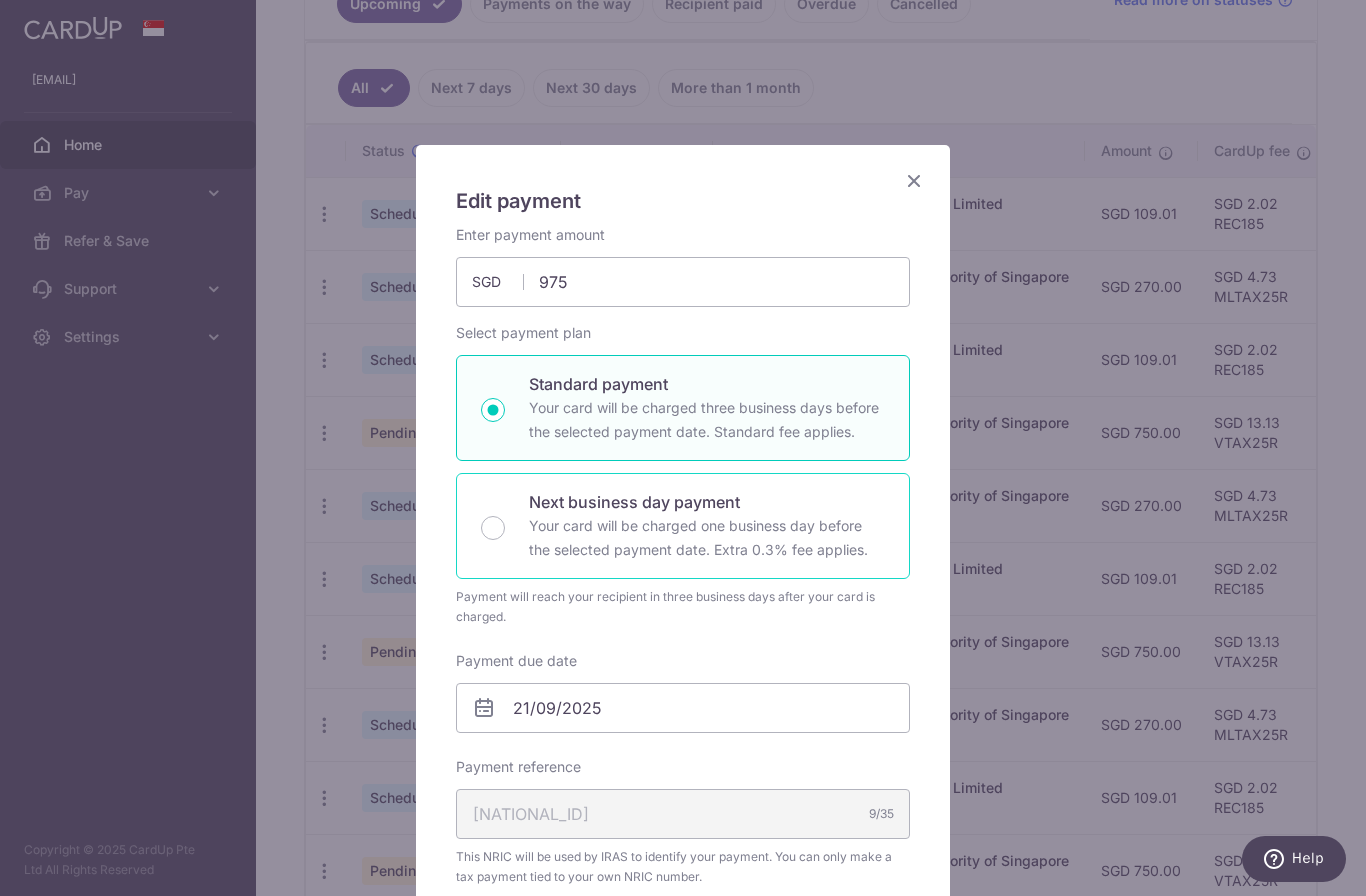 type on "975.00" 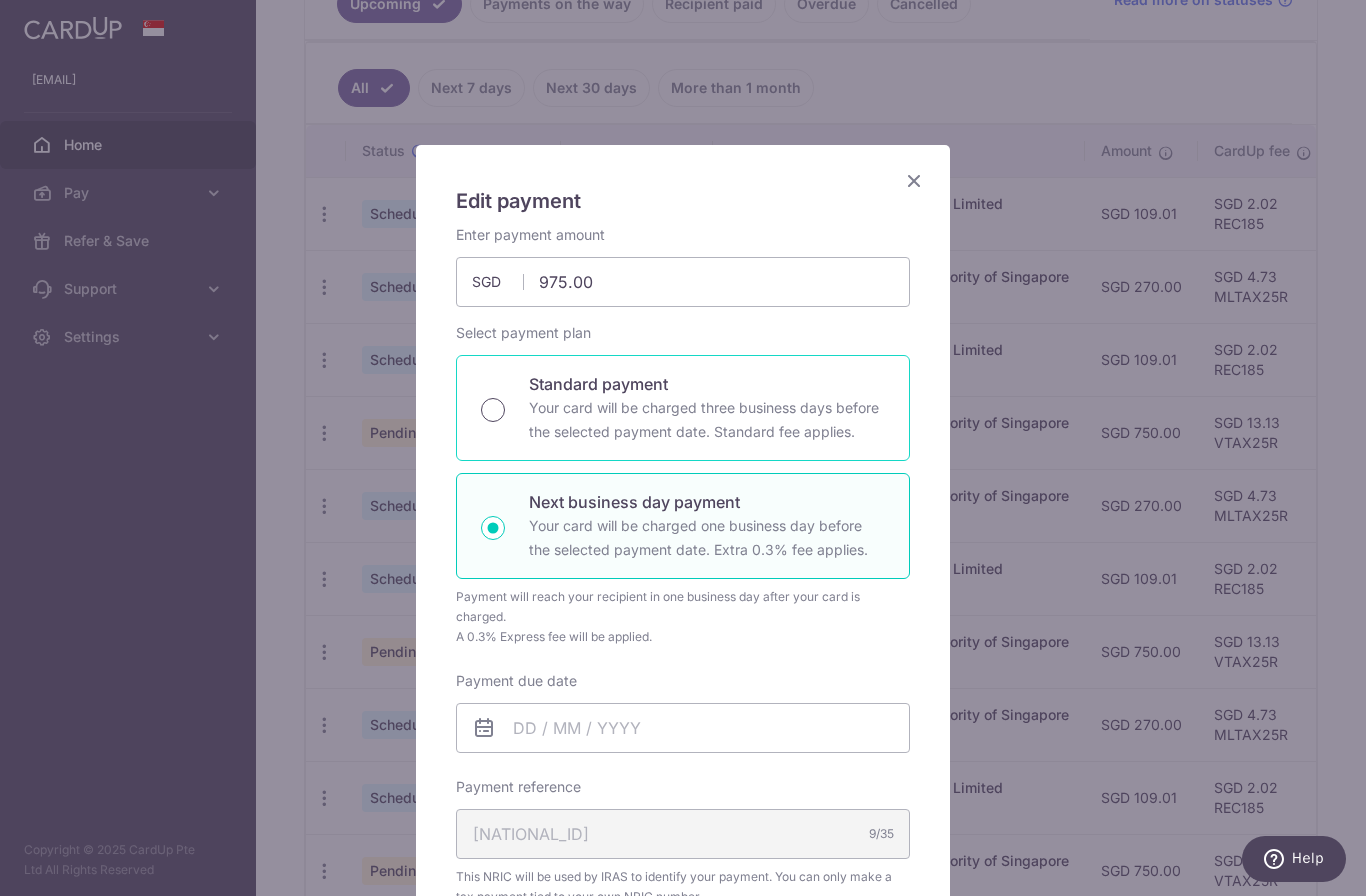 click on "Standard payment
Your card will be charged three  business days before the selected payment date. Standard fee applies." at bounding box center [493, 410] 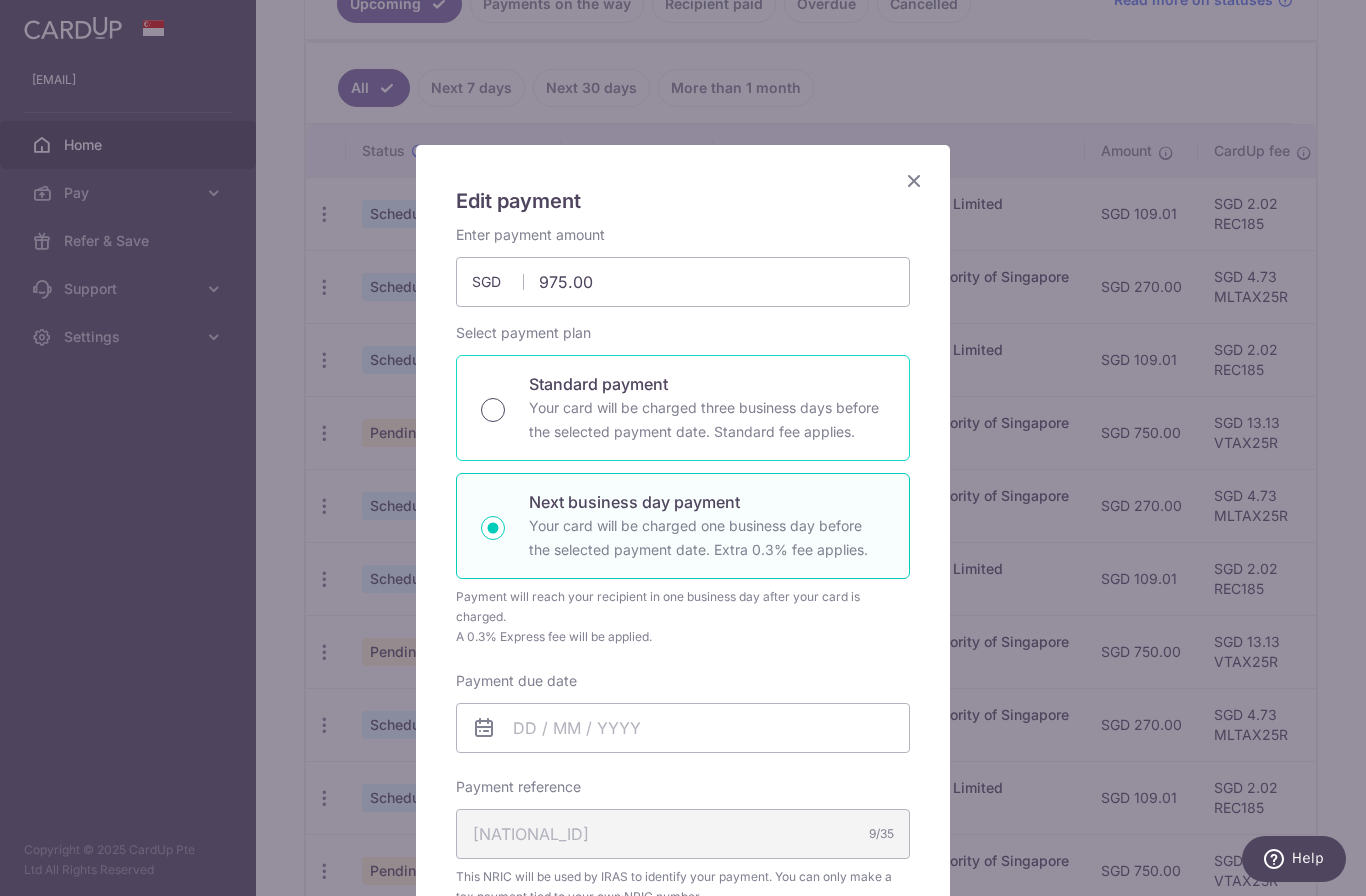 radio on "true" 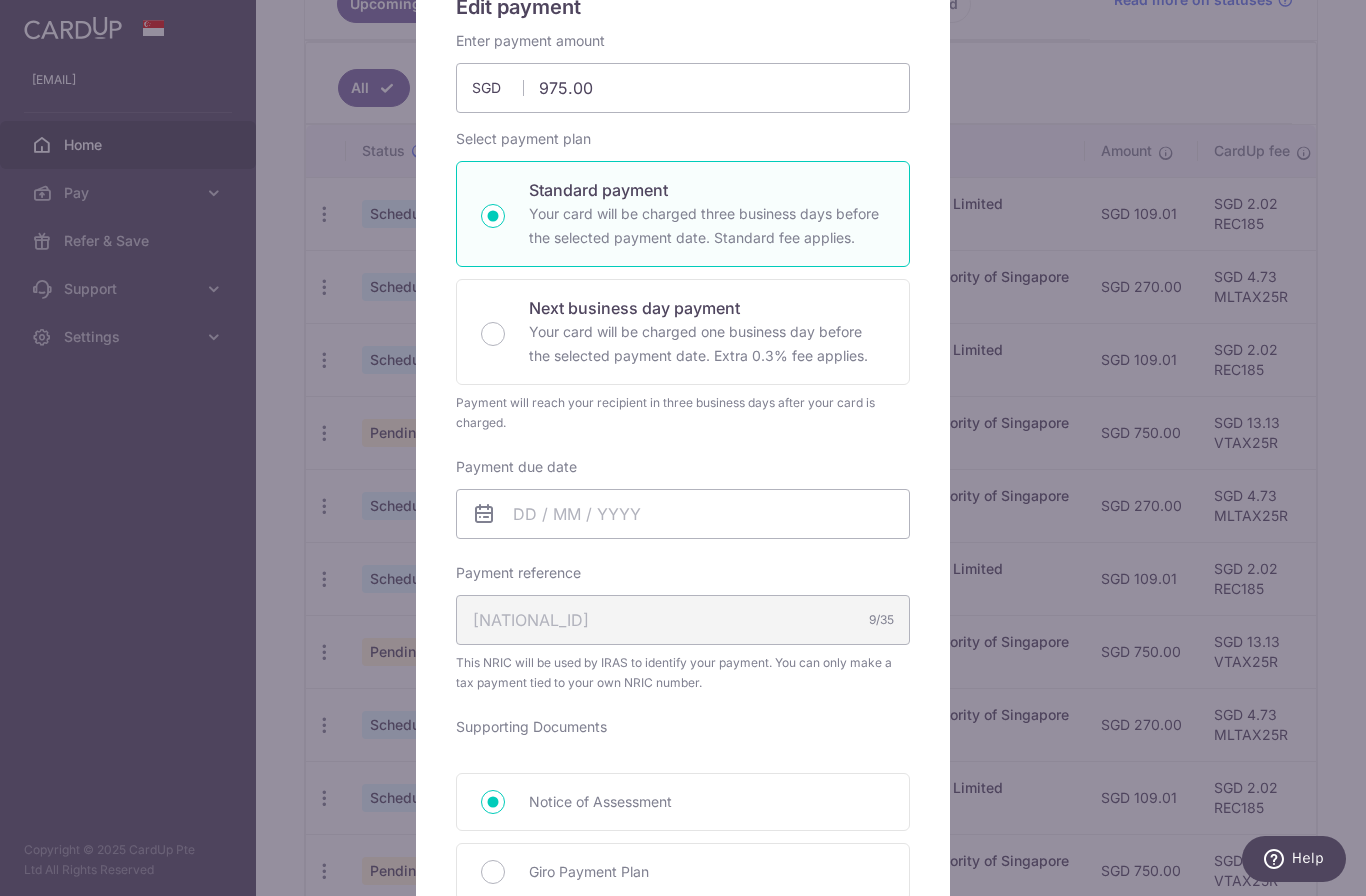 scroll, scrollTop: 223, scrollLeft: 0, axis: vertical 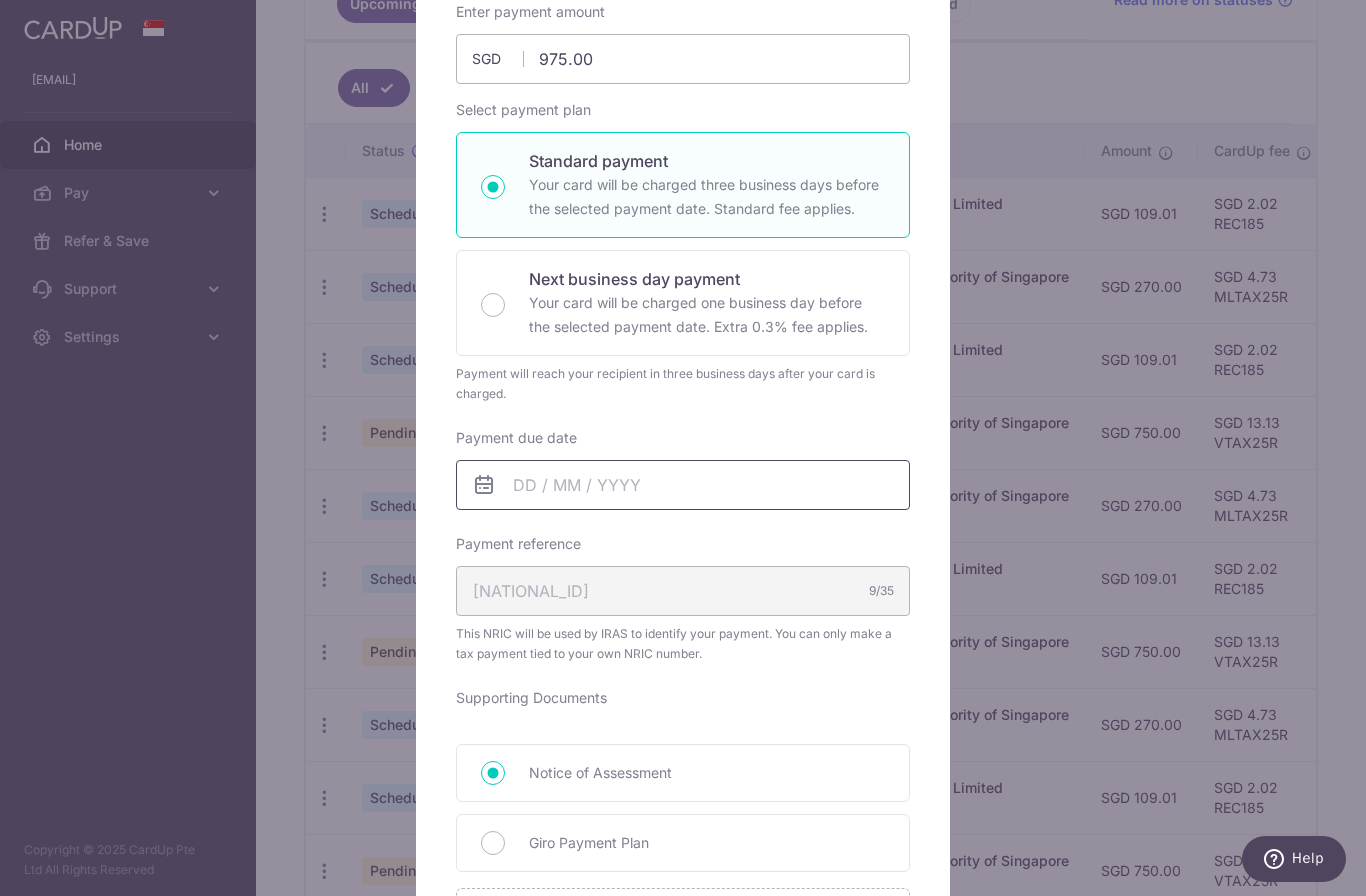 click on "Payment due date" at bounding box center [683, 485] 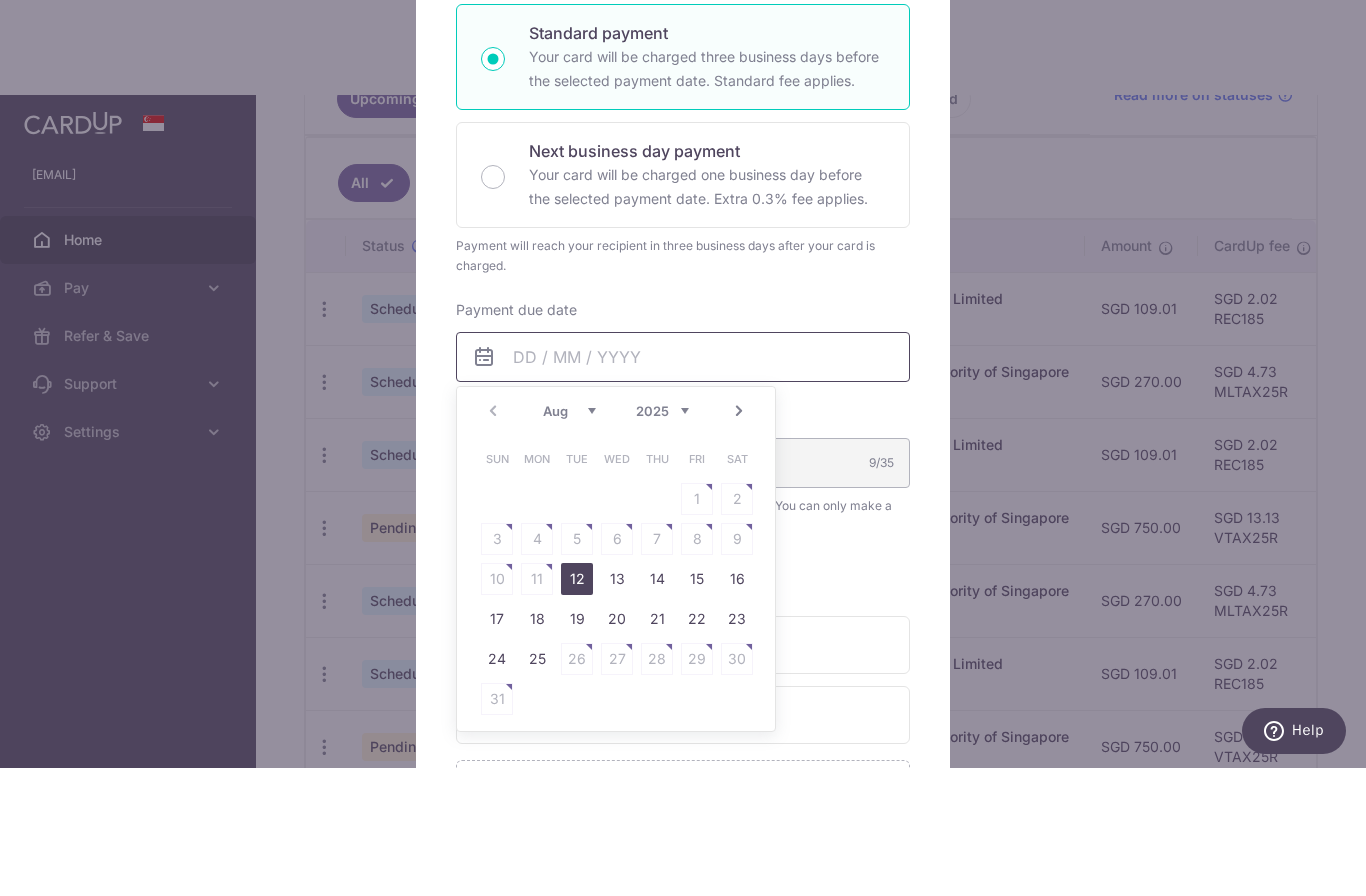 scroll, scrollTop: 74, scrollLeft: 0, axis: vertical 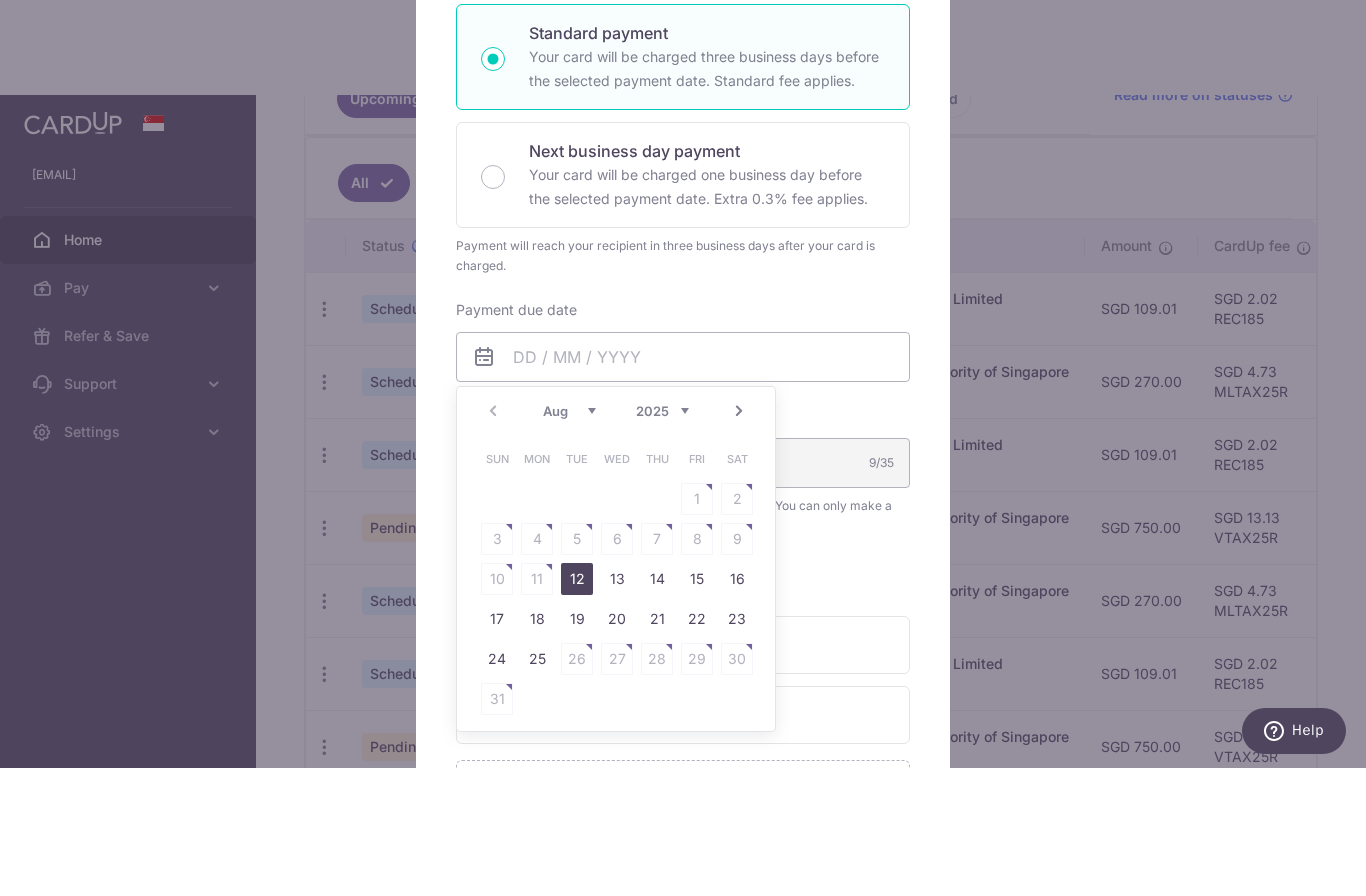 click on "25" at bounding box center [537, 787] 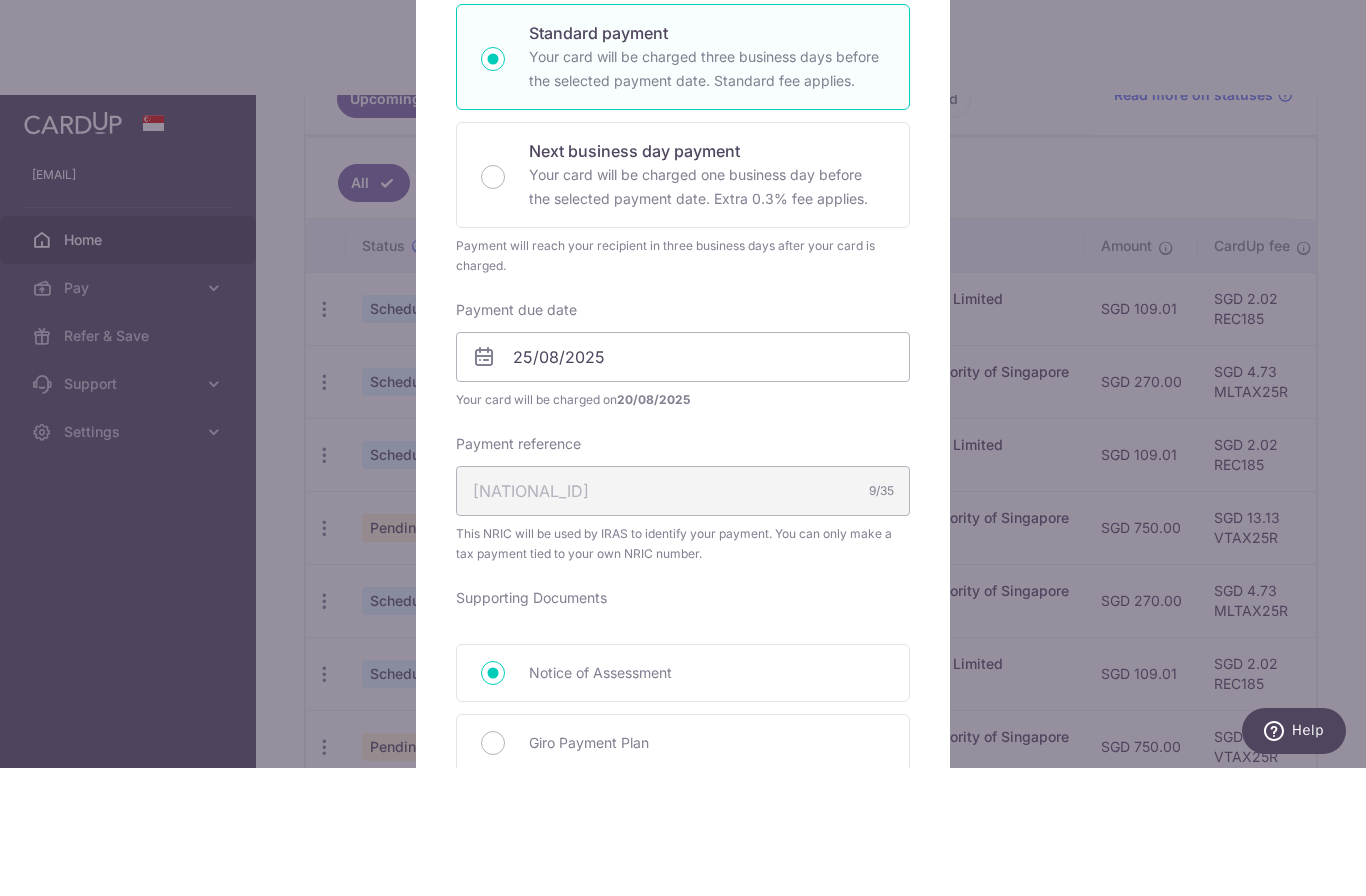 scroll, scrollTop: 82, scrollLeft: 0, axis: vertical 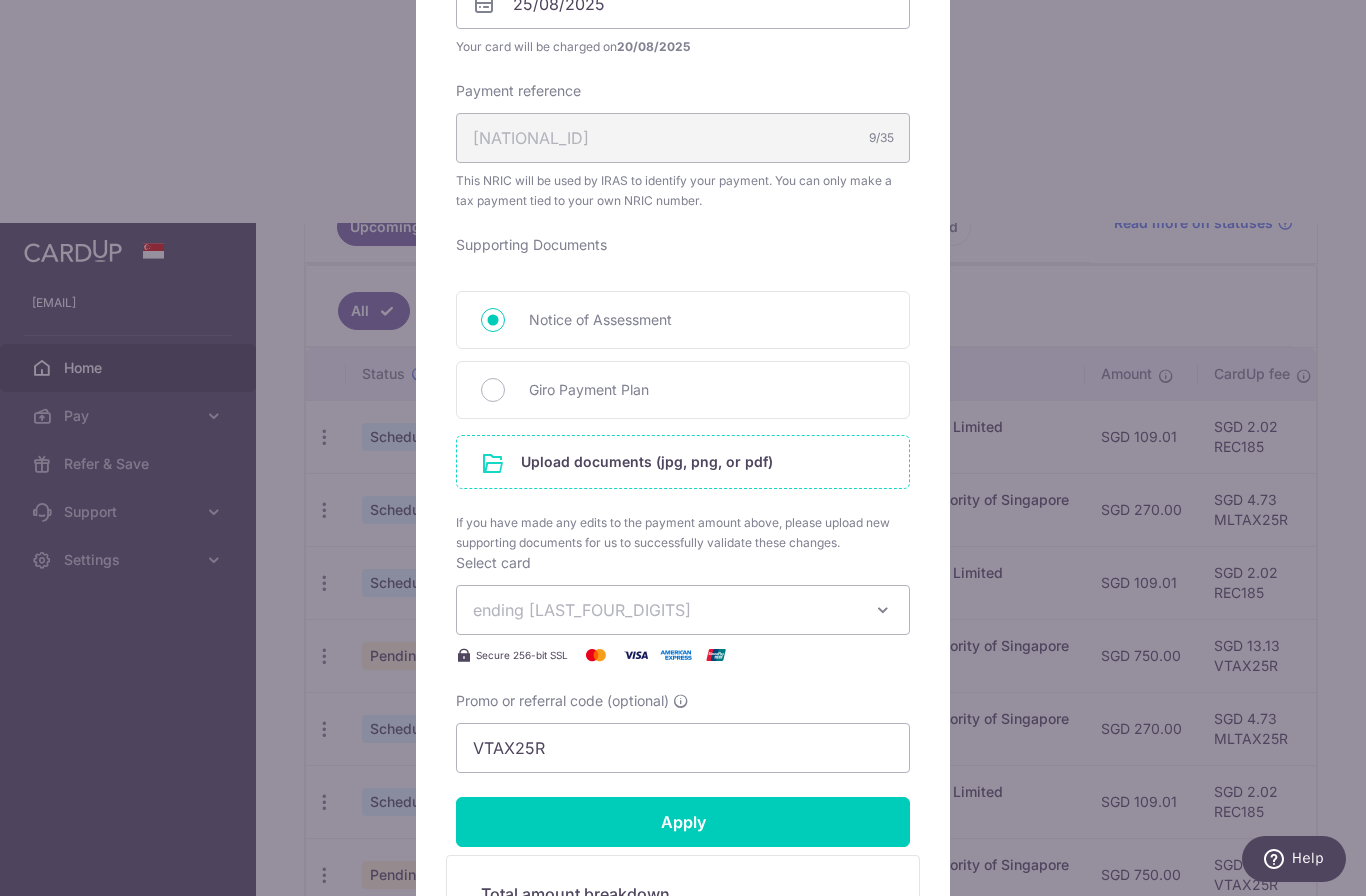 click at bounding box center (683, 462) 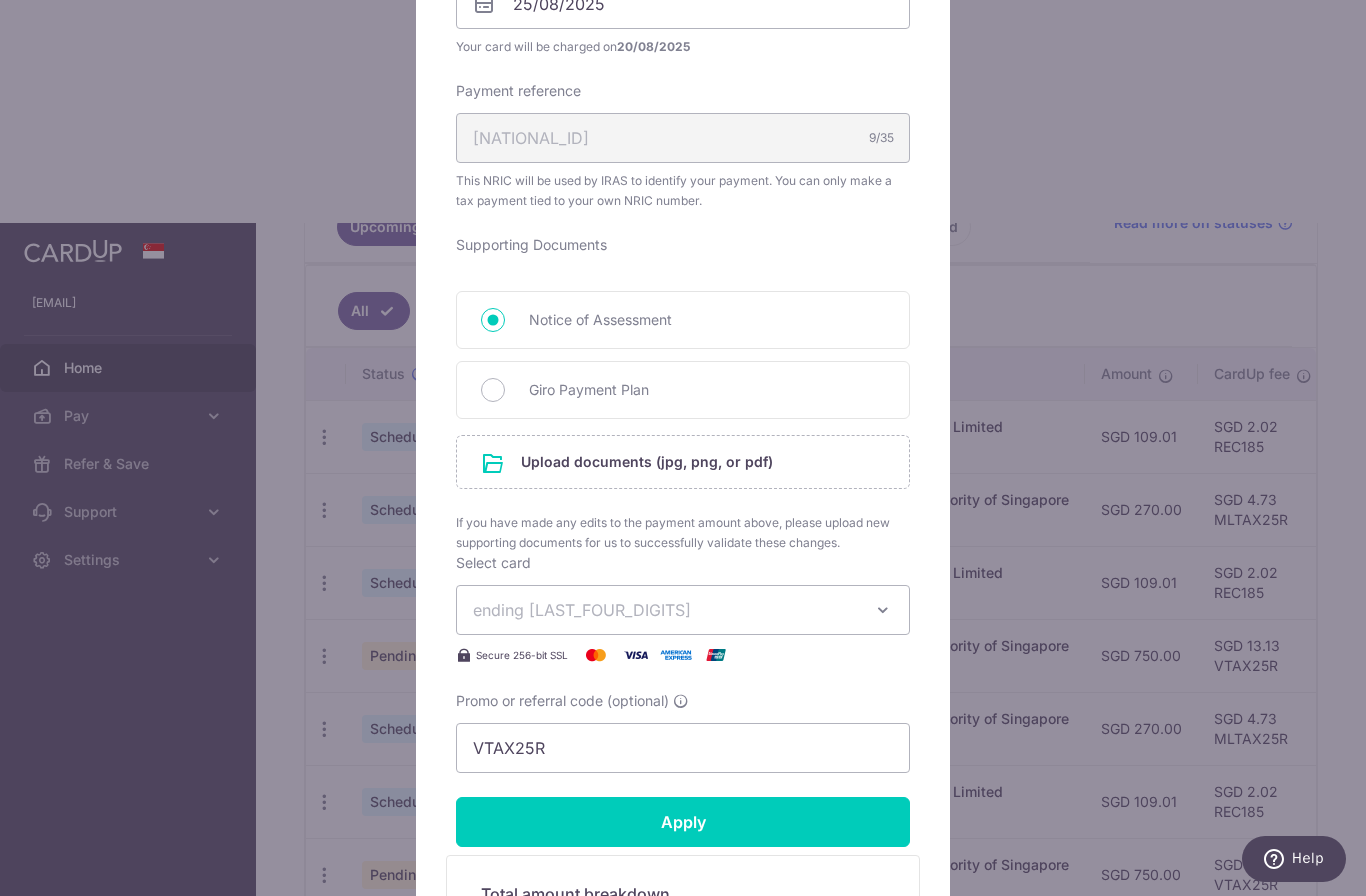 click at bounding box center (883, 610) 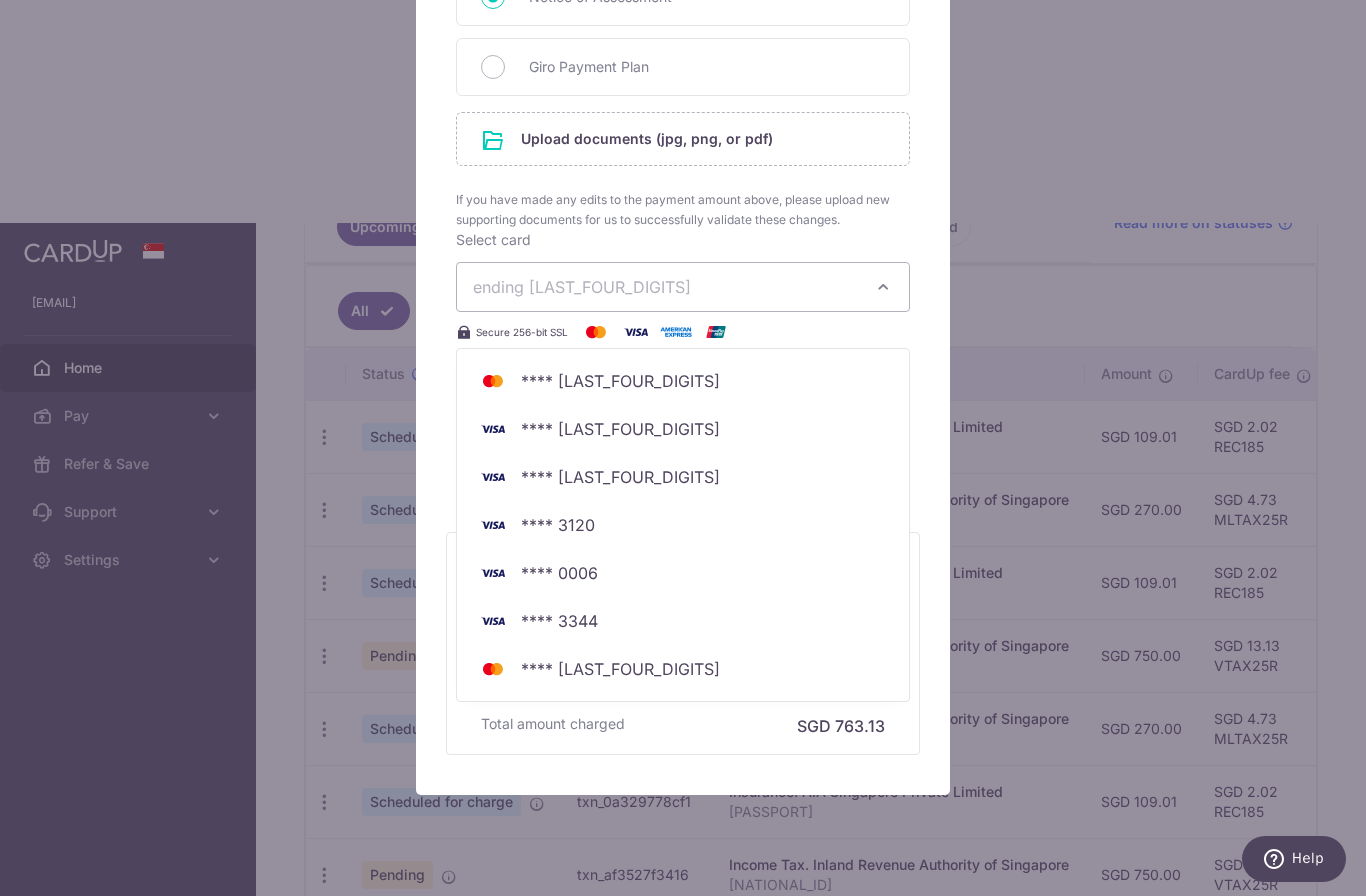 scroll, scrollTop: 1033, scrollLeft: 0, axis: vertical 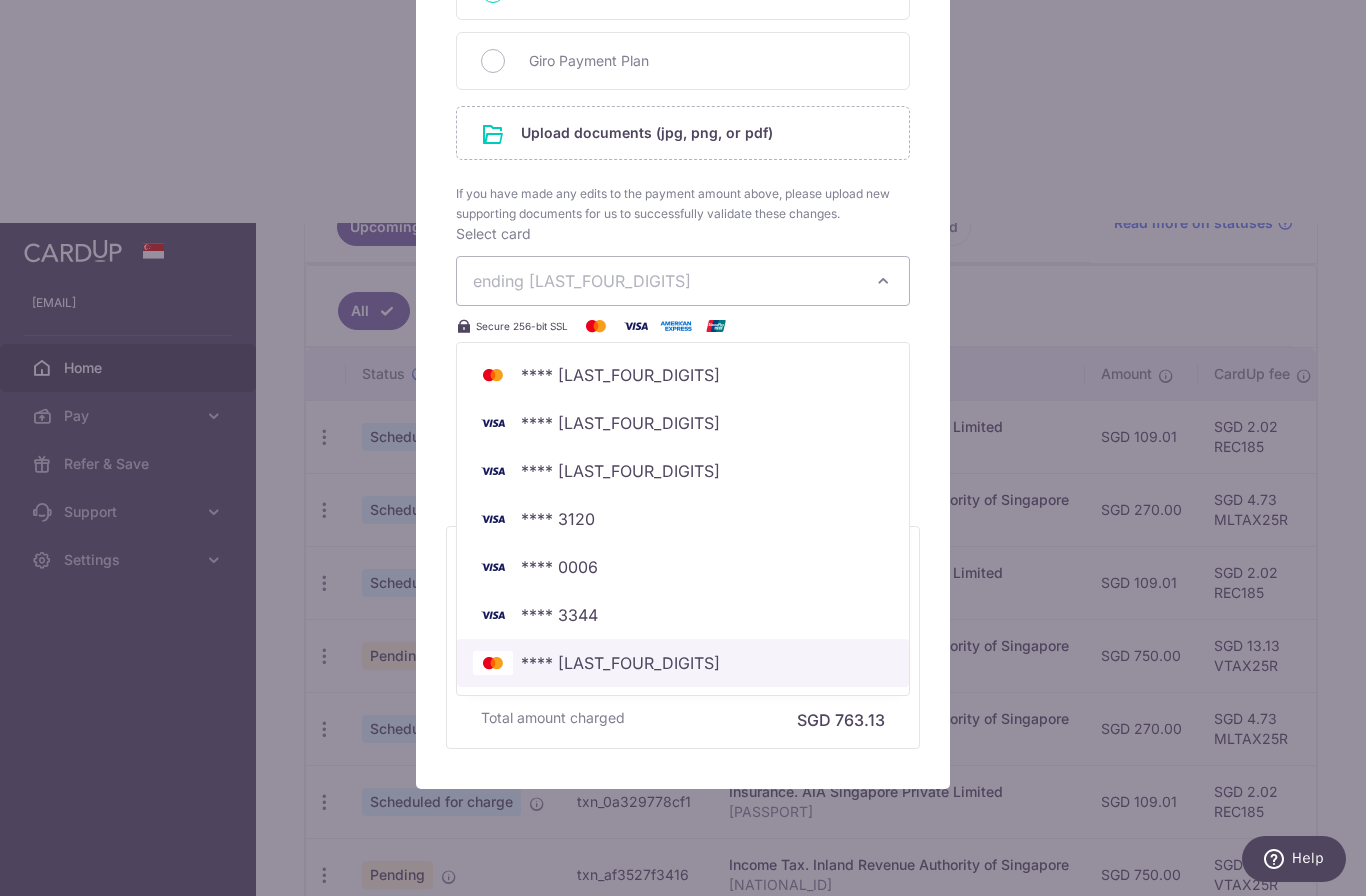 click on "**** 9878" at bounding box center (683, 663) 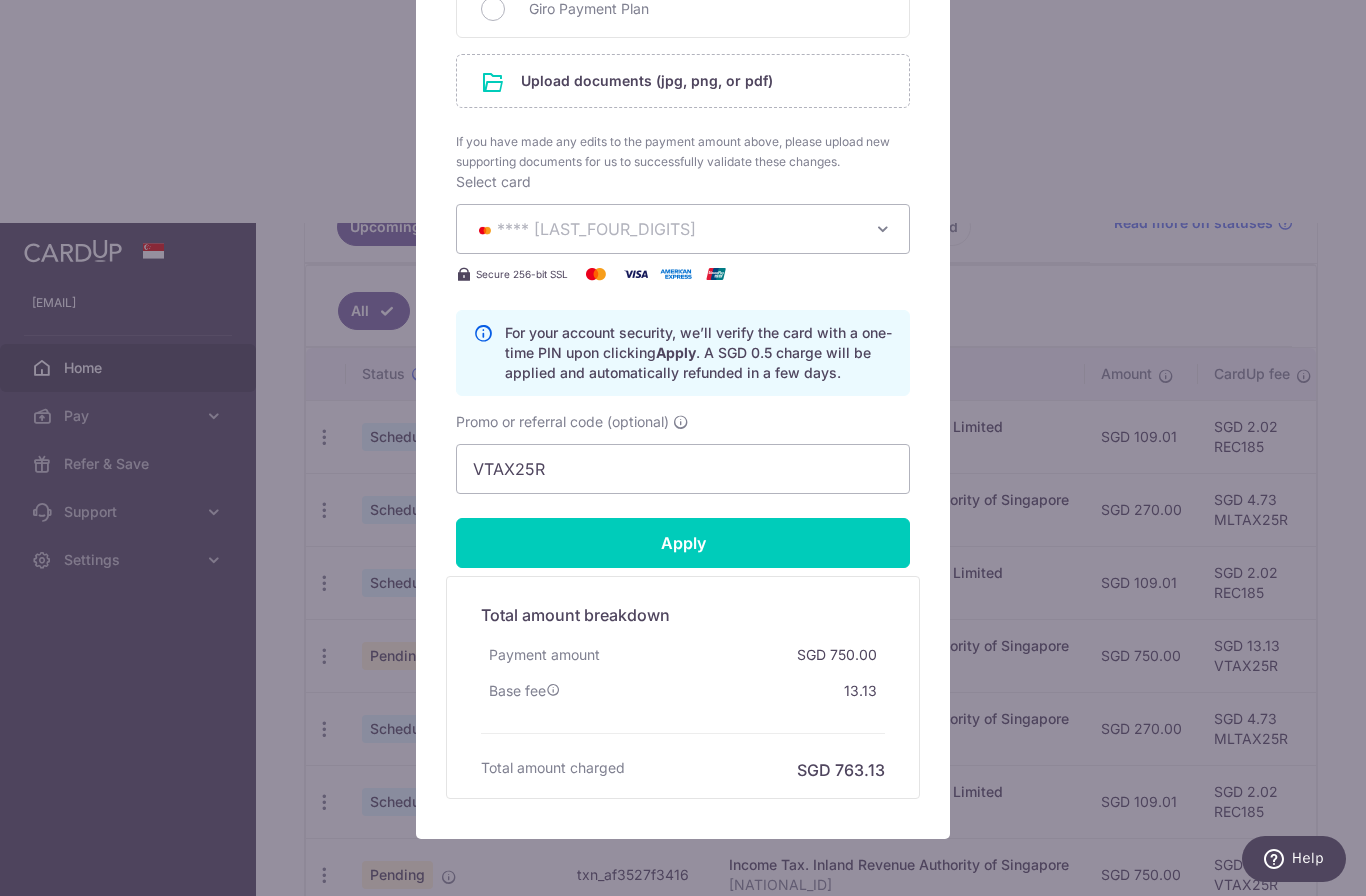 scroll, scrollTop: 1086, scrollLeft: 0, axis: vertical 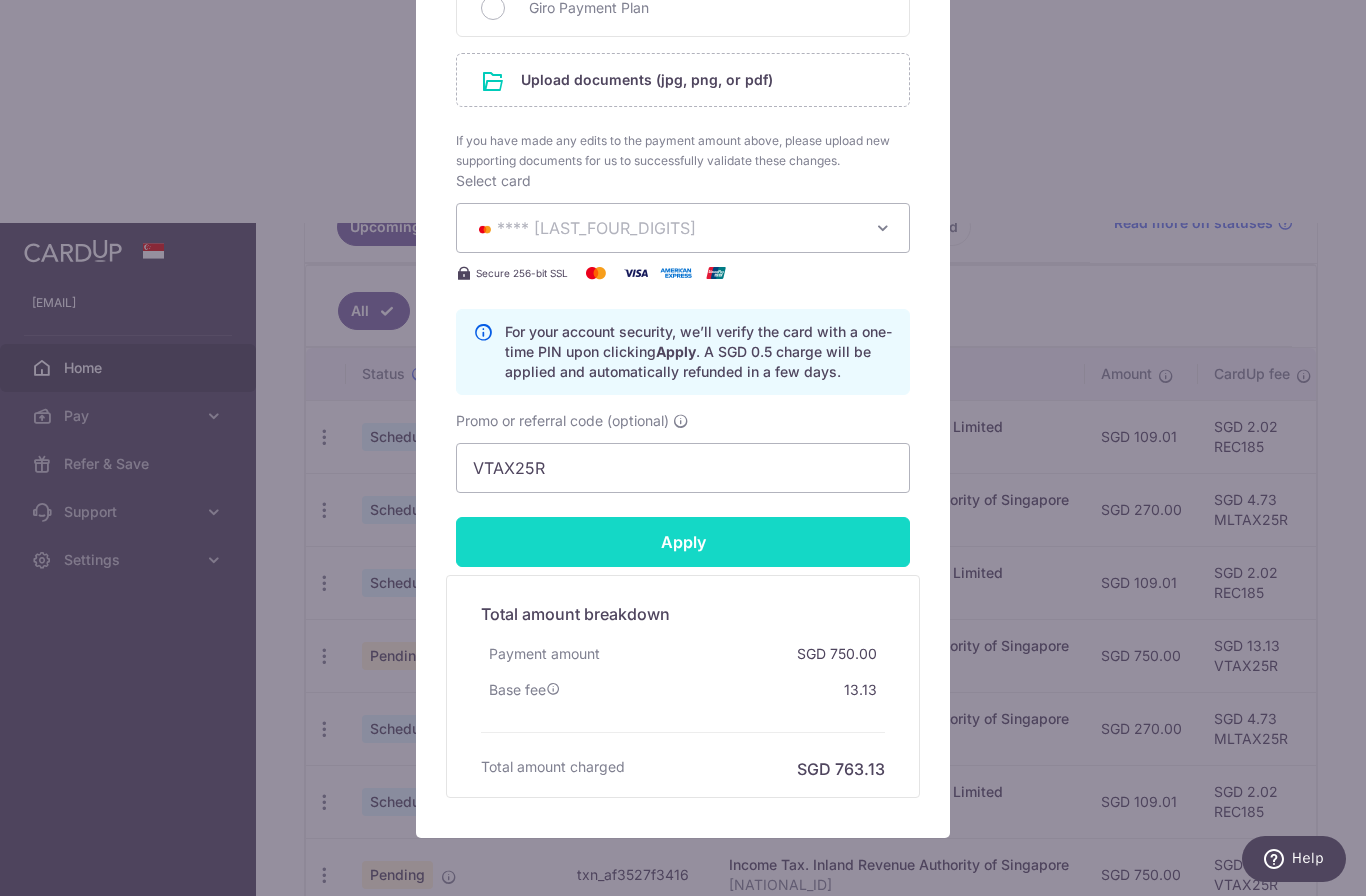 click on "Apply" at bounding box center (683, 542) 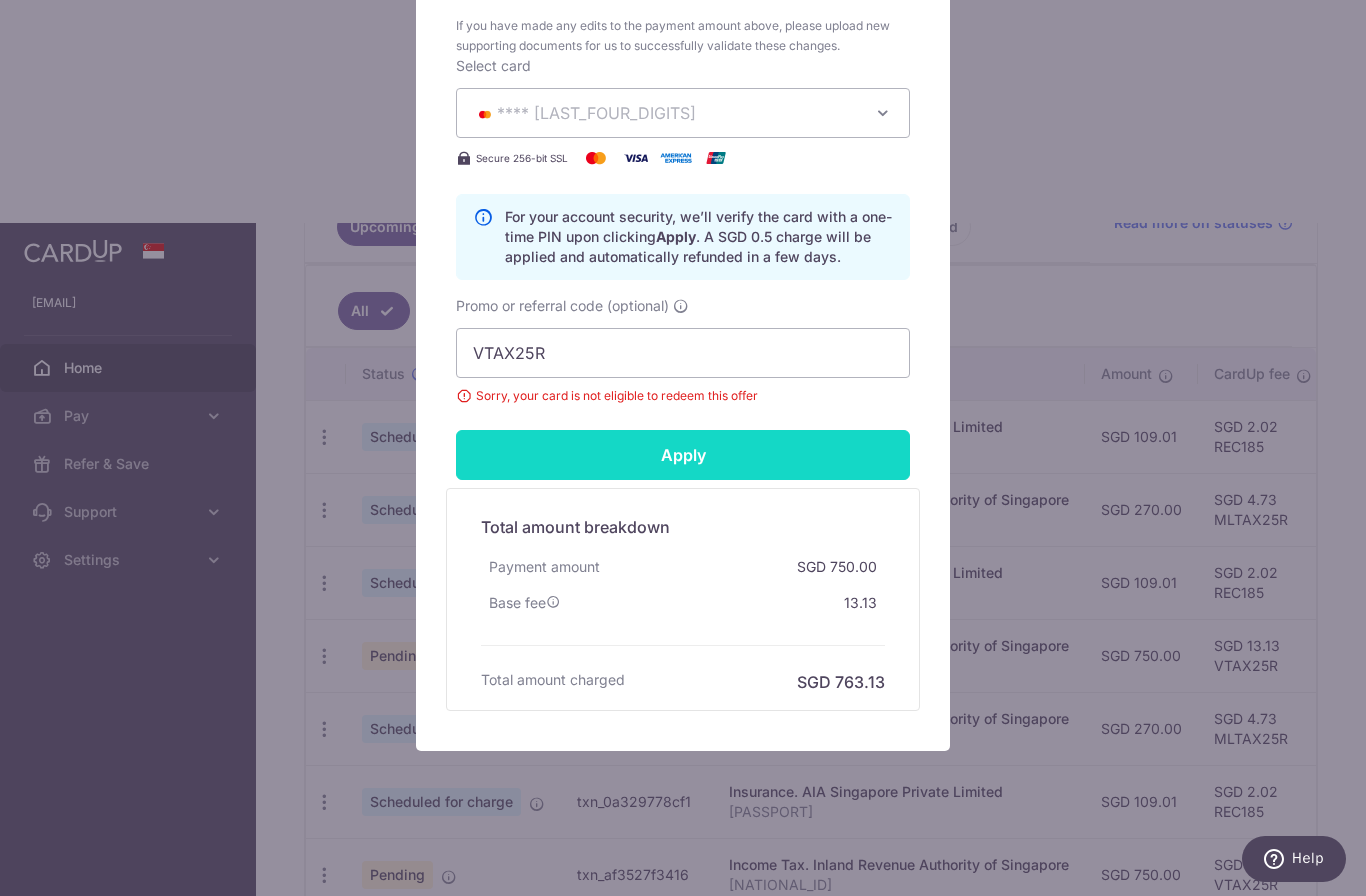 scroll, scrollTop: 1201, scrollLeft: 0, axis: vertical 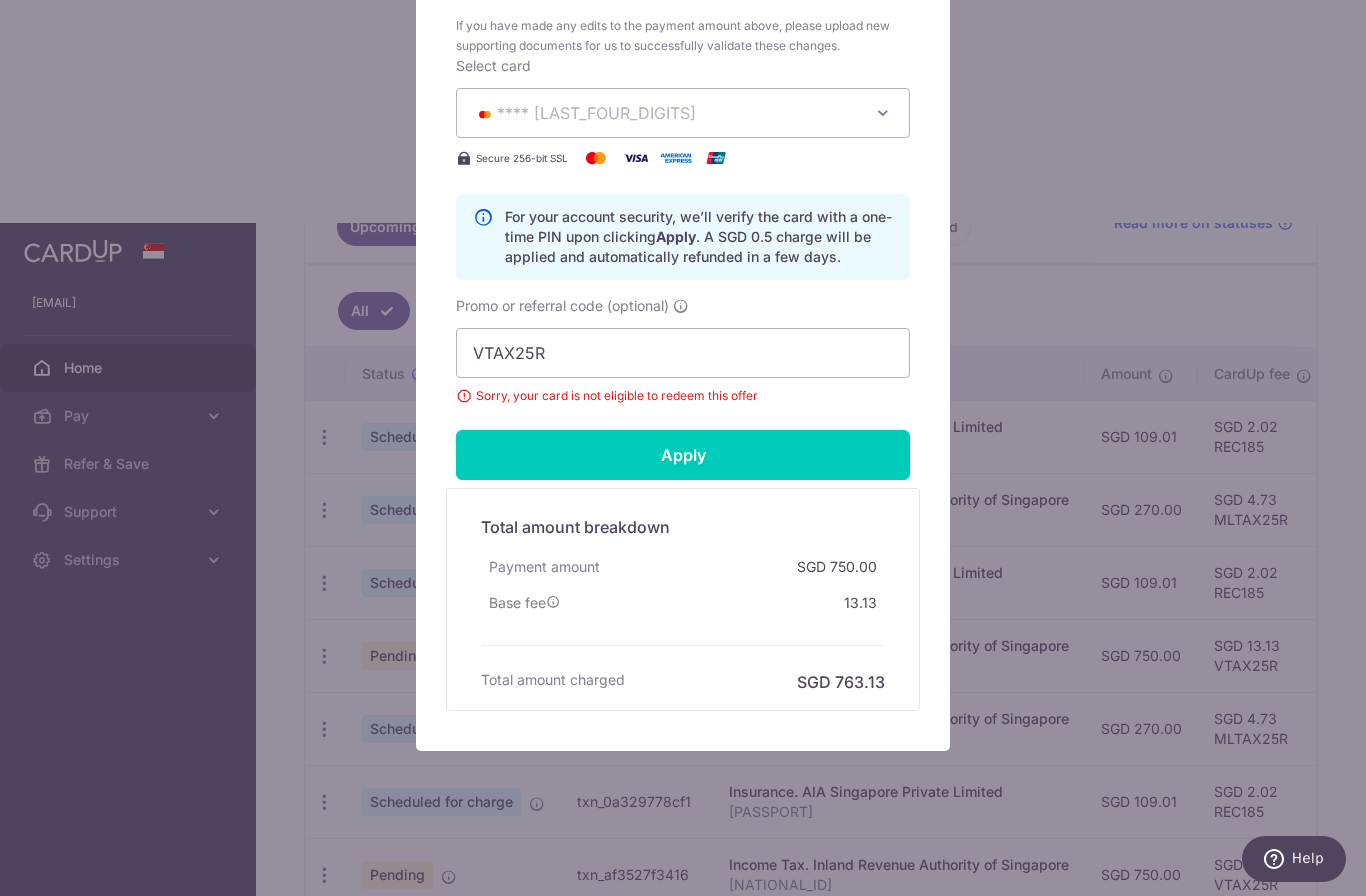 click on "Edit payment
By clicking apply,  you will make changes to all   payments to  Inland Revenue Authority of Singapore  scheduled from
.
By clicking below, you confirm you are editing this payment to  Inland Revenue Authority of Singapore  on
21/09/2025 .
975.00" at bounding box center [683, 448] 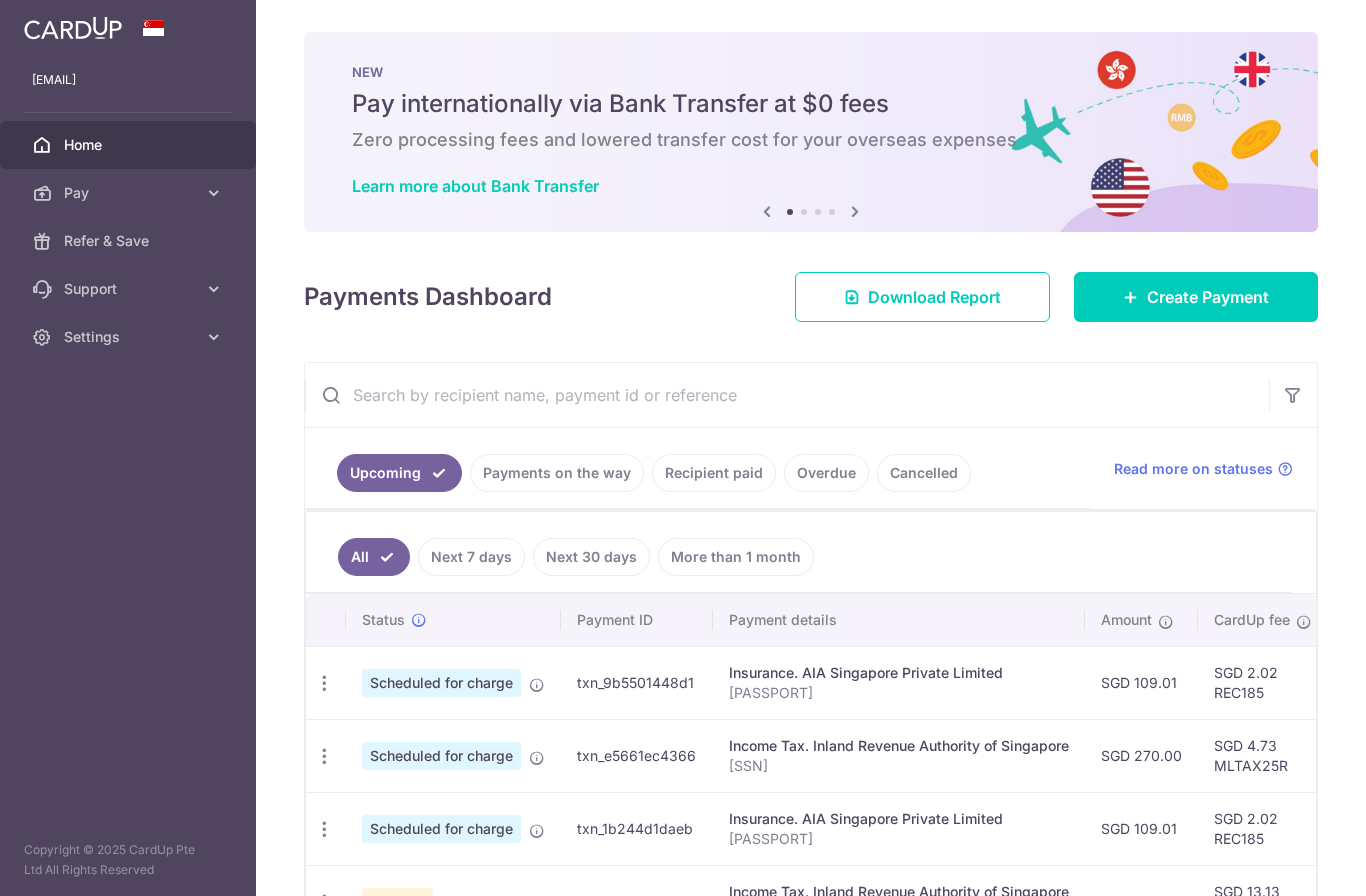 scroll, scrollTop: 0, scrollLeft: 0, axis: both 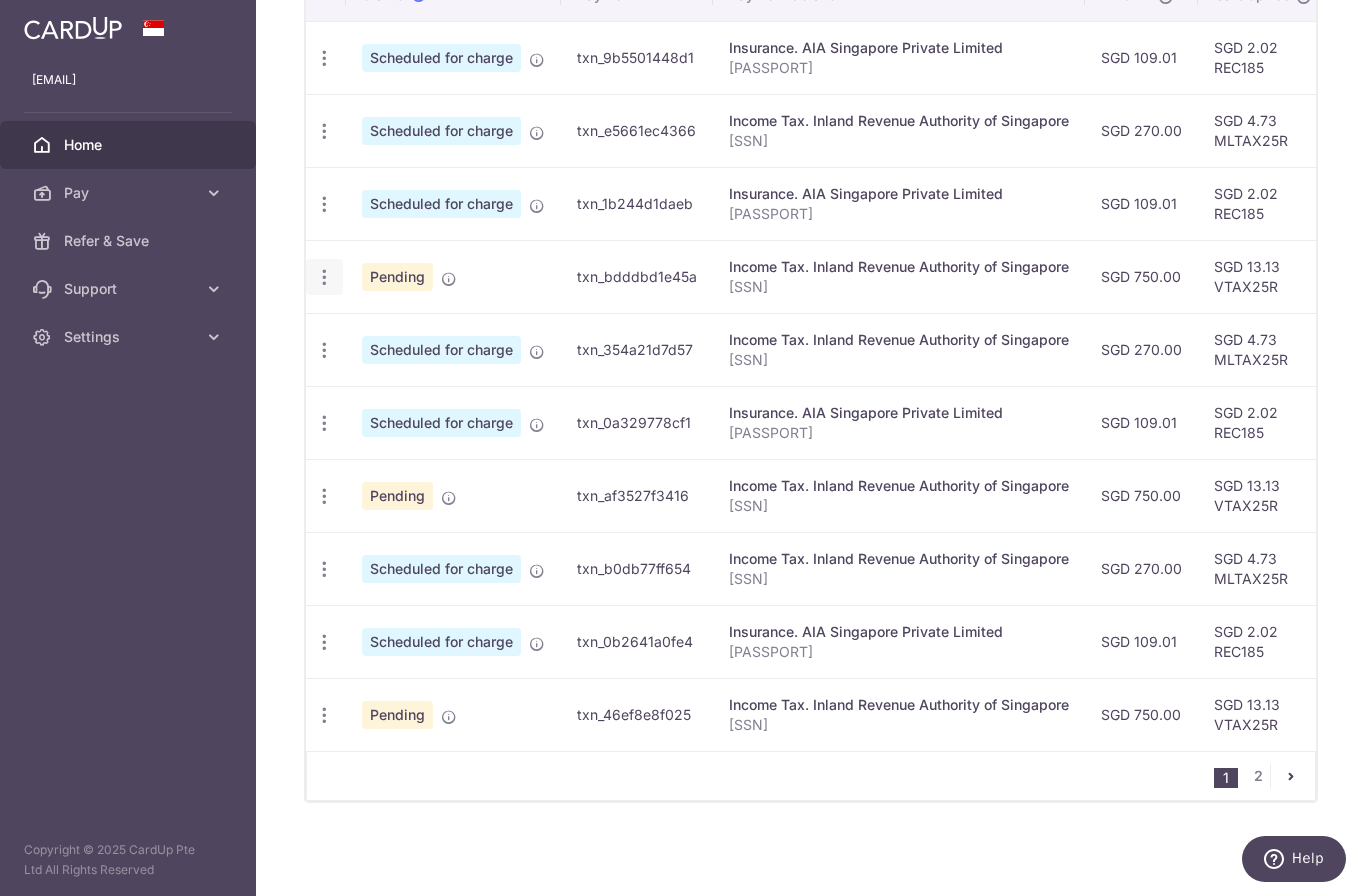 click at bounding box center (324, 58) 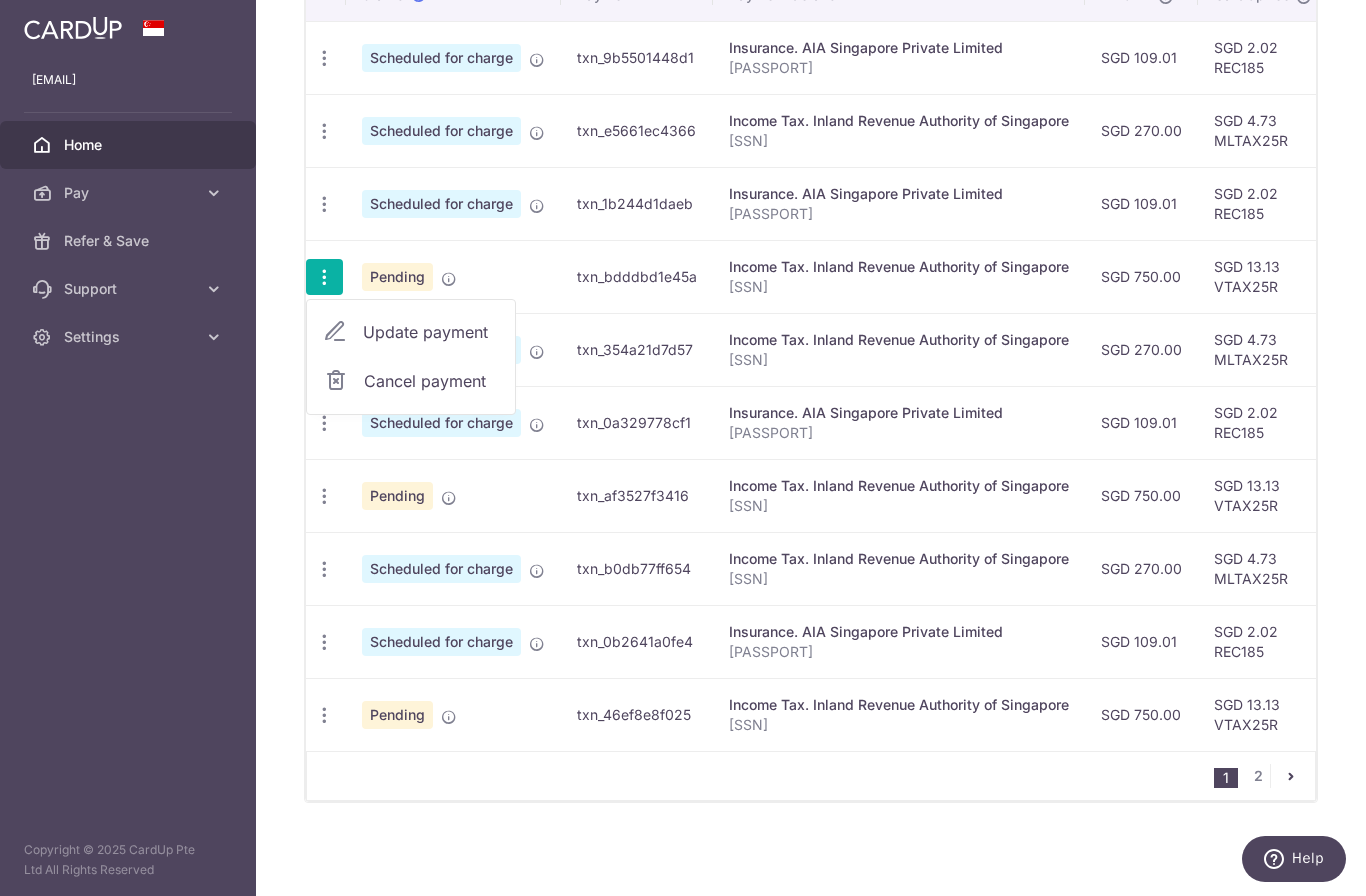 click on "Cancel payment" at bounding box center (431, 381) 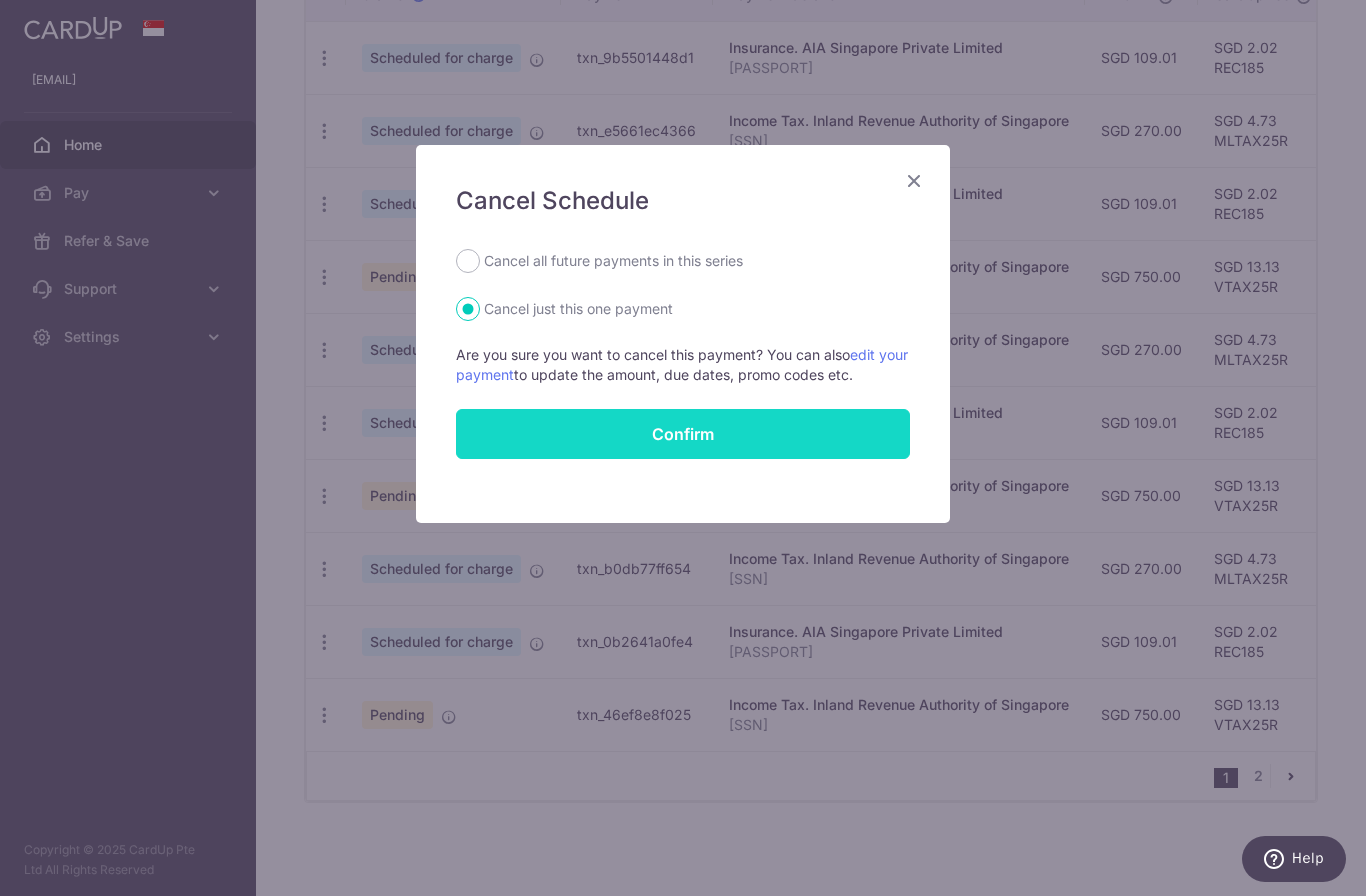 click on "Confirm" at bounding box center (683, 434) 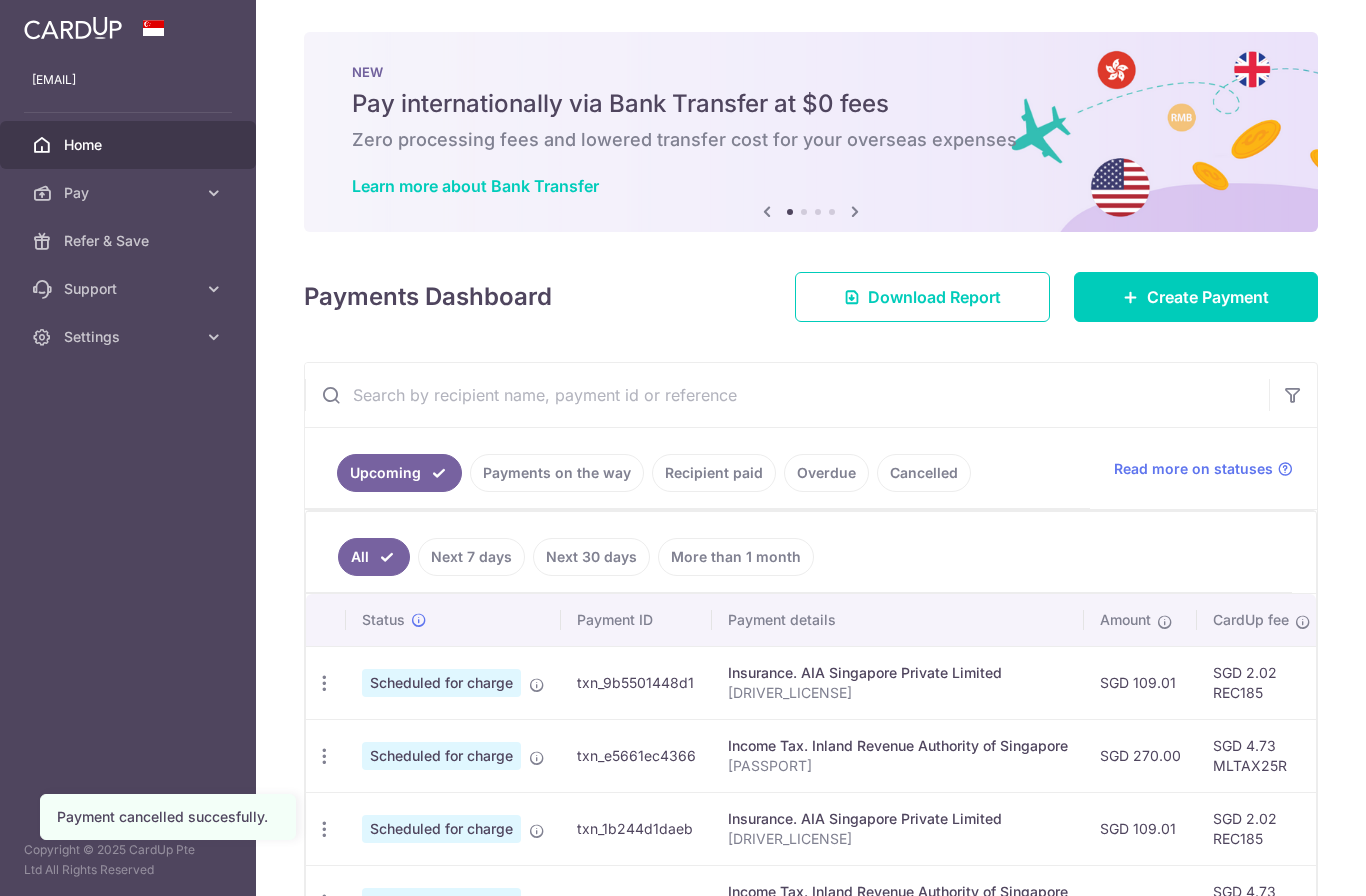 scroll, scrollTop: 0, scrollLeft: 0, axis: both 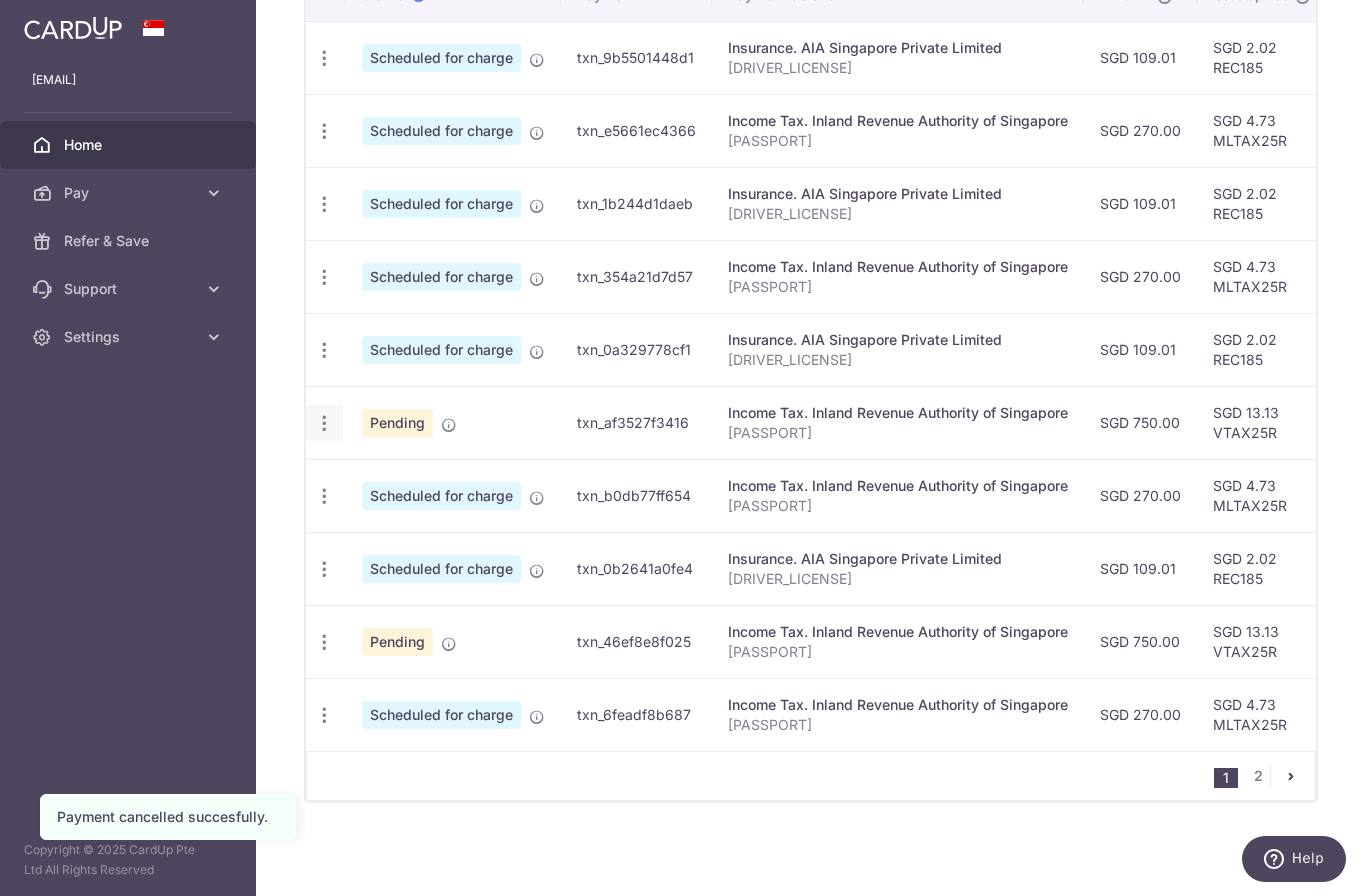 click at bounding box center (324, 58) 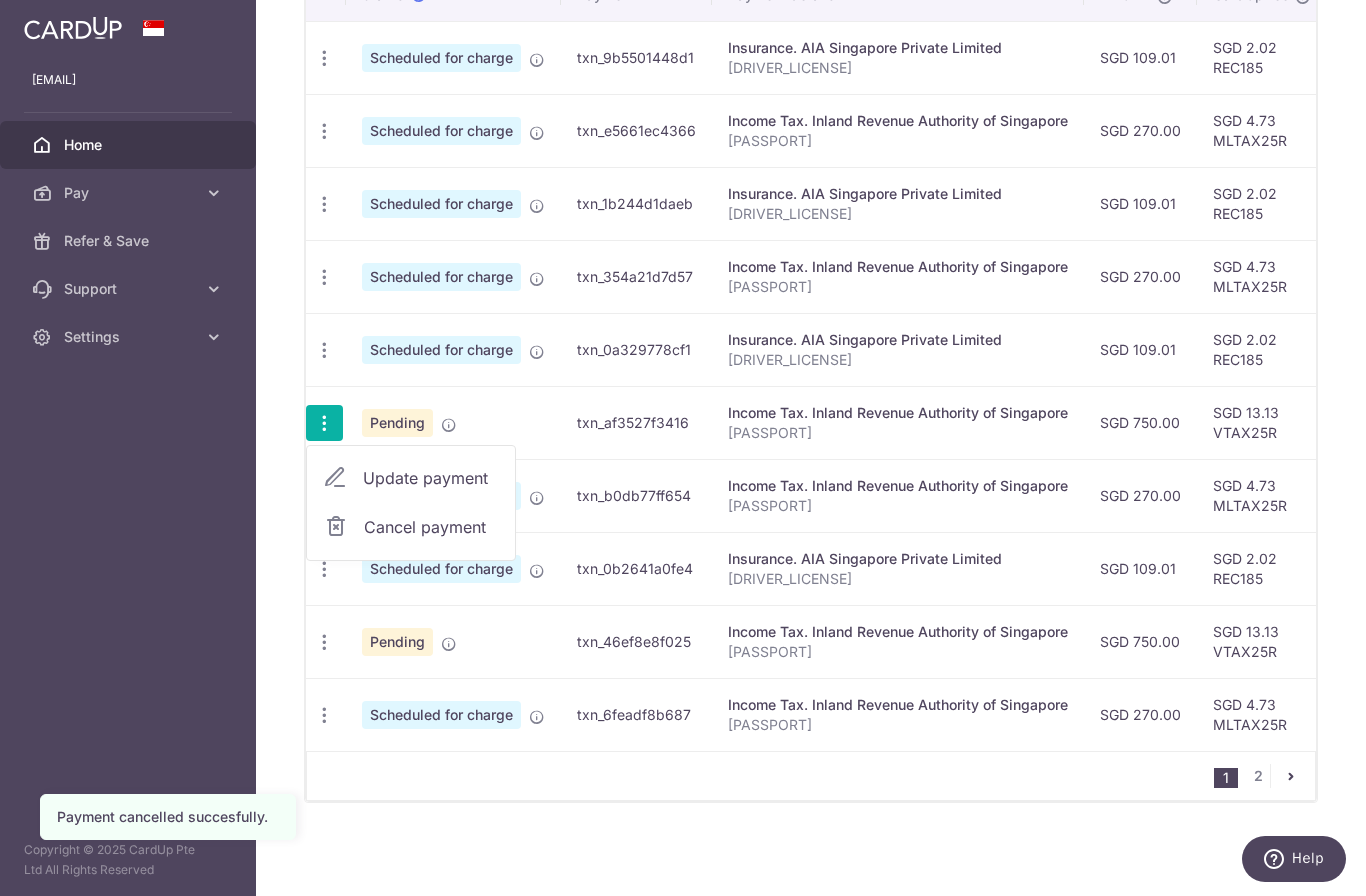 click on "Cancel payment" at bounding box center (411, 527) 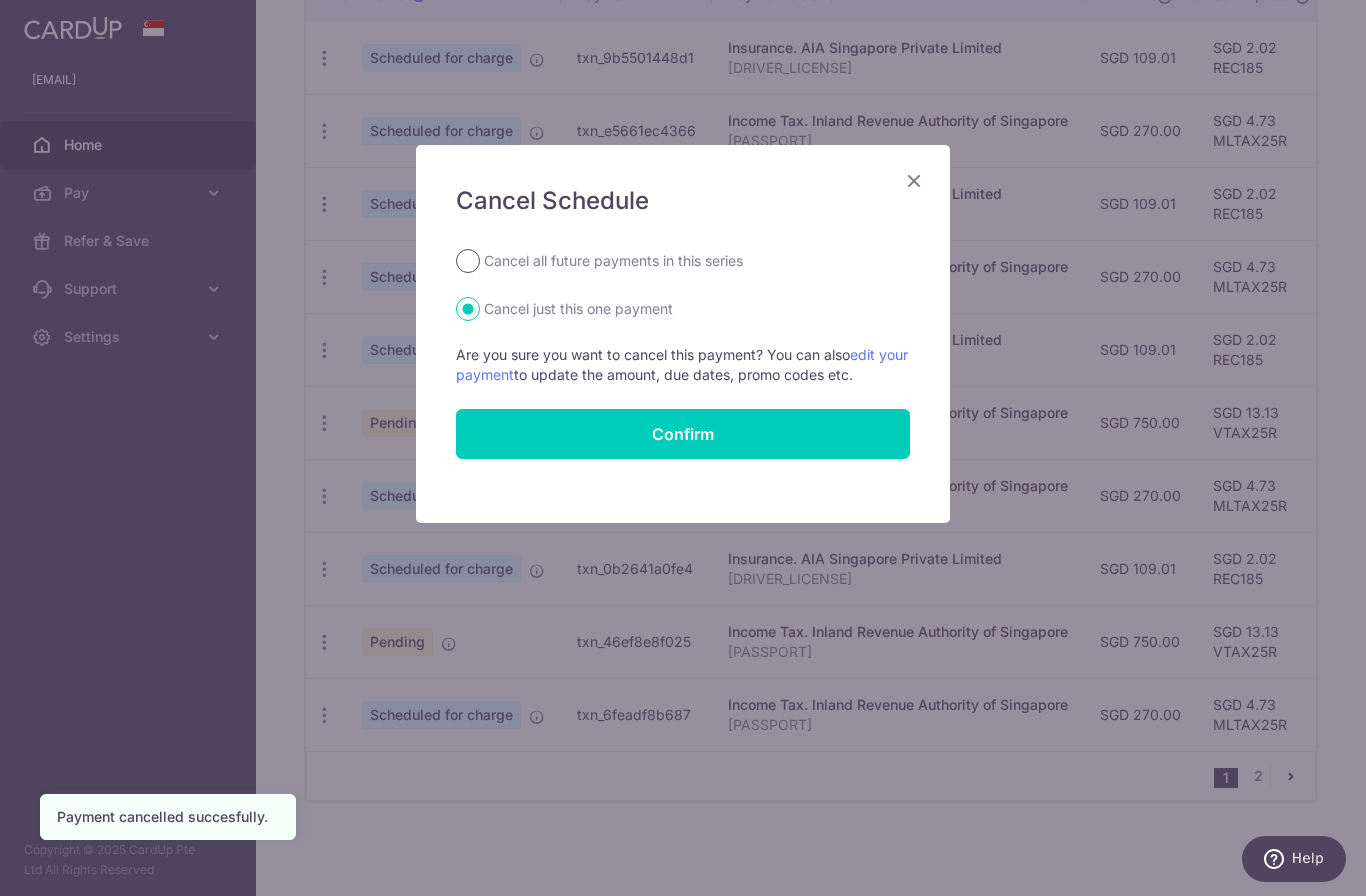 click on "Cancel all future payments in this series" at bounding box center [468, 261] 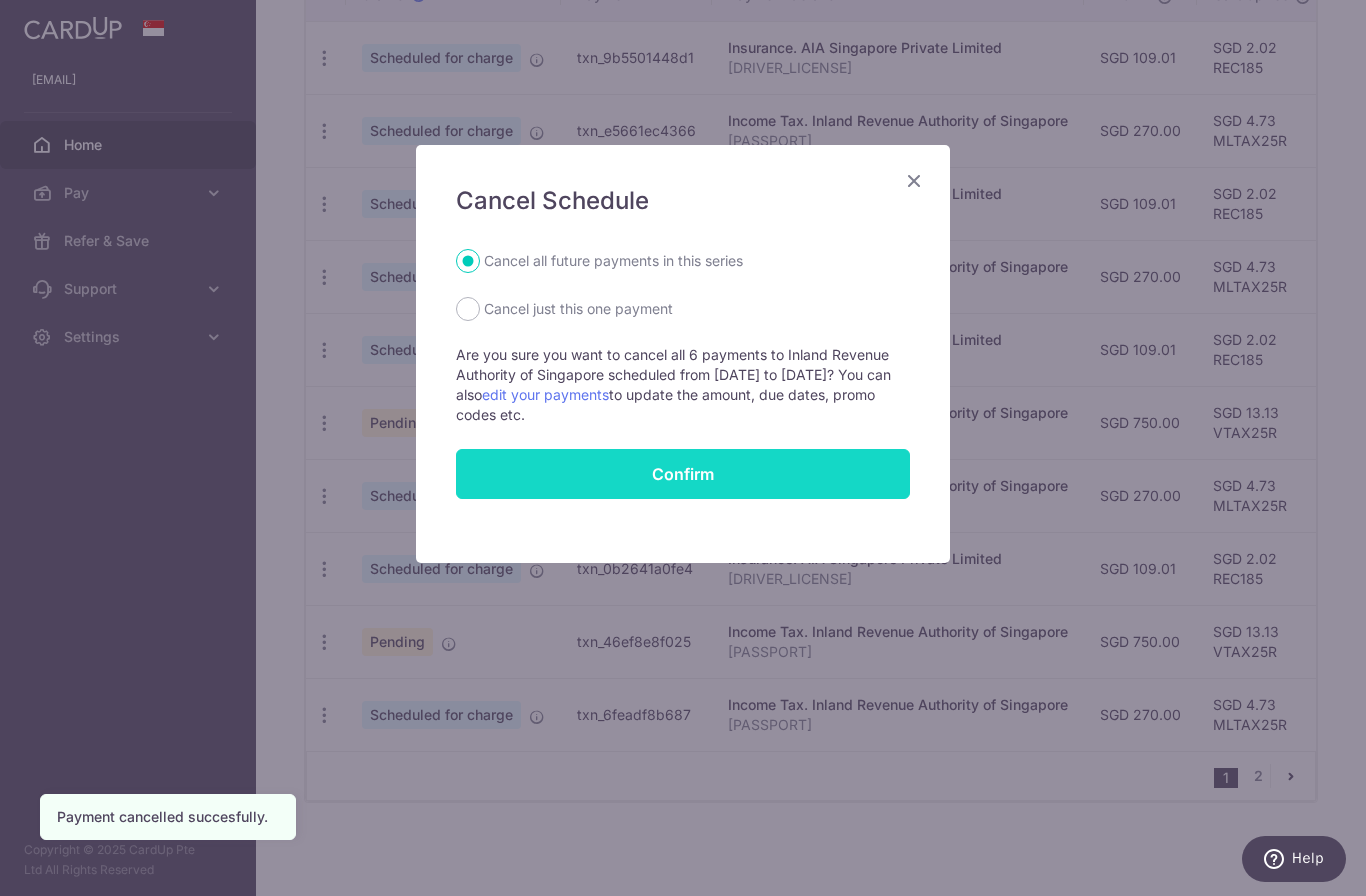 click on "Confirm" at bounding box center [683, 474] 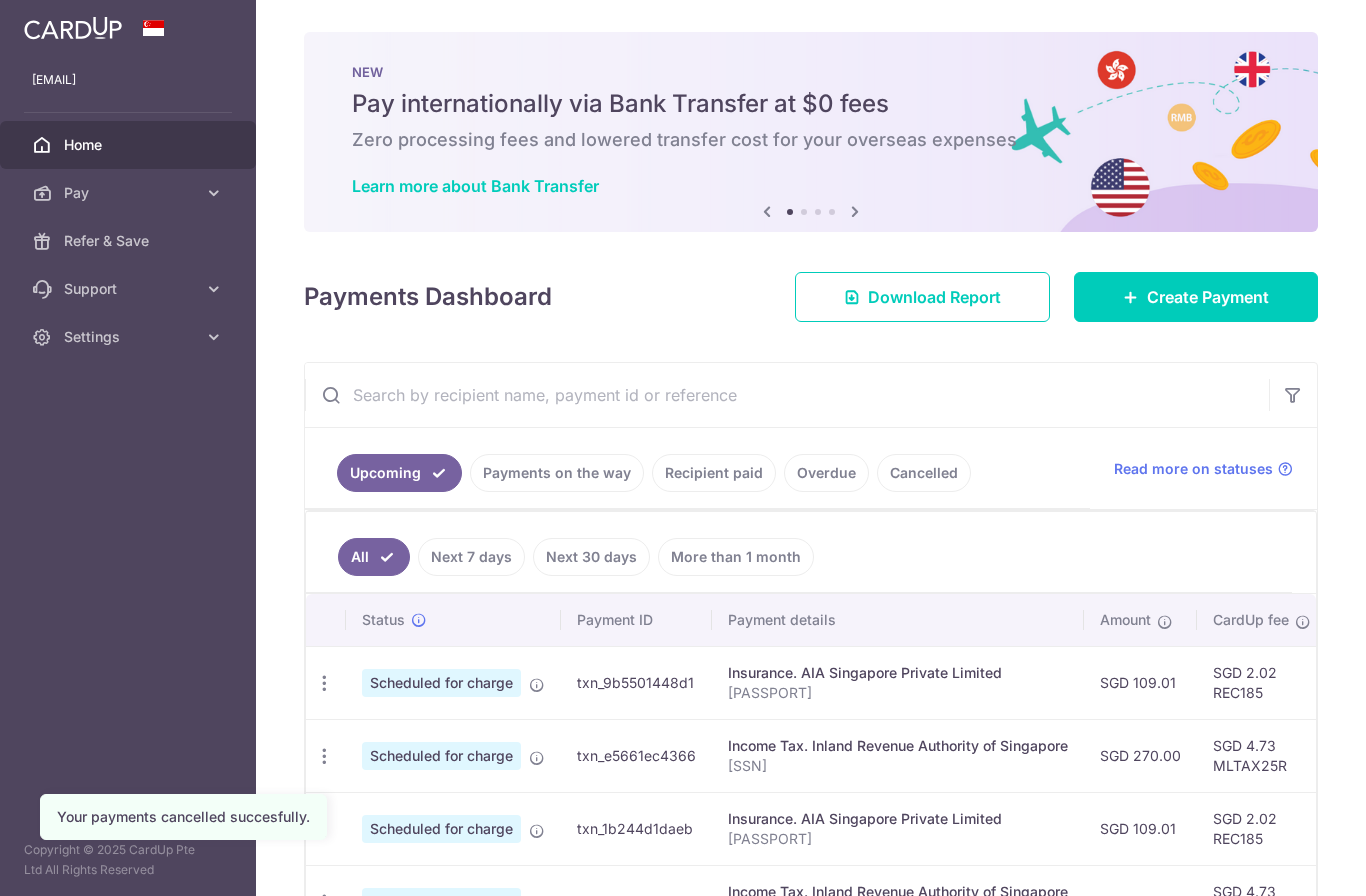 scroll, scrollTop: 0, scrollLeft: 0, axis: both 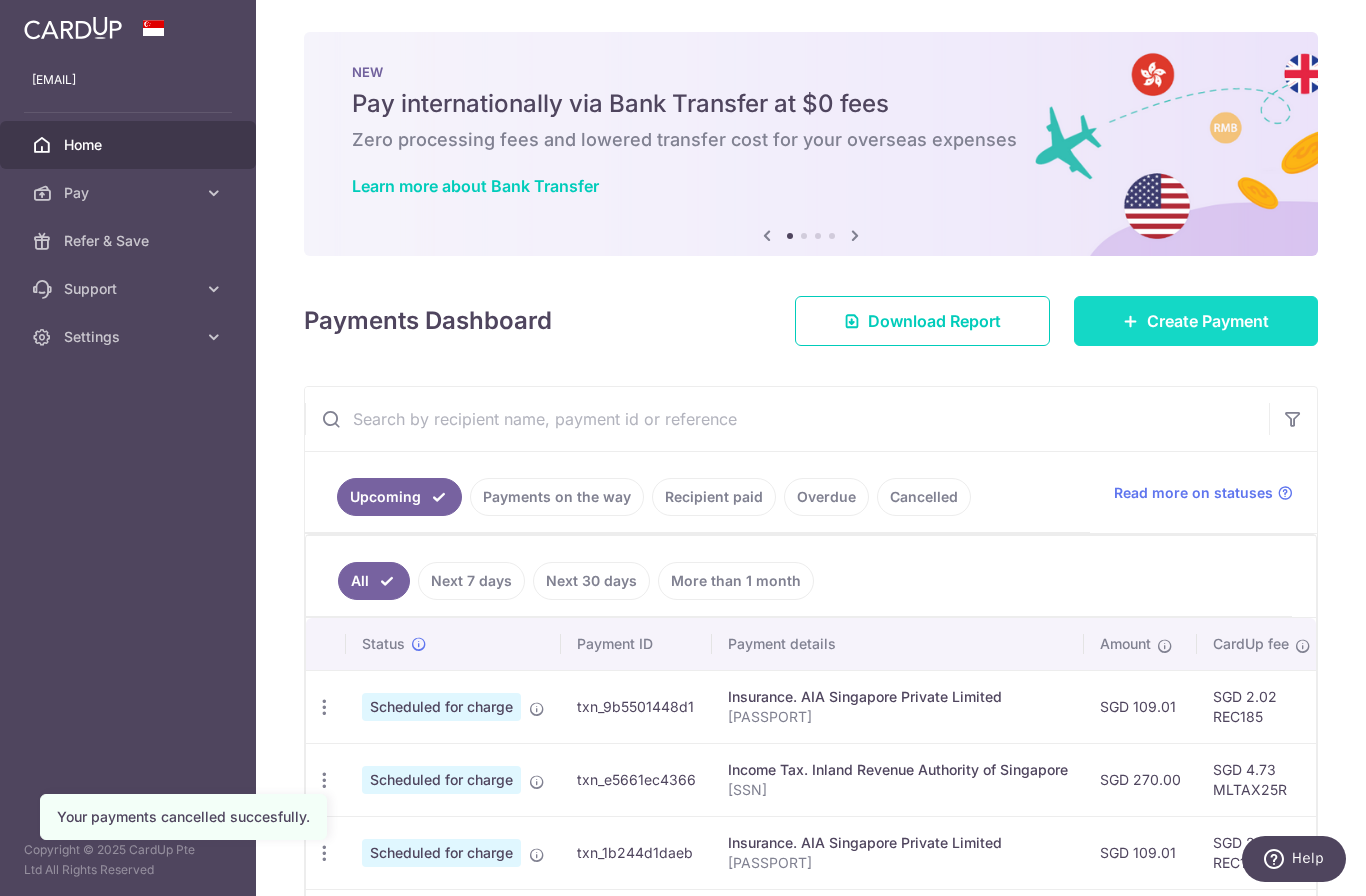 click on "Create Payment" at bounding box center (1208, 321) 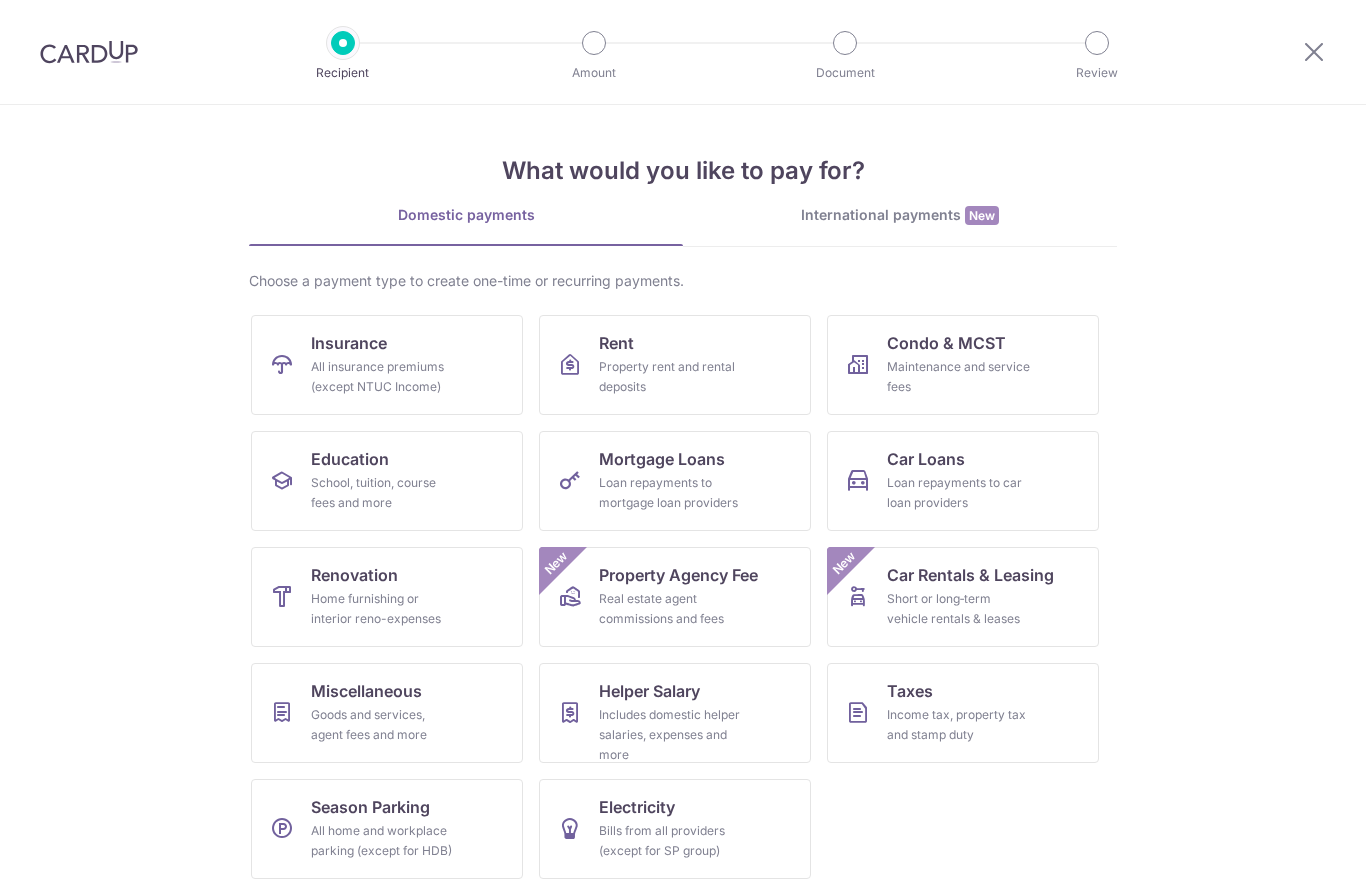 scroll, scrollTop: 0, scrollLeft: 0, axis: both 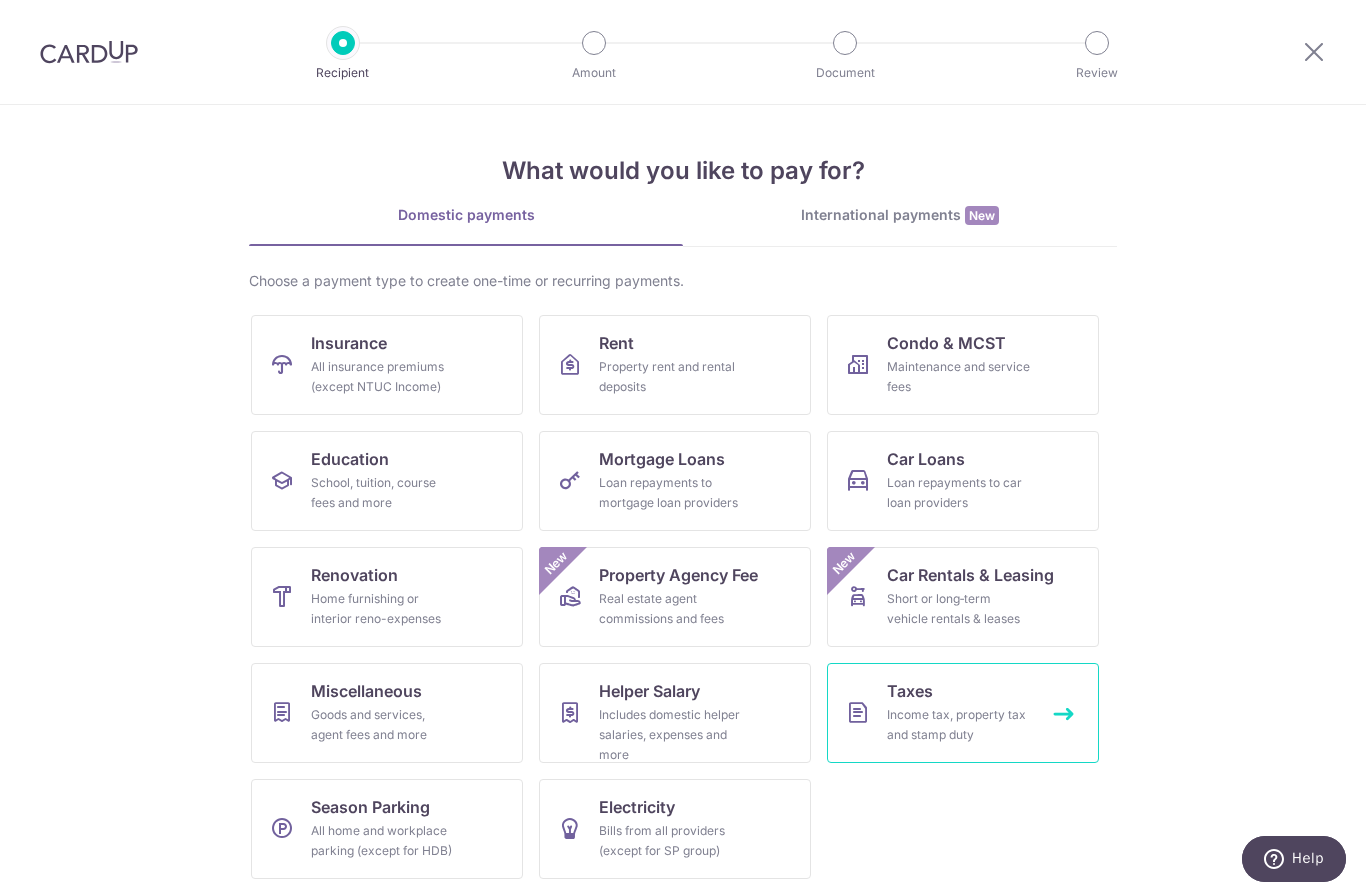 click on "Taxes Income tax, property tax and stamp duty" at bounding box center [963, 713] 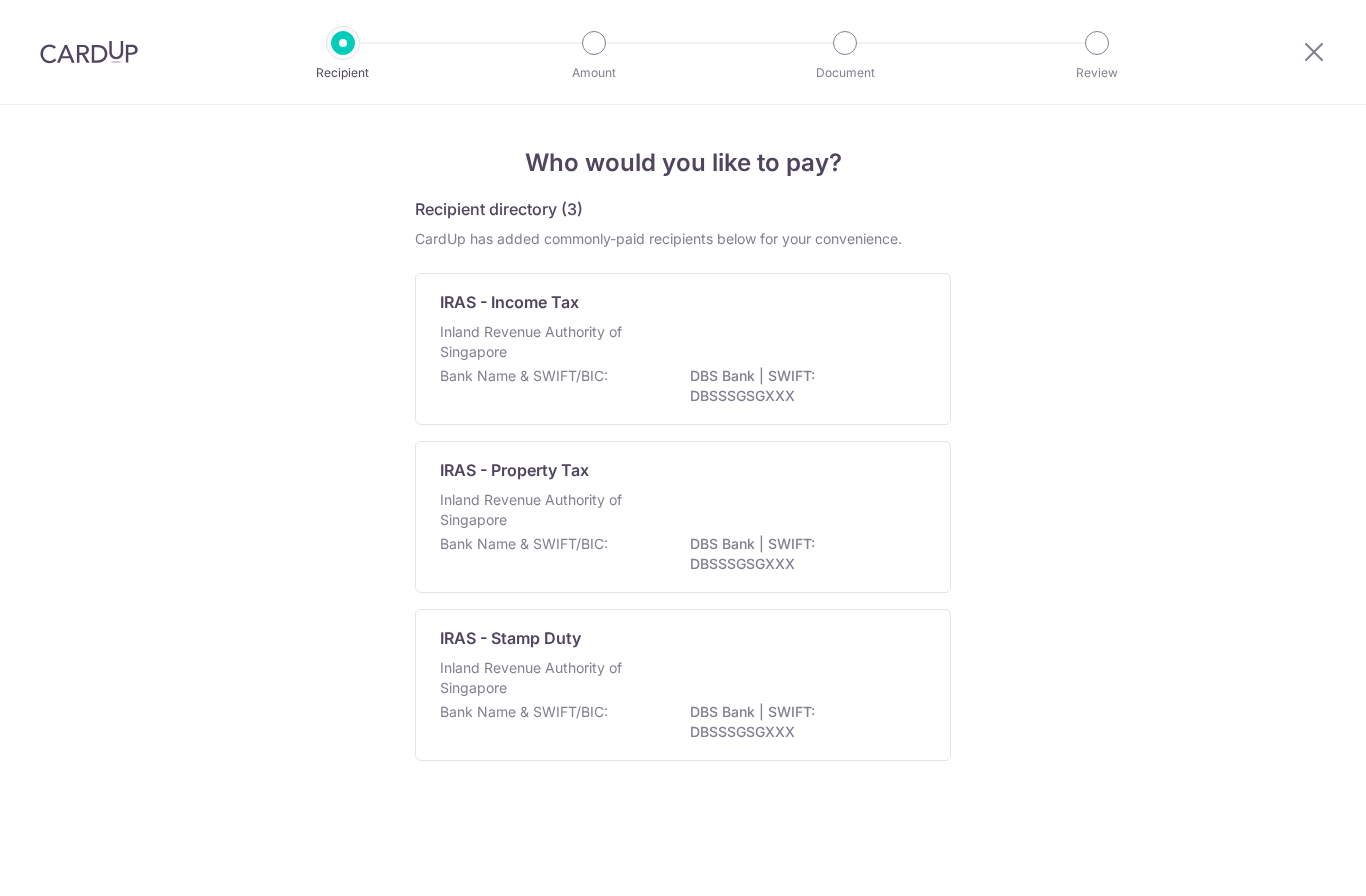 scroll, scrollTop: 0, scrollLeft: 0, axis: both 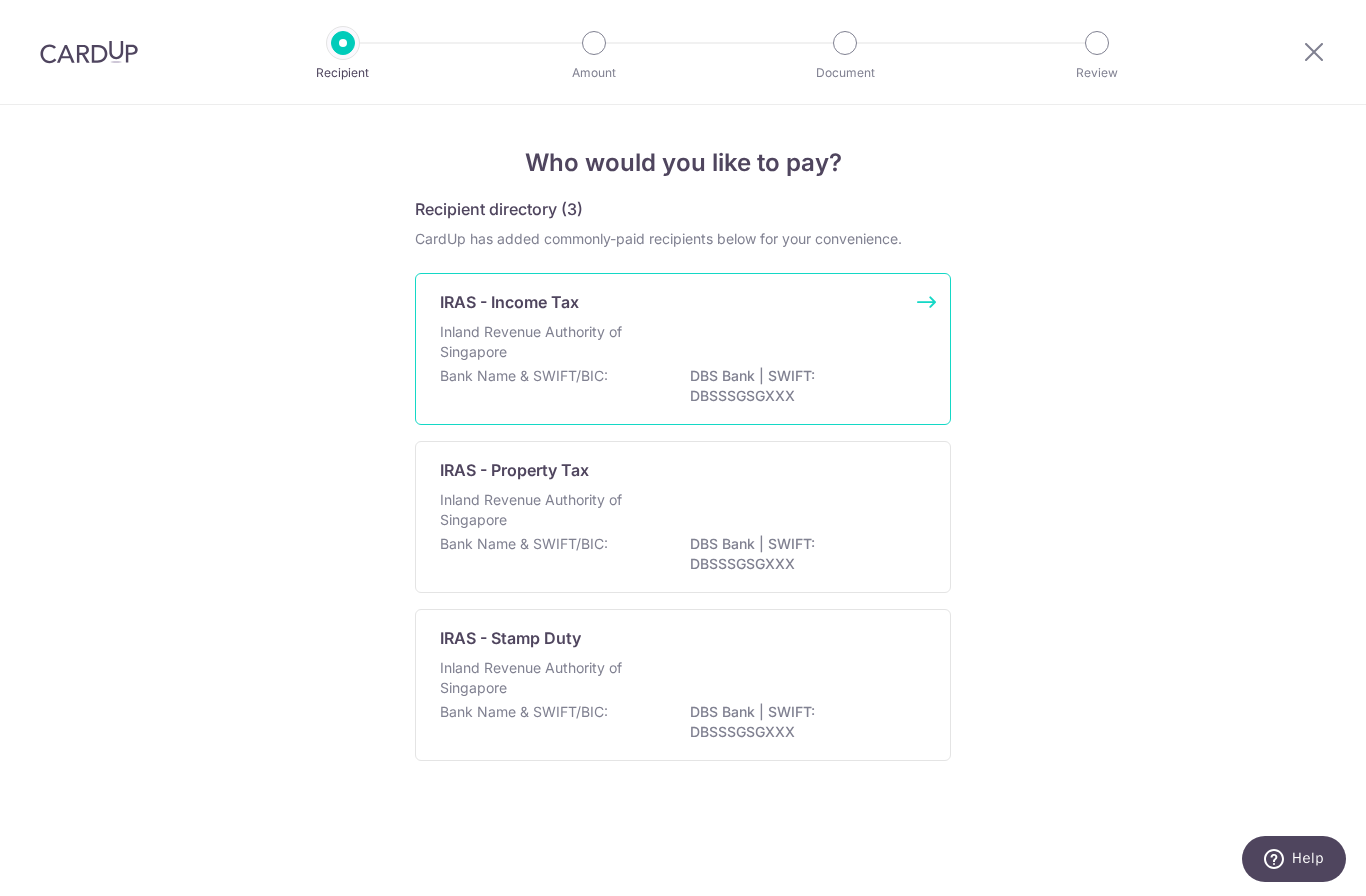 click on "Inland Revenue Authority of Singapore" at bounding box center (683, 344) 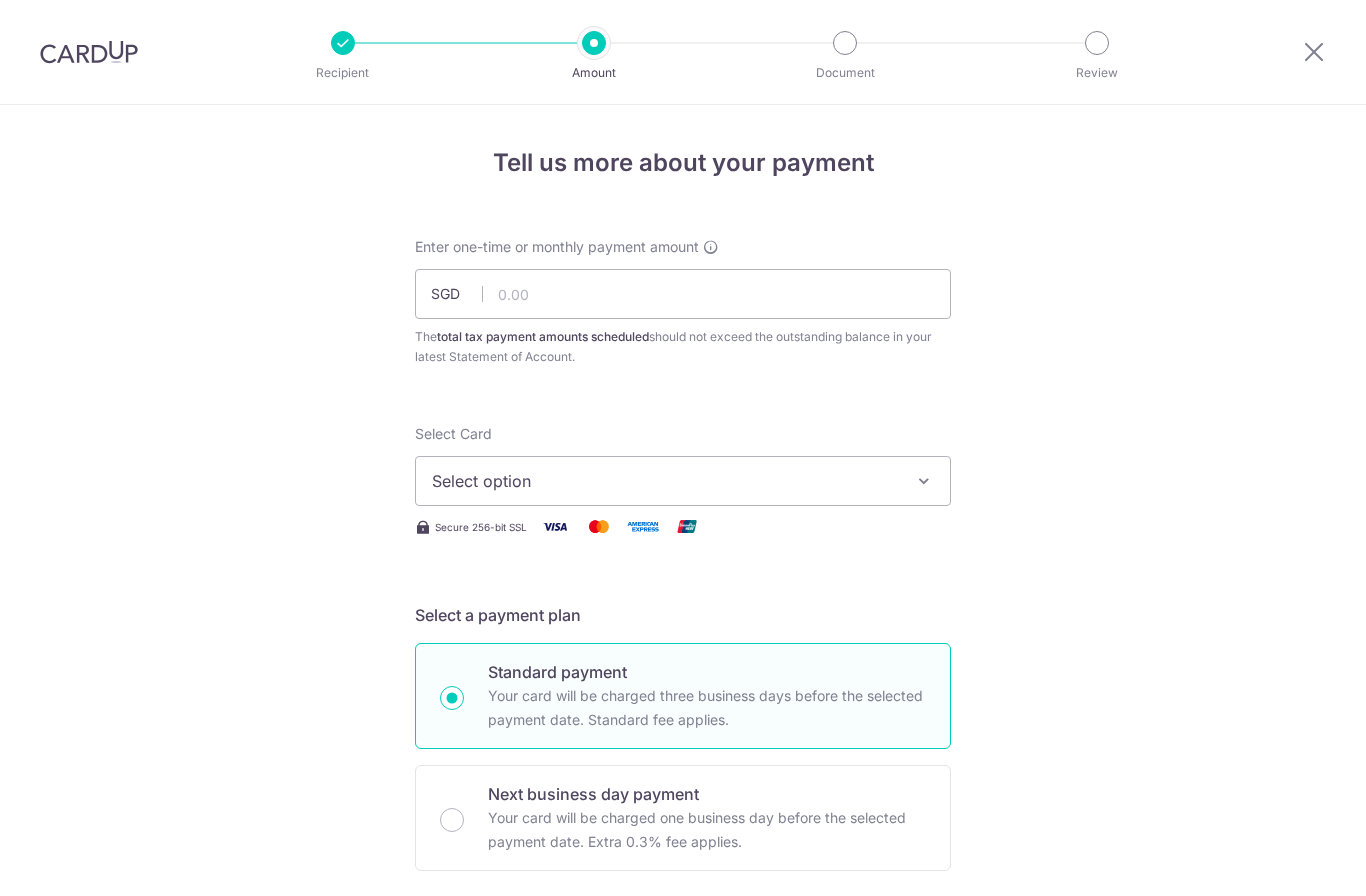 scroll, scrollTop: 0, scrollLeft: 0, axis: both 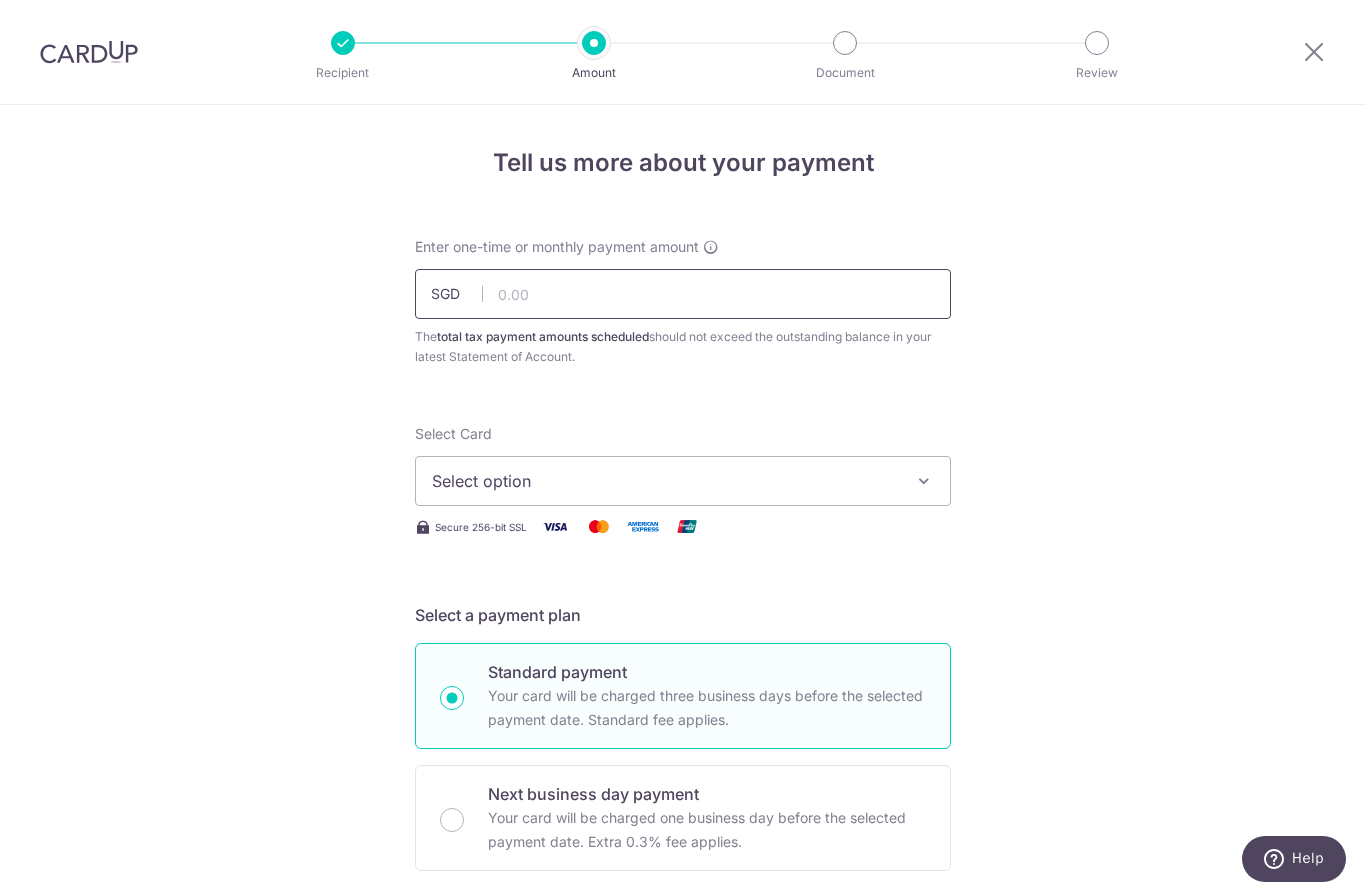click at bounding box center [683, 294] 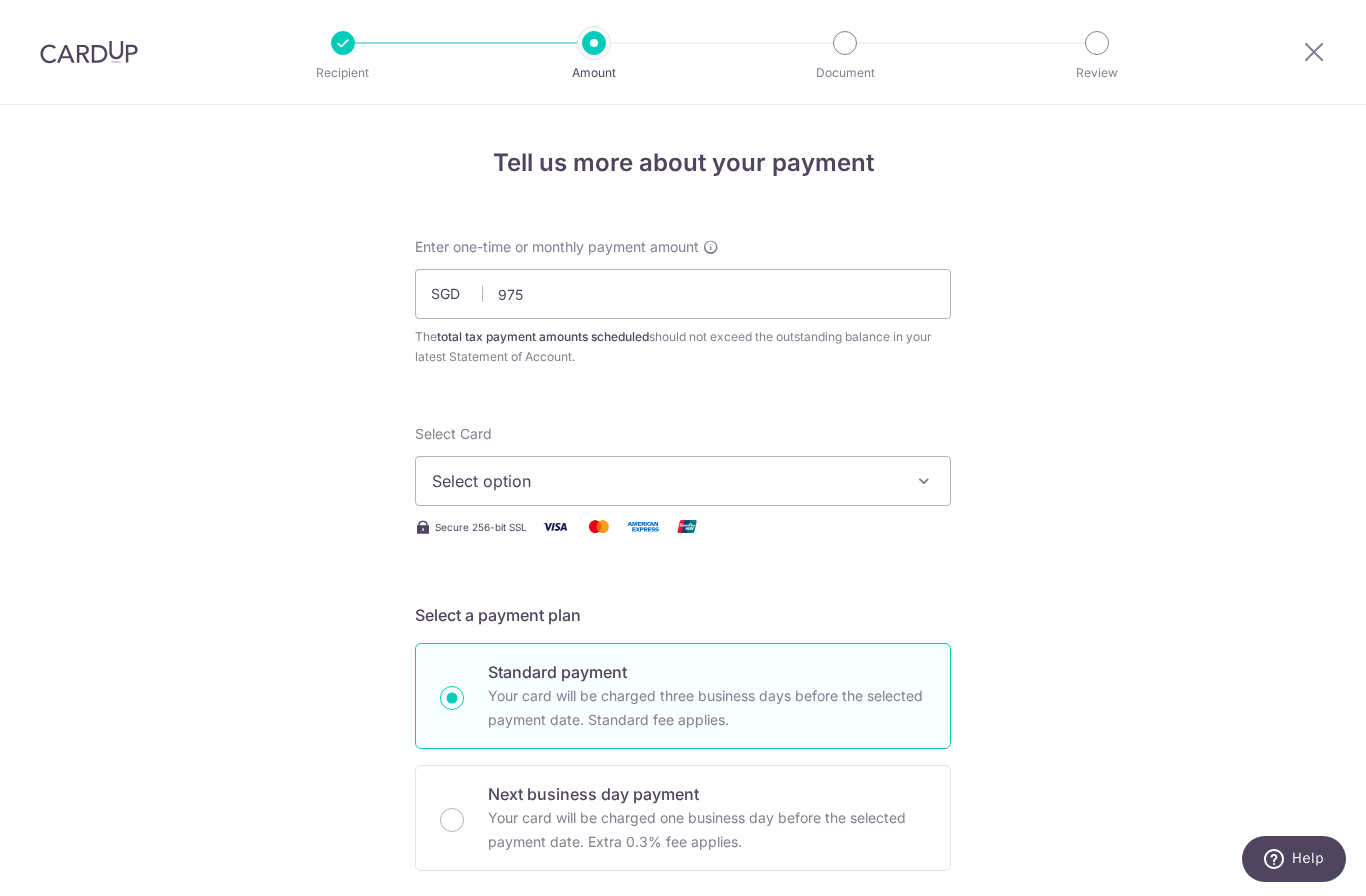 click on "Select option" at bounding box center (665, 481) 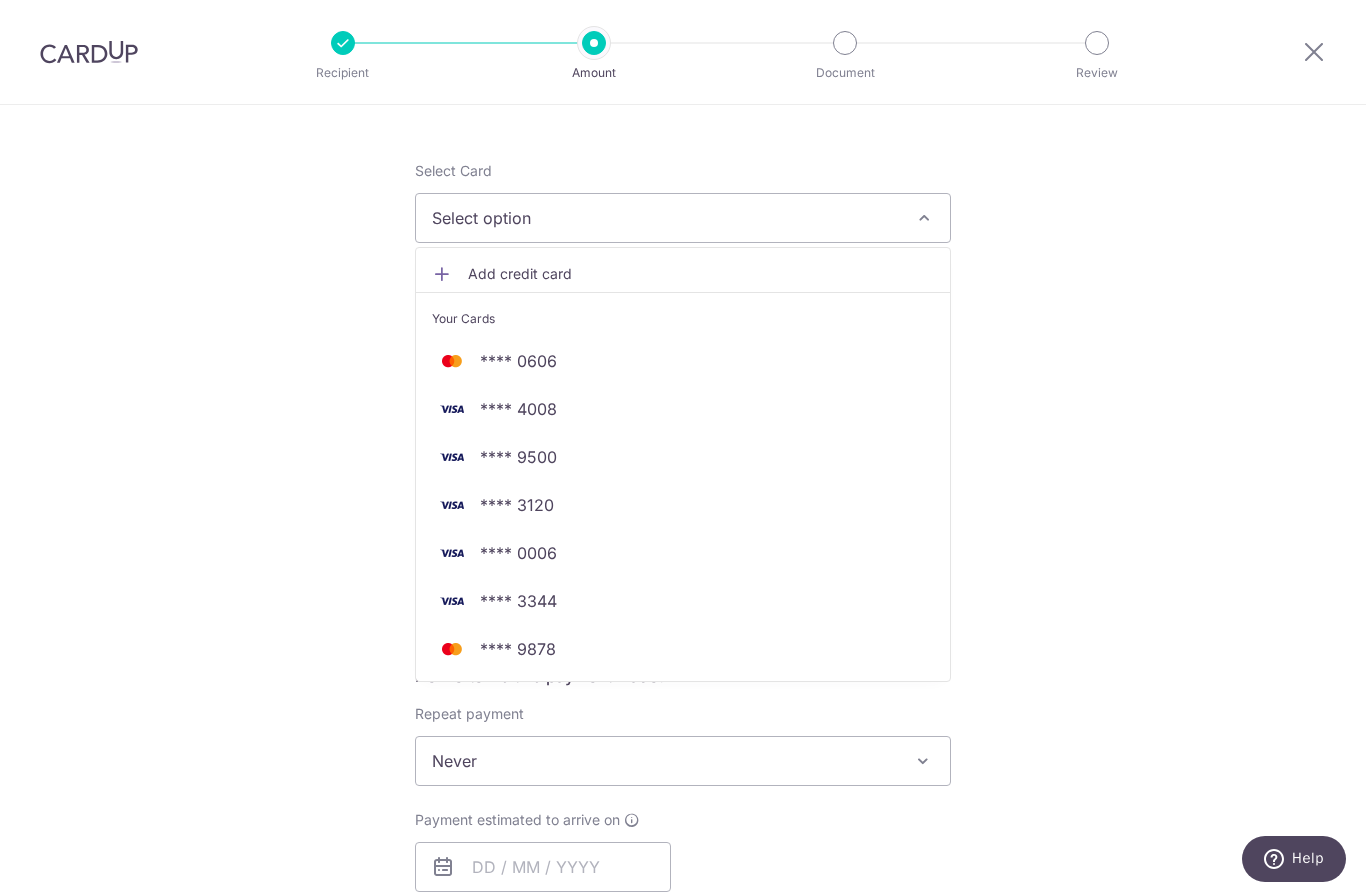 scroll, scrollTop: 264, scrollLeft: 0, axis: vertical 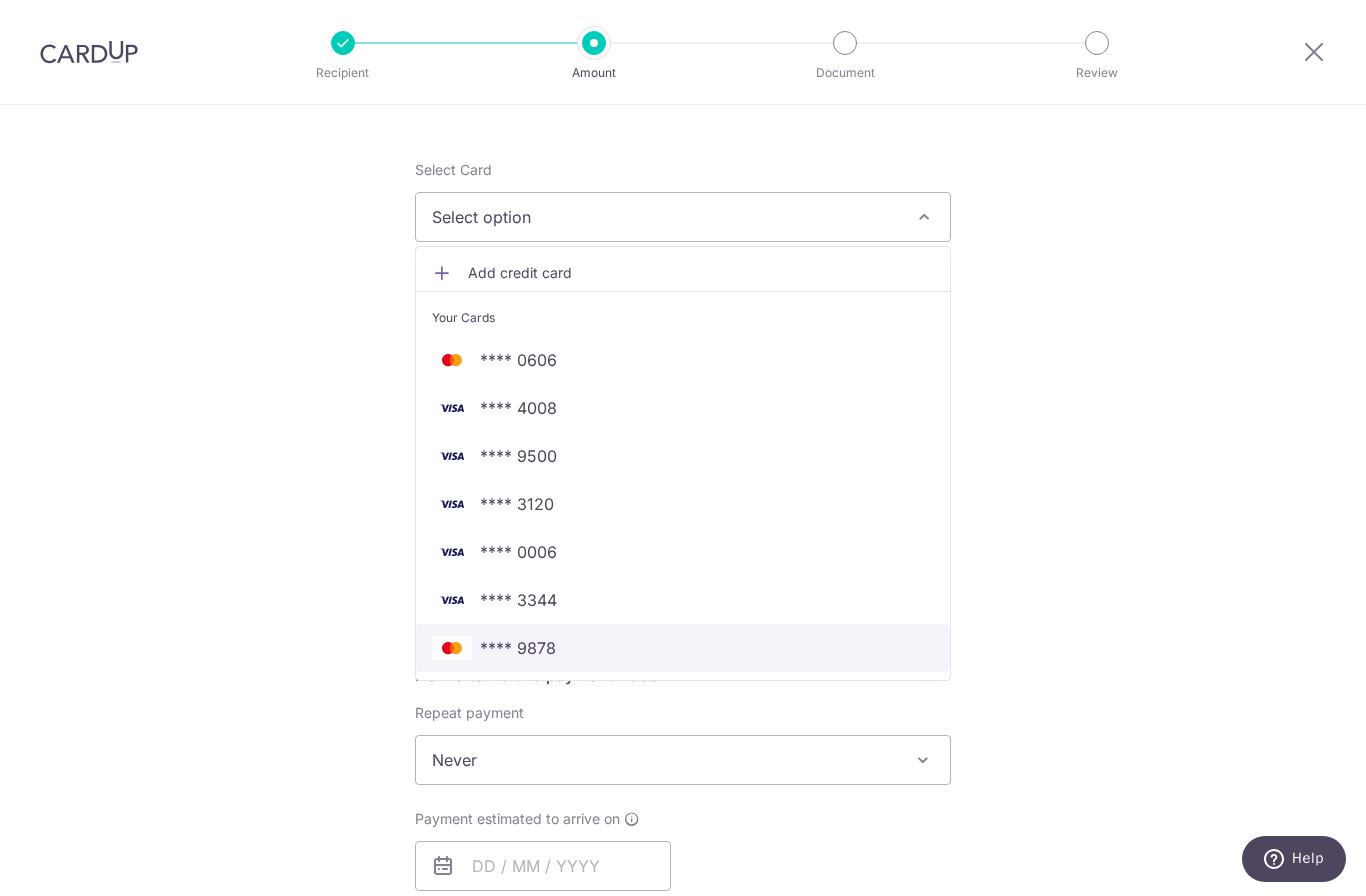 click on "**** 9878" at bounding box center [518, 648] 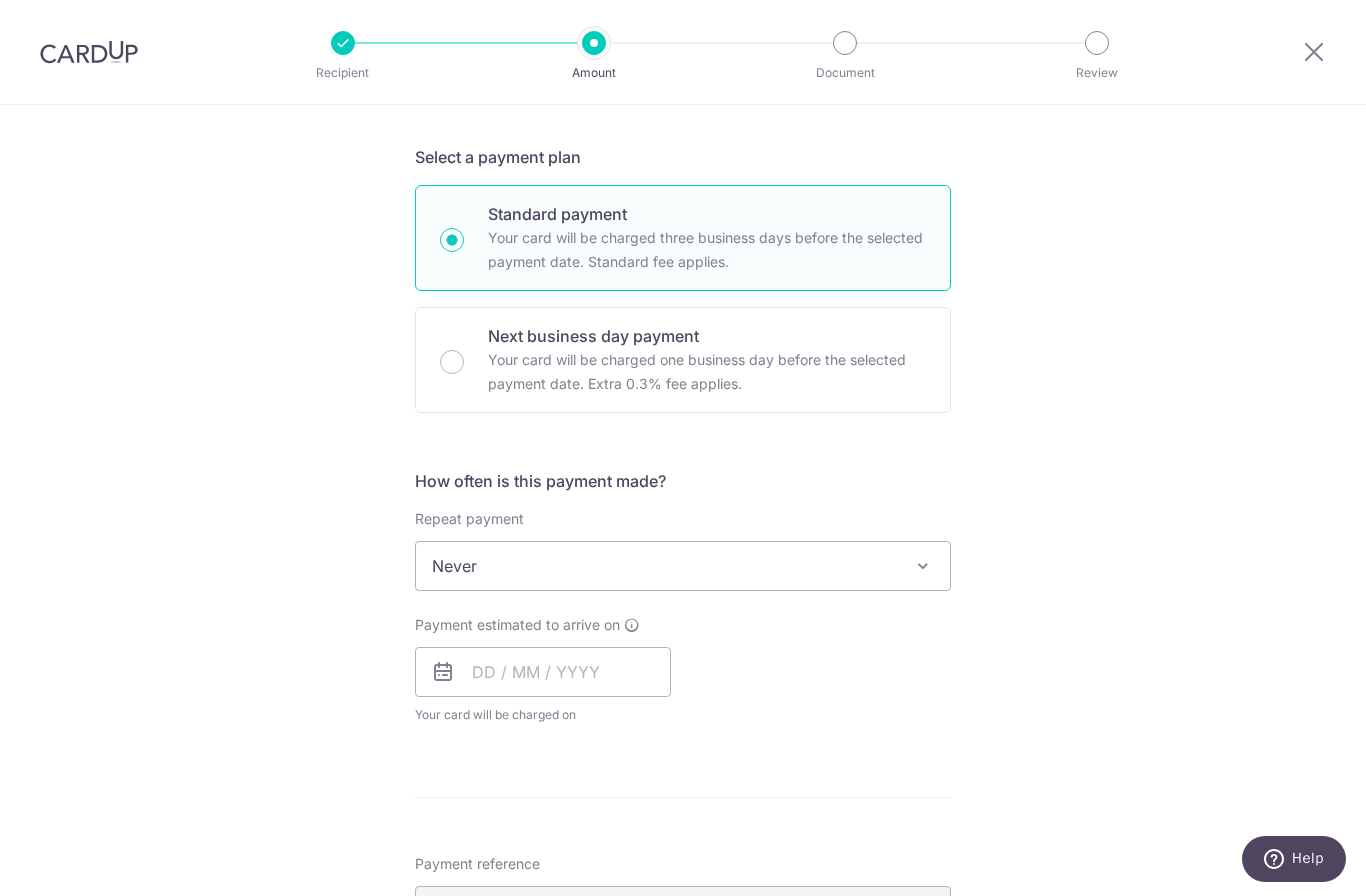 scroll, scrollTop: 463, scrollLeft: 0, axis: vertical 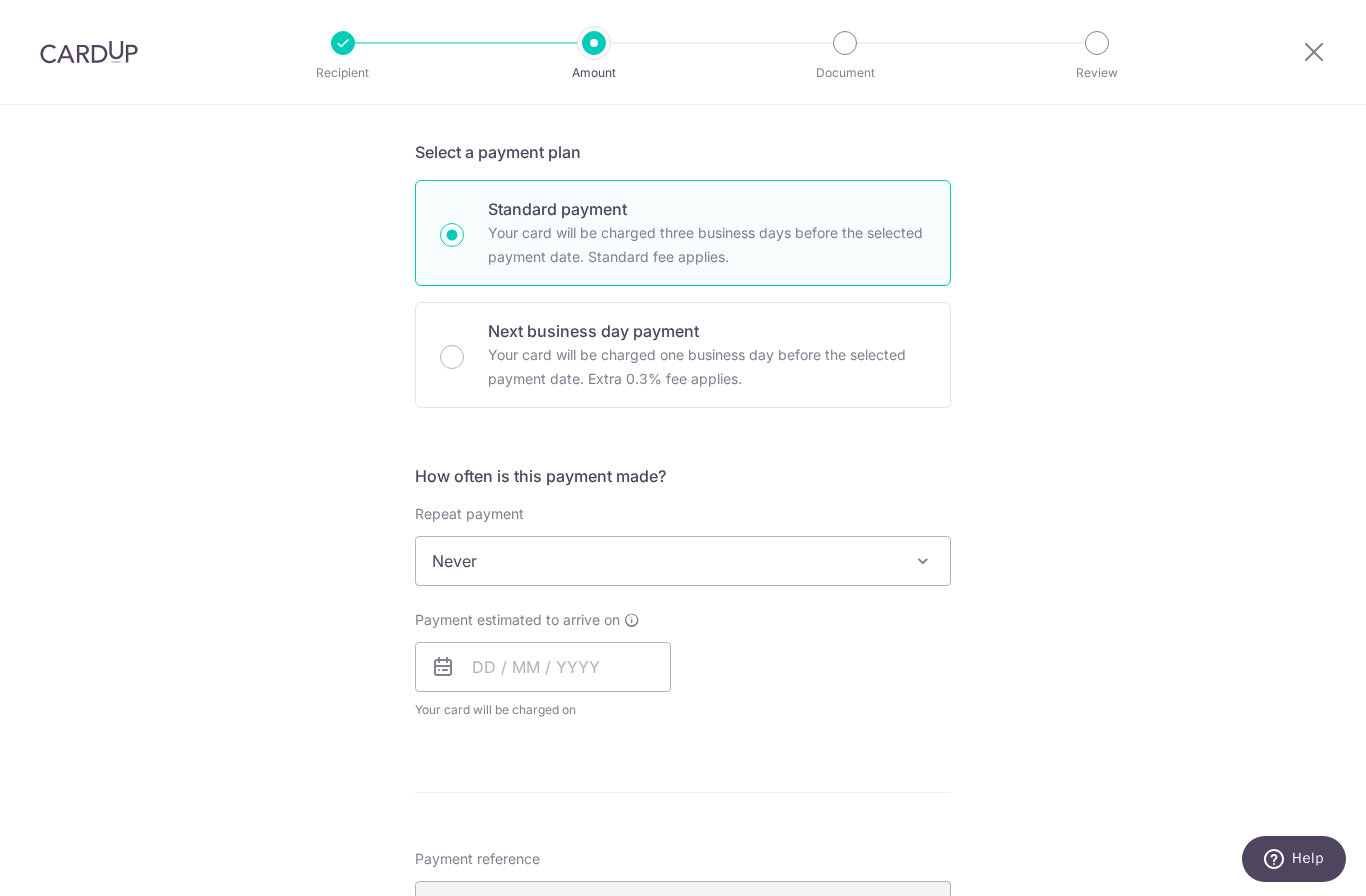 click on "Never" at bounding box center [683, 561] 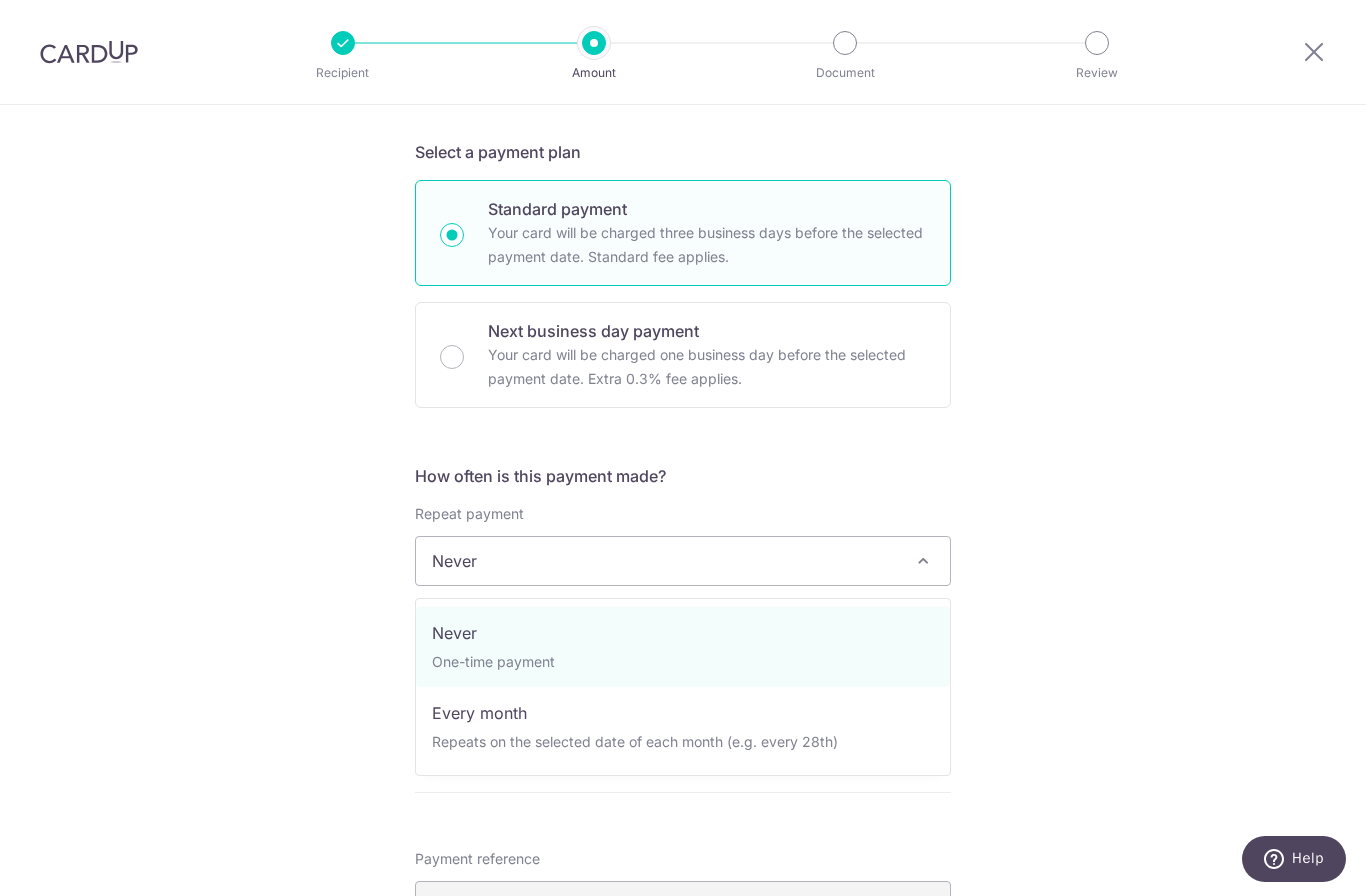 select on "3" 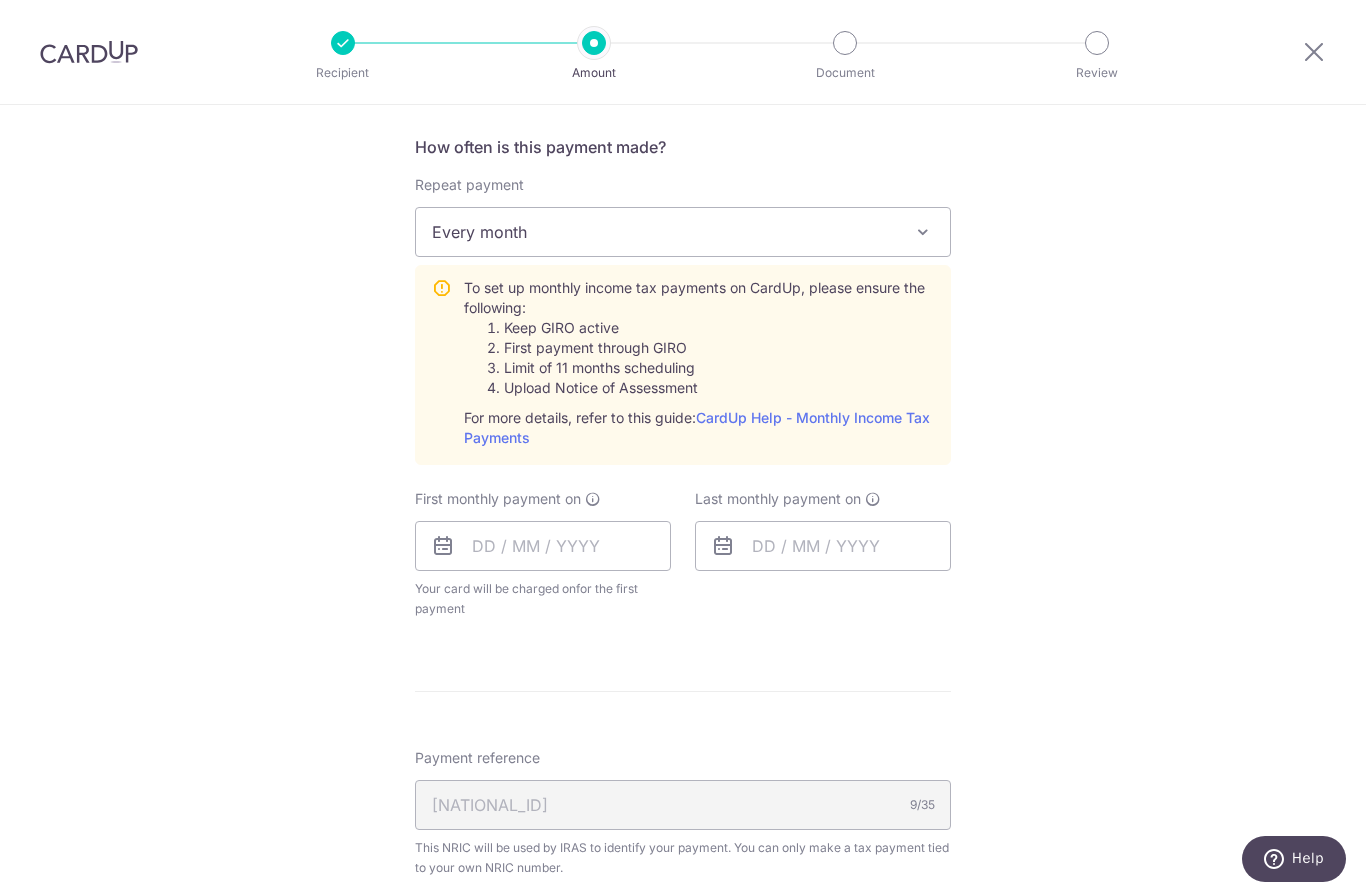 scroll, scrollTop: 826, scrollLeft: 0, axis: vertical 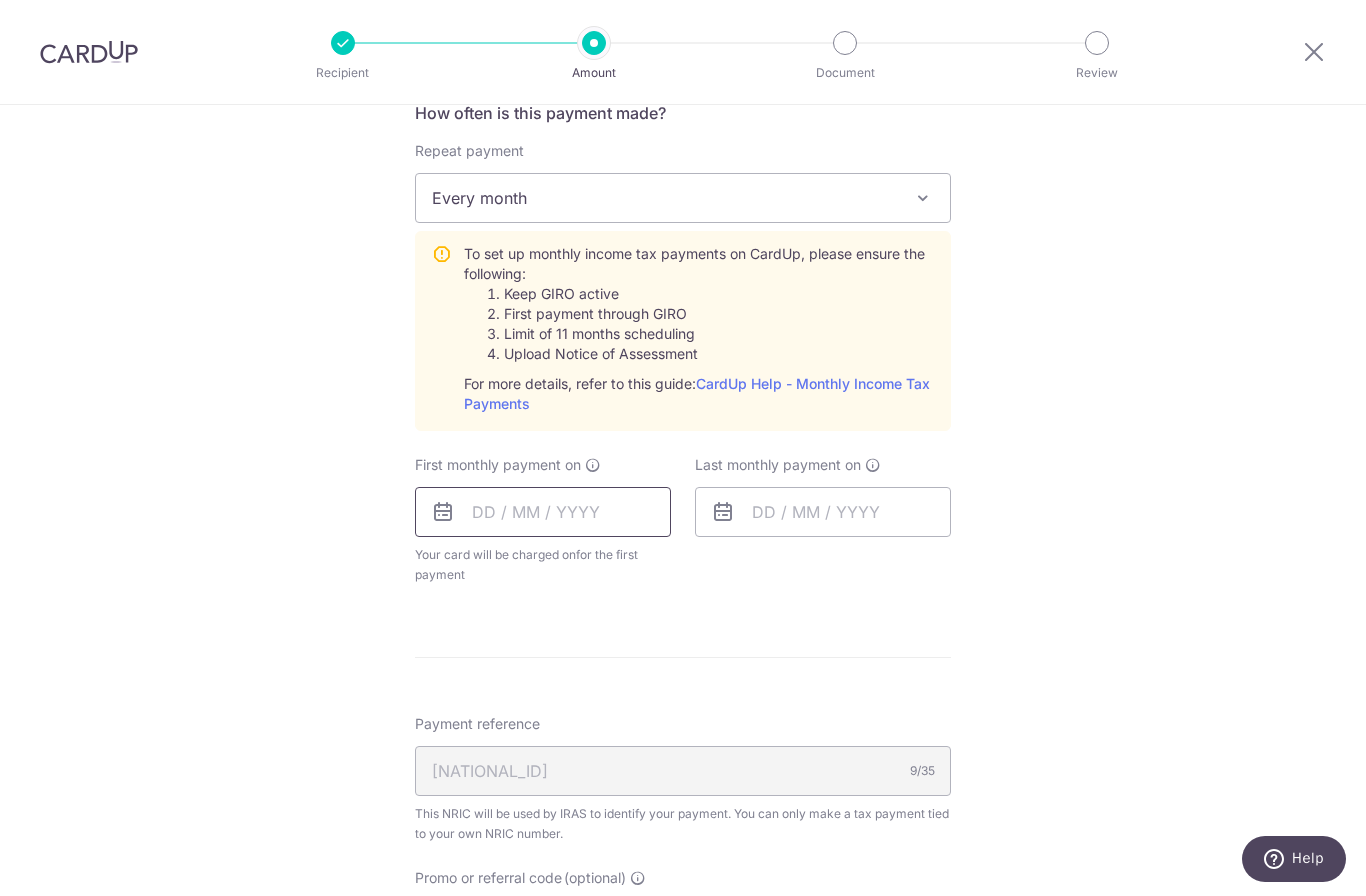 click at bounding box center (543, 512) 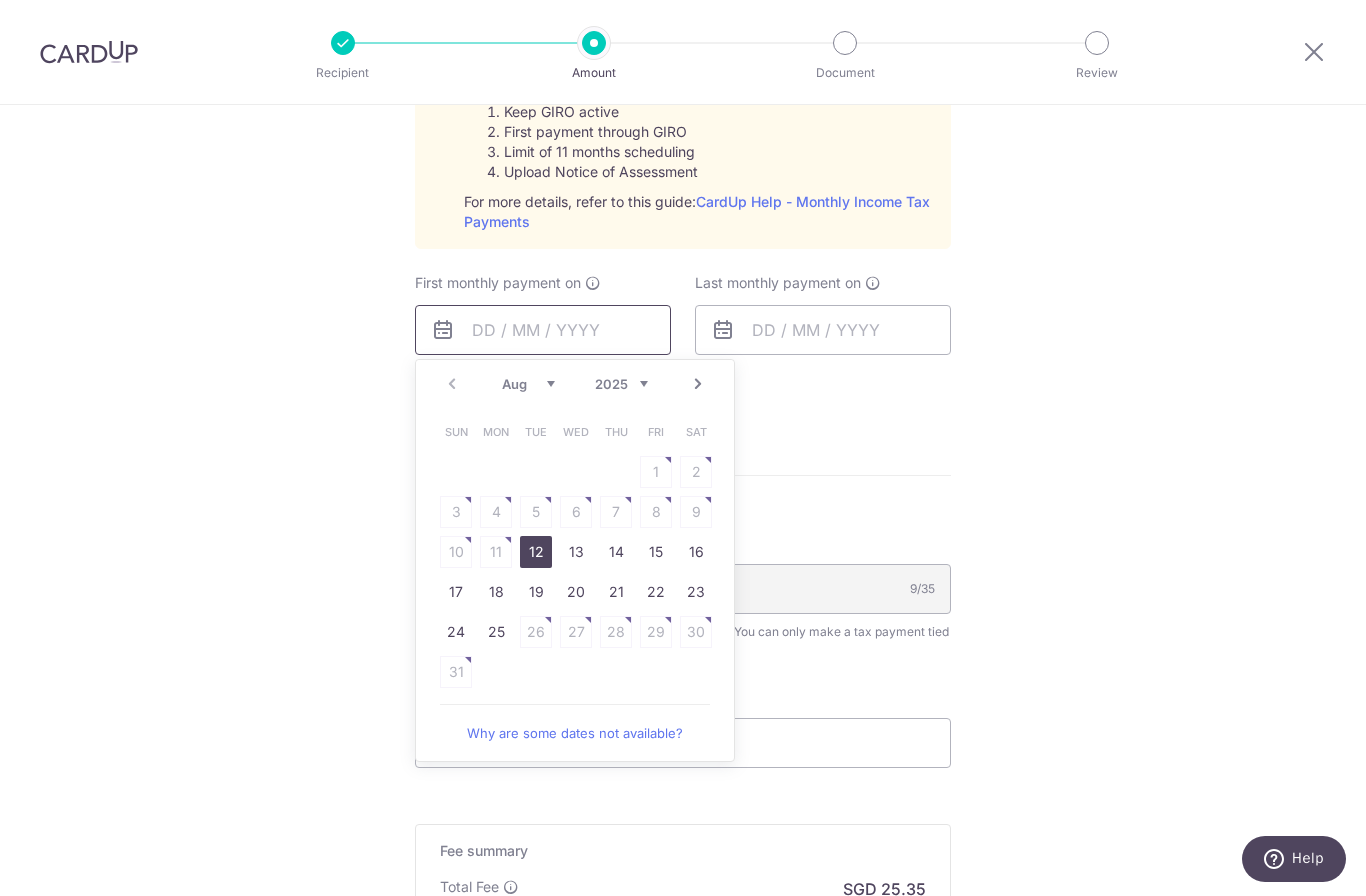 scroll, scrollTop: 1042, scrollLeft: 0, axis: vertical 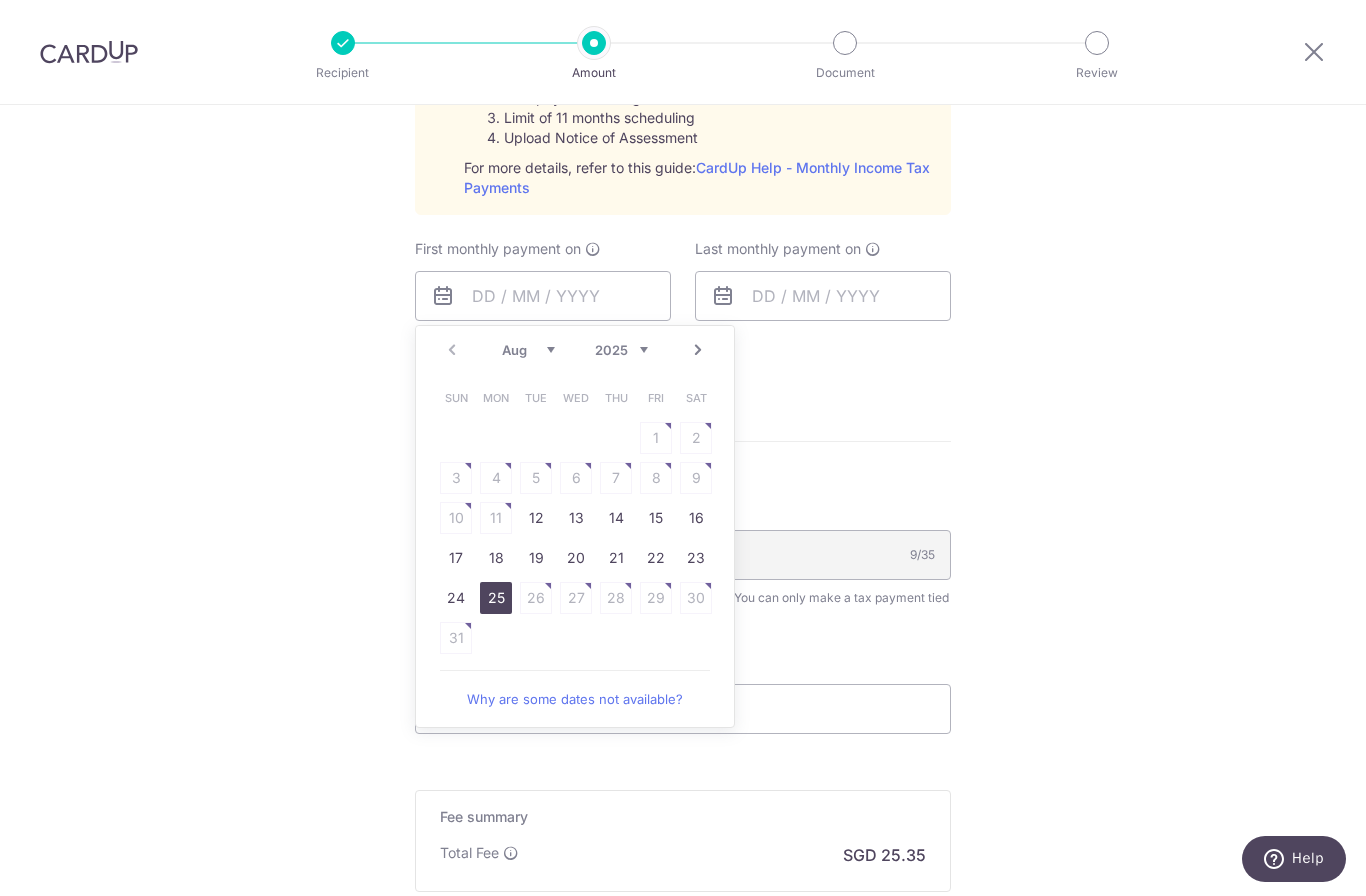 click on "25" at bounding box center (496, 598) 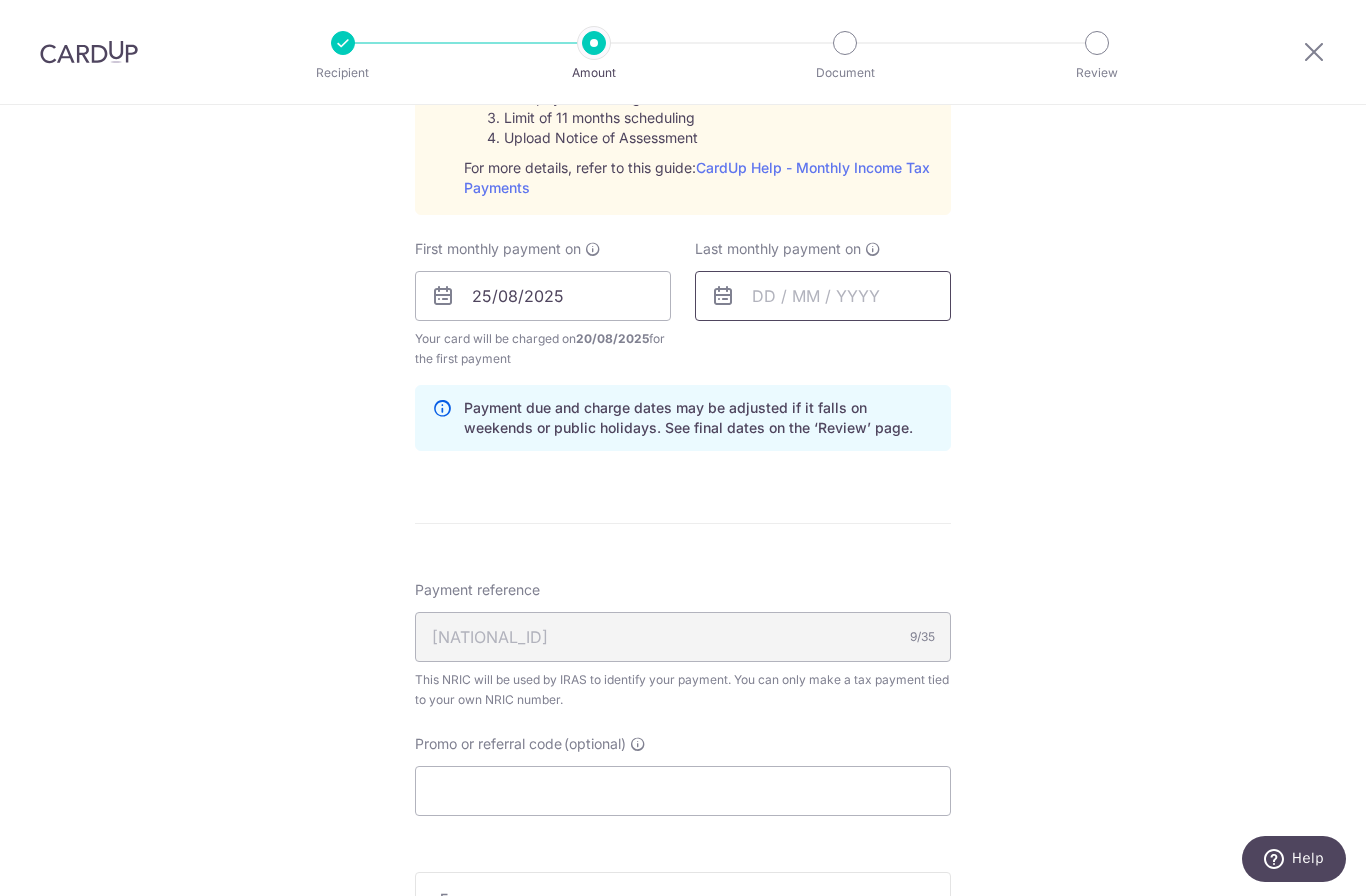 click at bounding box center [823, 296] 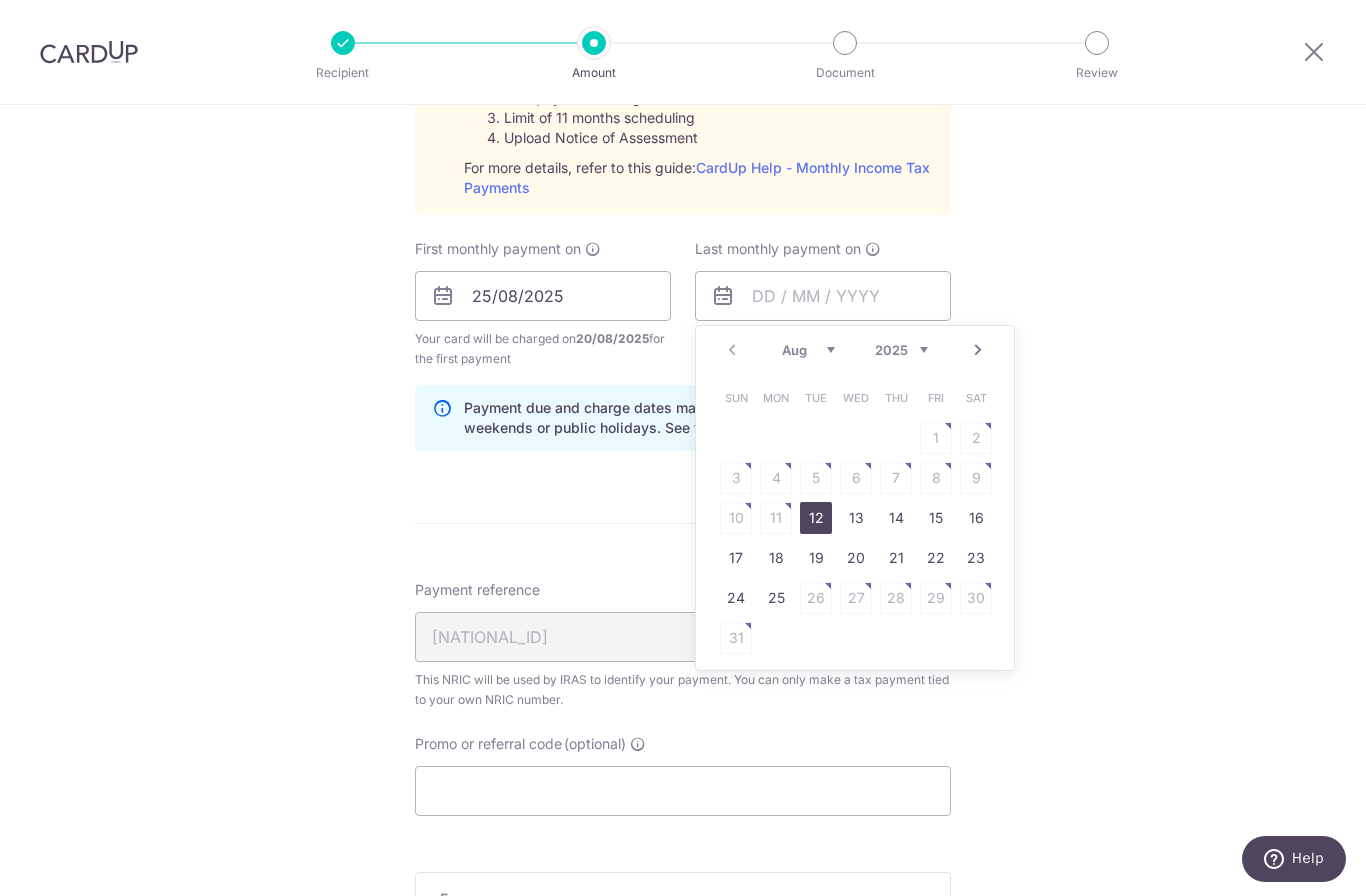 click on "2025 2026" at bounding box center [901, 350] 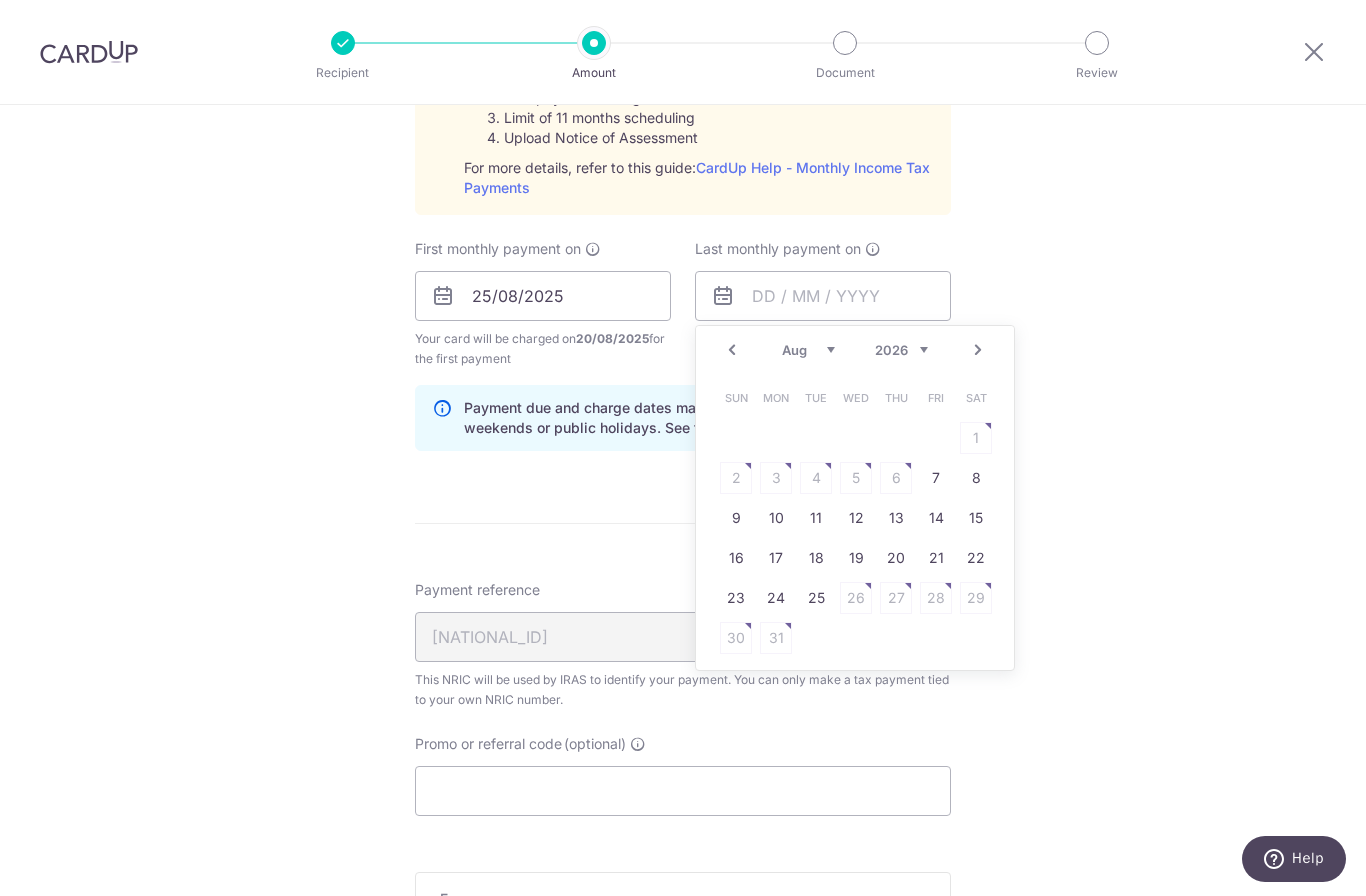 click on "Jan Feb Mar Apr May Jun Jul Aug Sep" at bounding box center (808, 350) 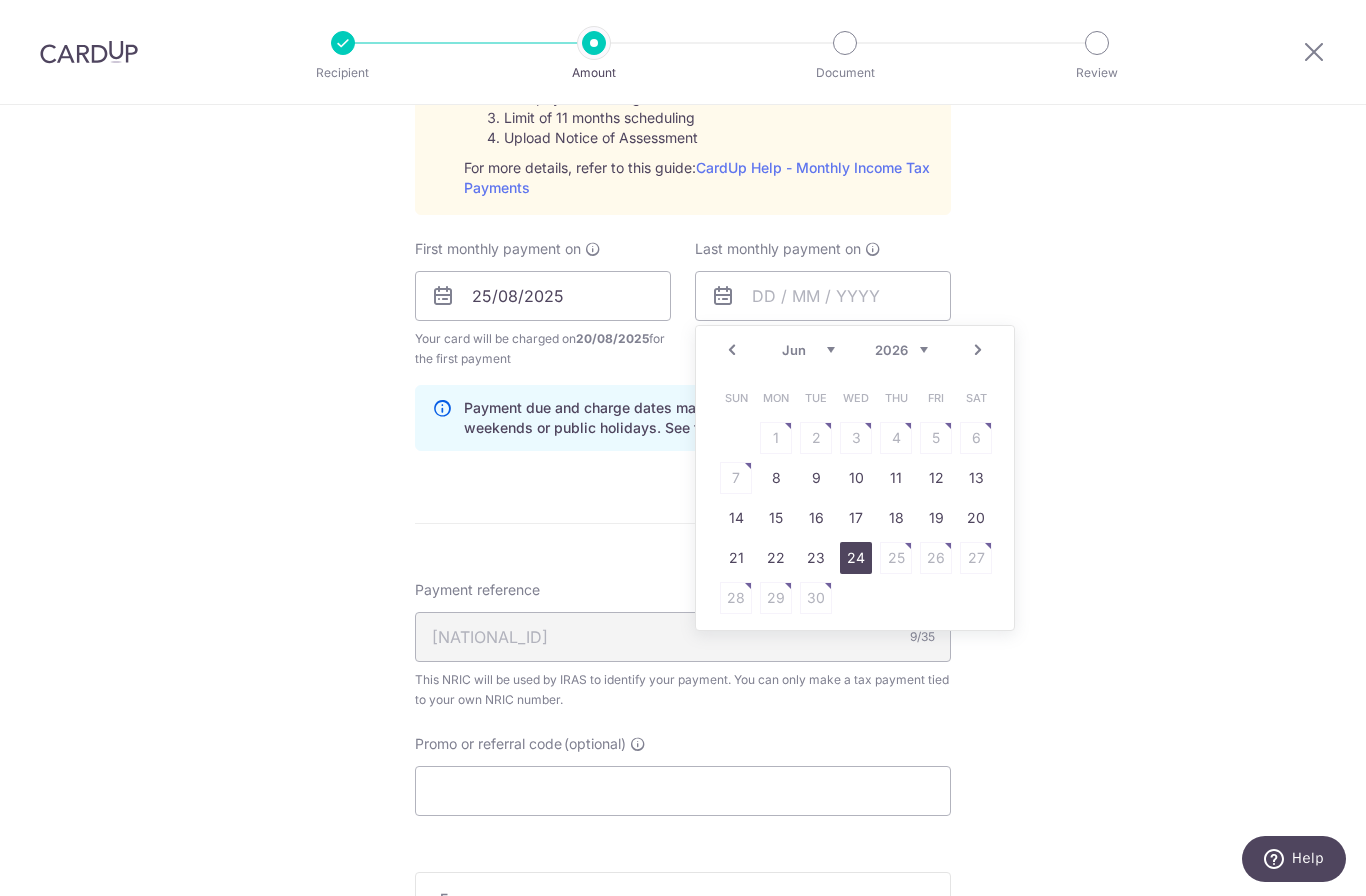 click on "24" at bounding box center (856, 558) 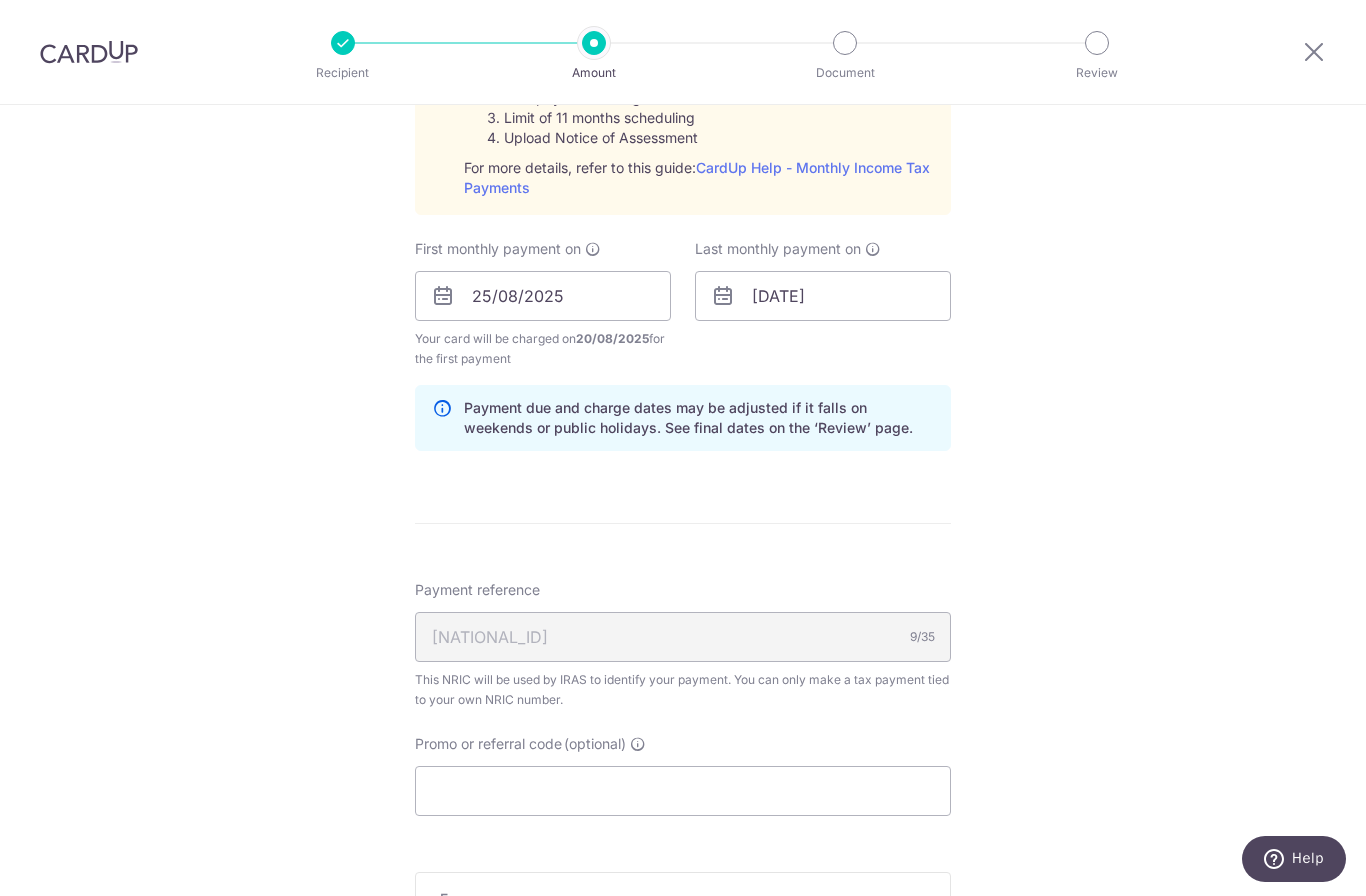 click on "Tell us more about your payment
Enter one-time or monthly payment amount
SGD
975.00
975.00
The  total tax payment amounts scheduled  should not exceed the outstanding balance in your latest Statement of Account.
Select Card
**** 9878
Add credit card
Your Cards
**** 0606
**** 4008
**** 9500
**** 3120
**** 0006
**** 3344
**** 9878" at bounding box center (683, 146) 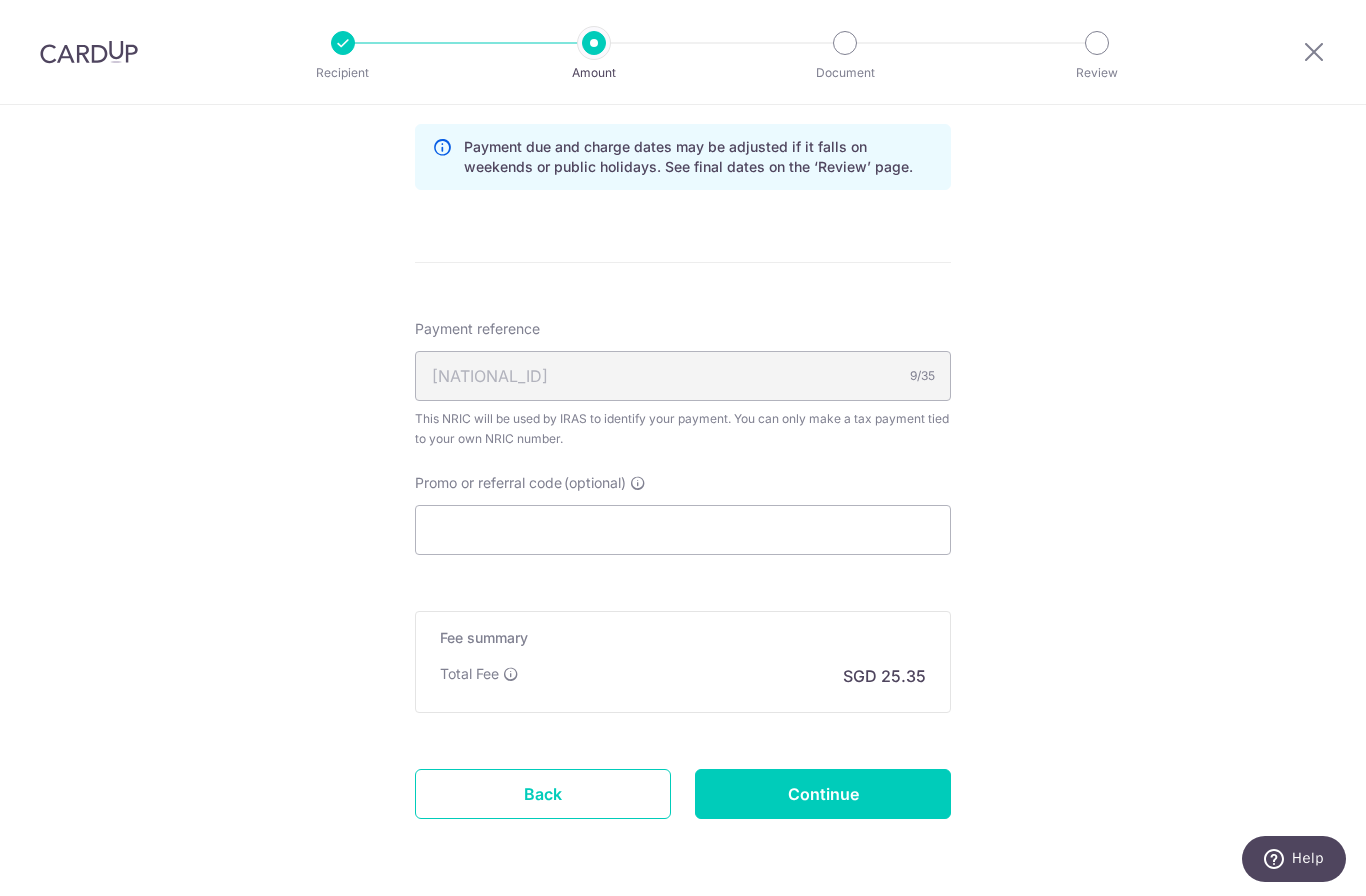 scroll, scrollTop: 1302, scrollLeft: 0, axis: vertical 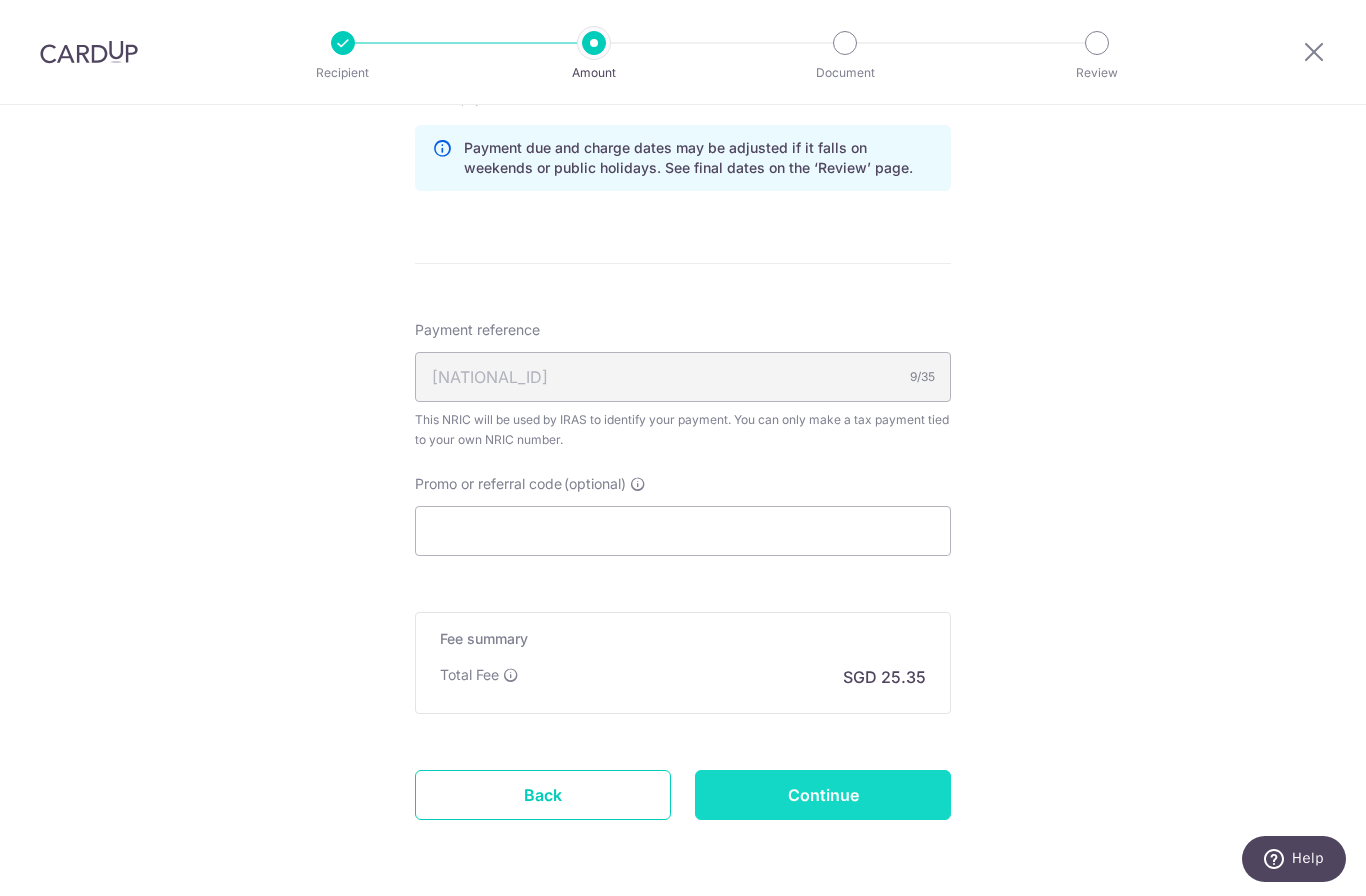 click on "Continue" at bounding box center [823, 795] 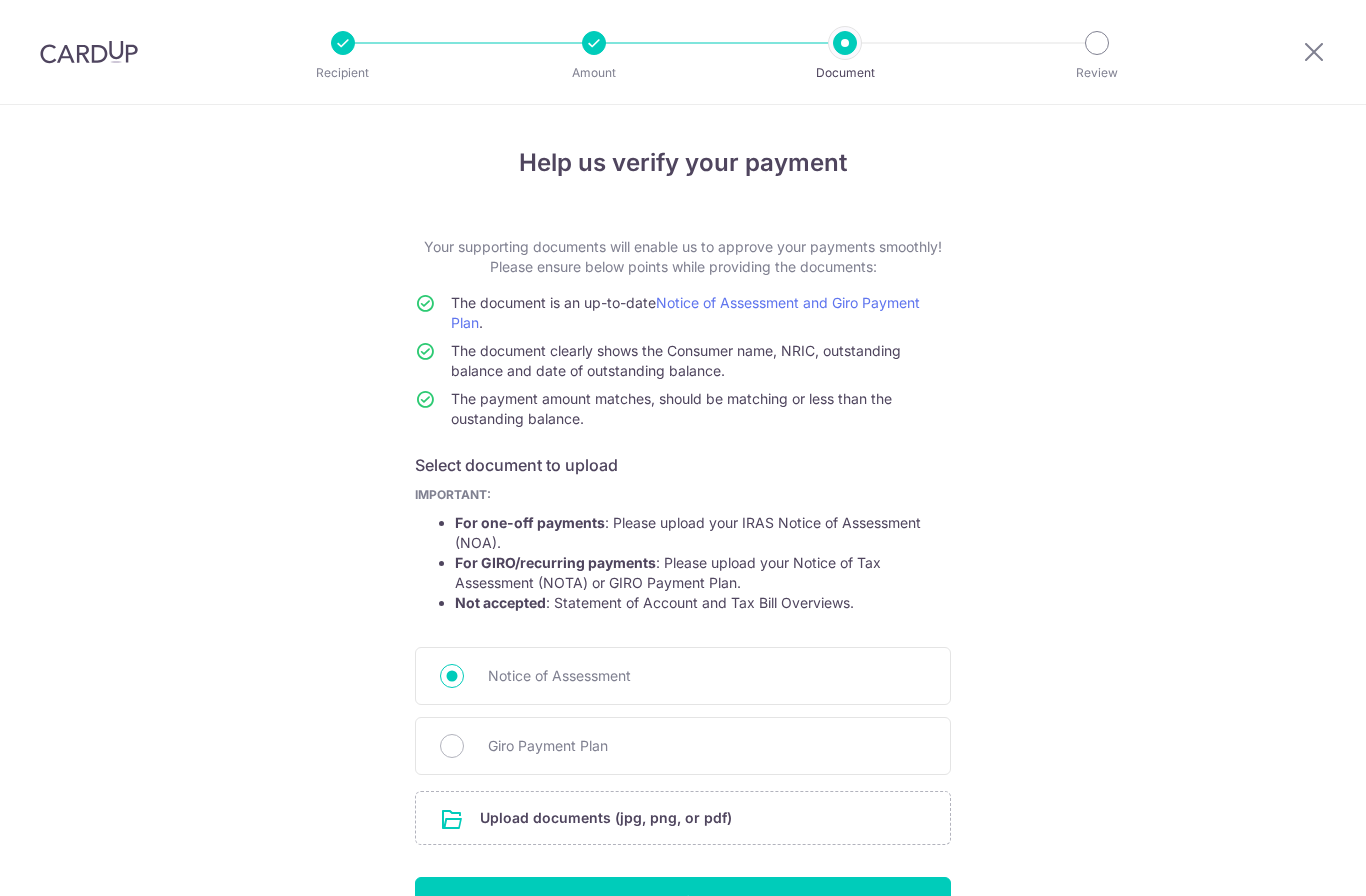 scroll, scrollTop: 0, scrollLeft: 0, axis: both 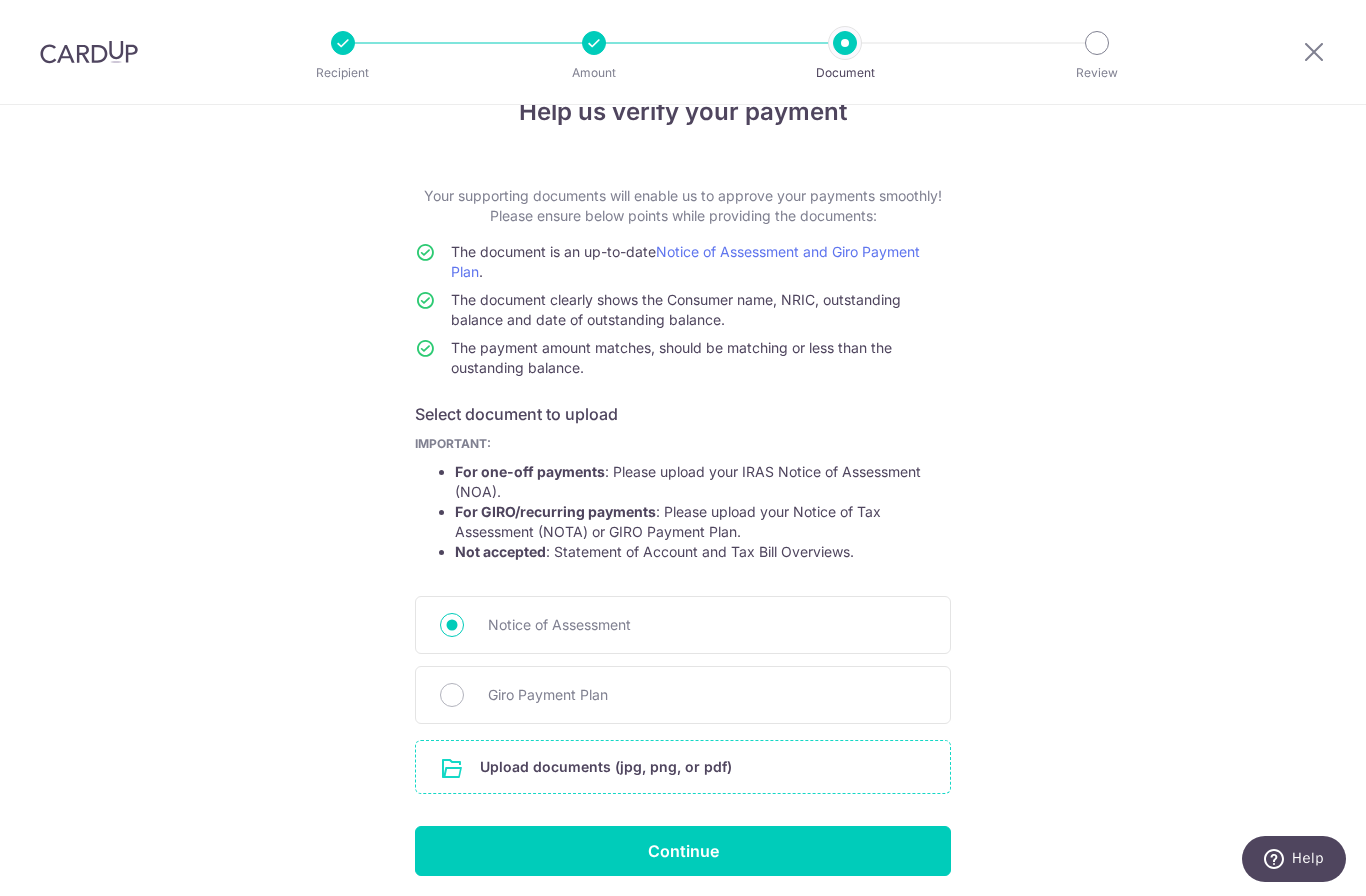 click at bounding box center (683, 767) 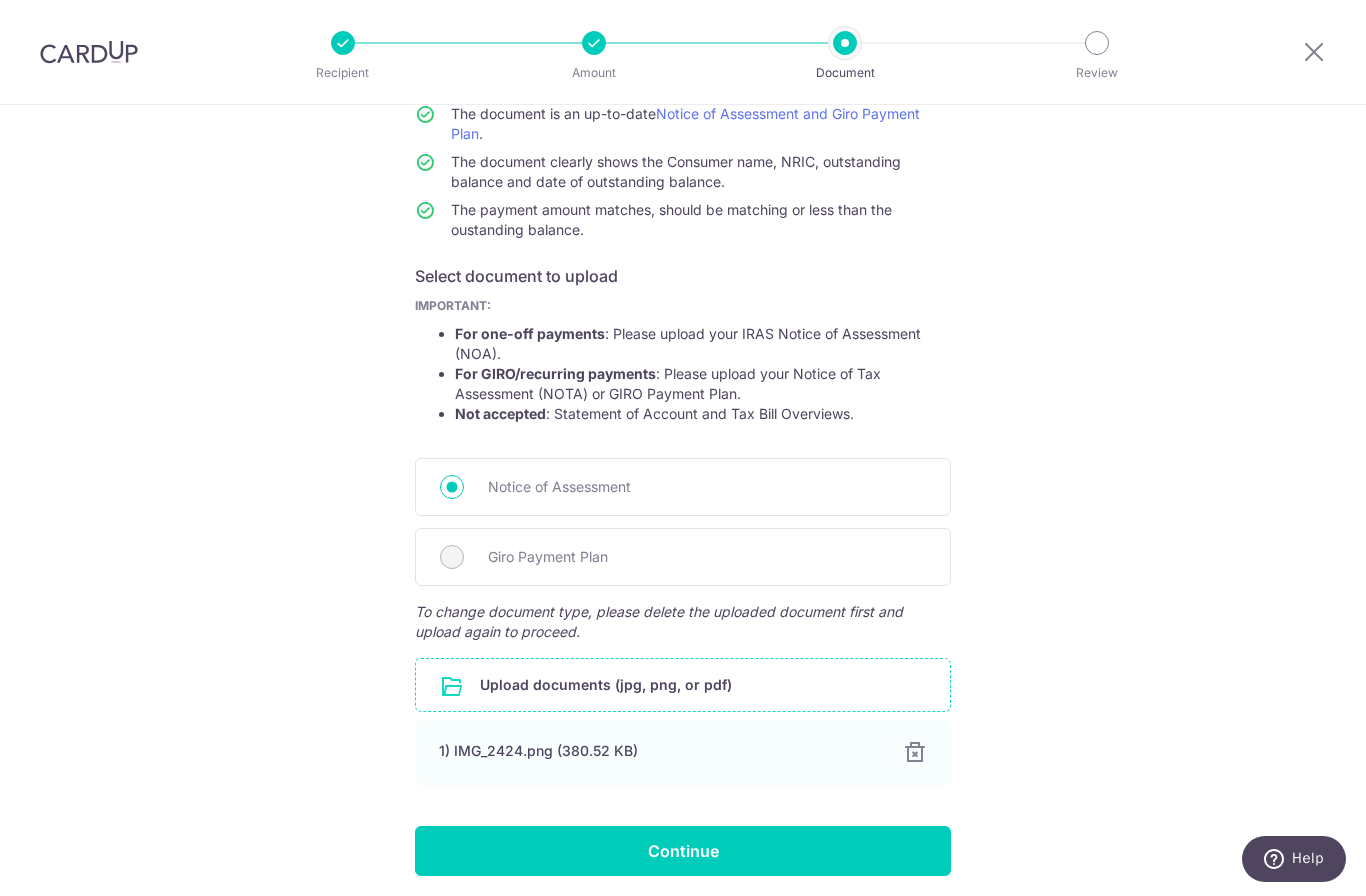 scroll, scrollTop: 189, scrollLeft: 0, axis: vertical 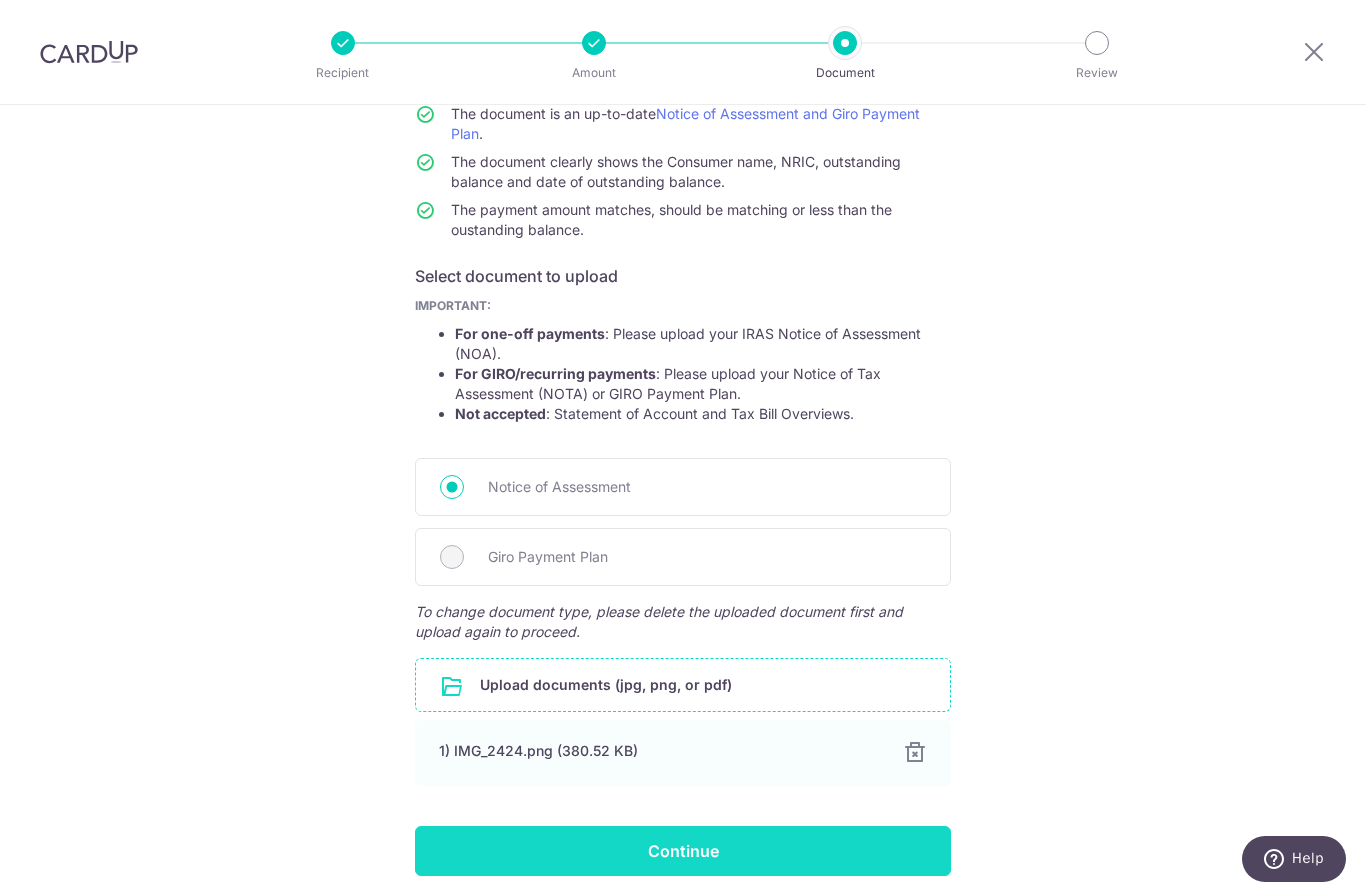 click on "Continue" at bounding box center [683, 851] 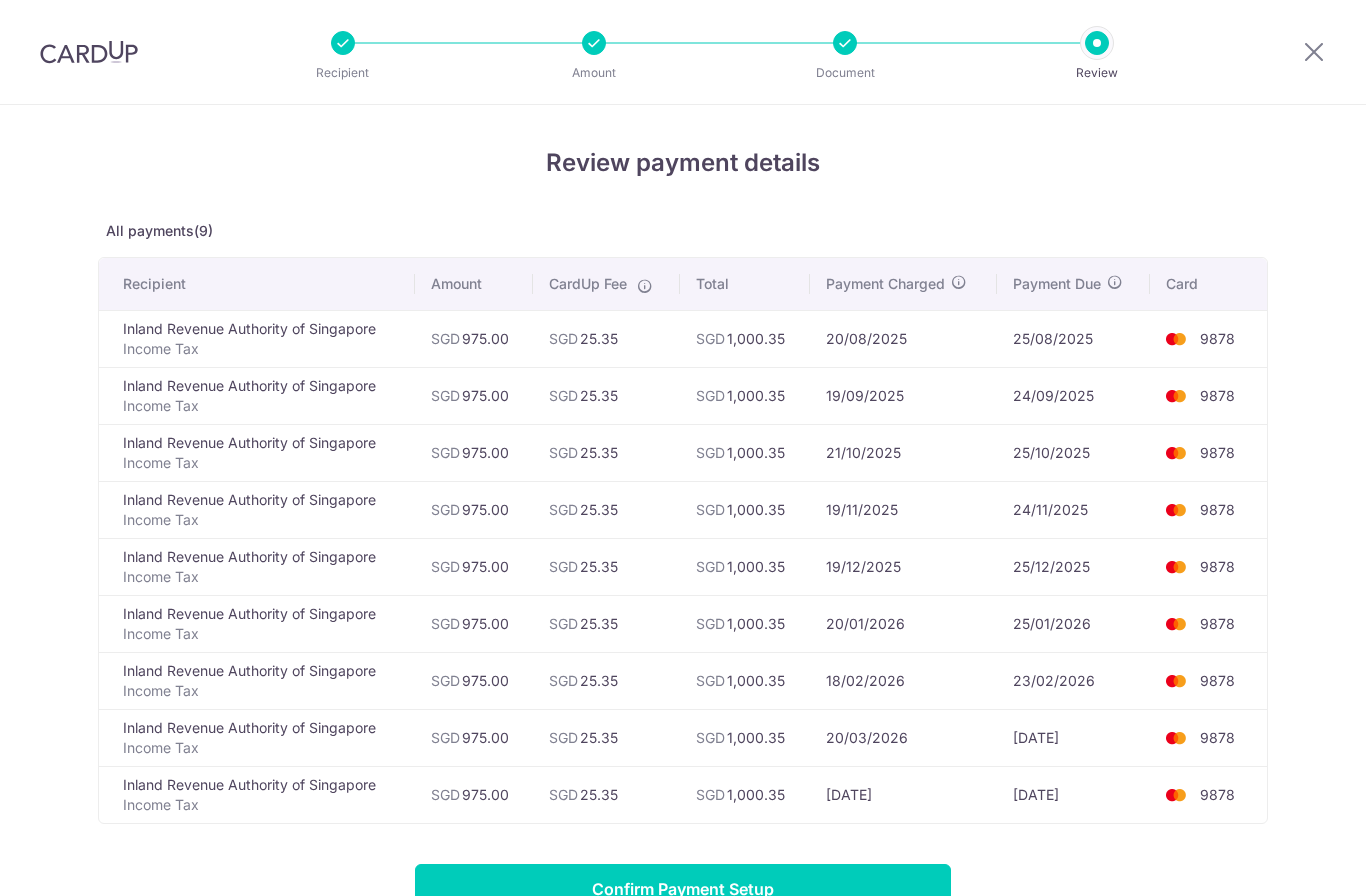 scroll, scrollTop: 0, scrollLeft: 0, axis: both 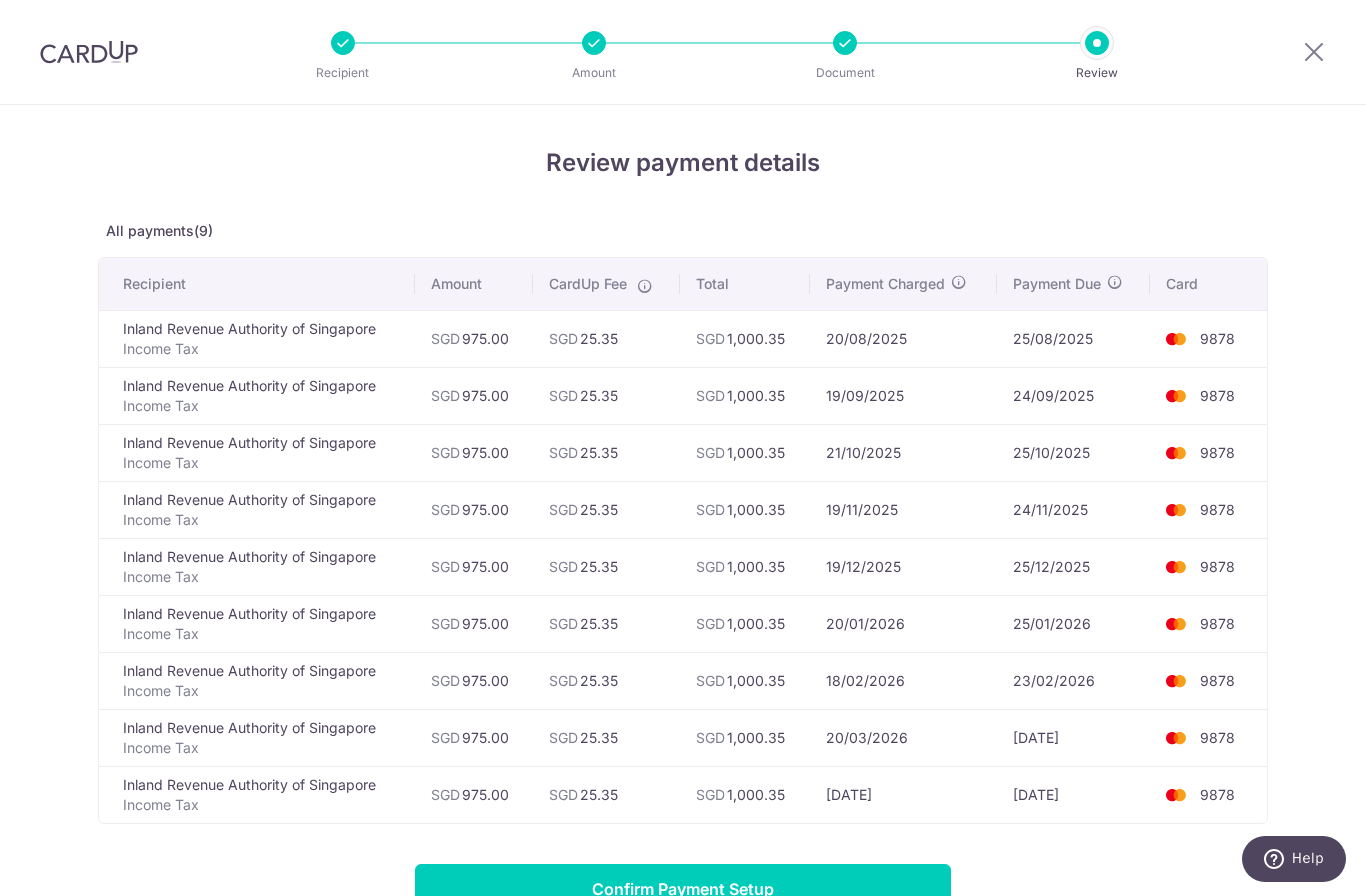 click on "Review payment details
All payments(9)
Recipient
Amount
CardUp Fee
Total
Payment Charged
Payment Due
Card
[ORGANIZATION]
Income Tax
SGD   [AMOUNT]
SGD   [AMOUNT]
SGD [DATE]" at bounding box center (683, 646) 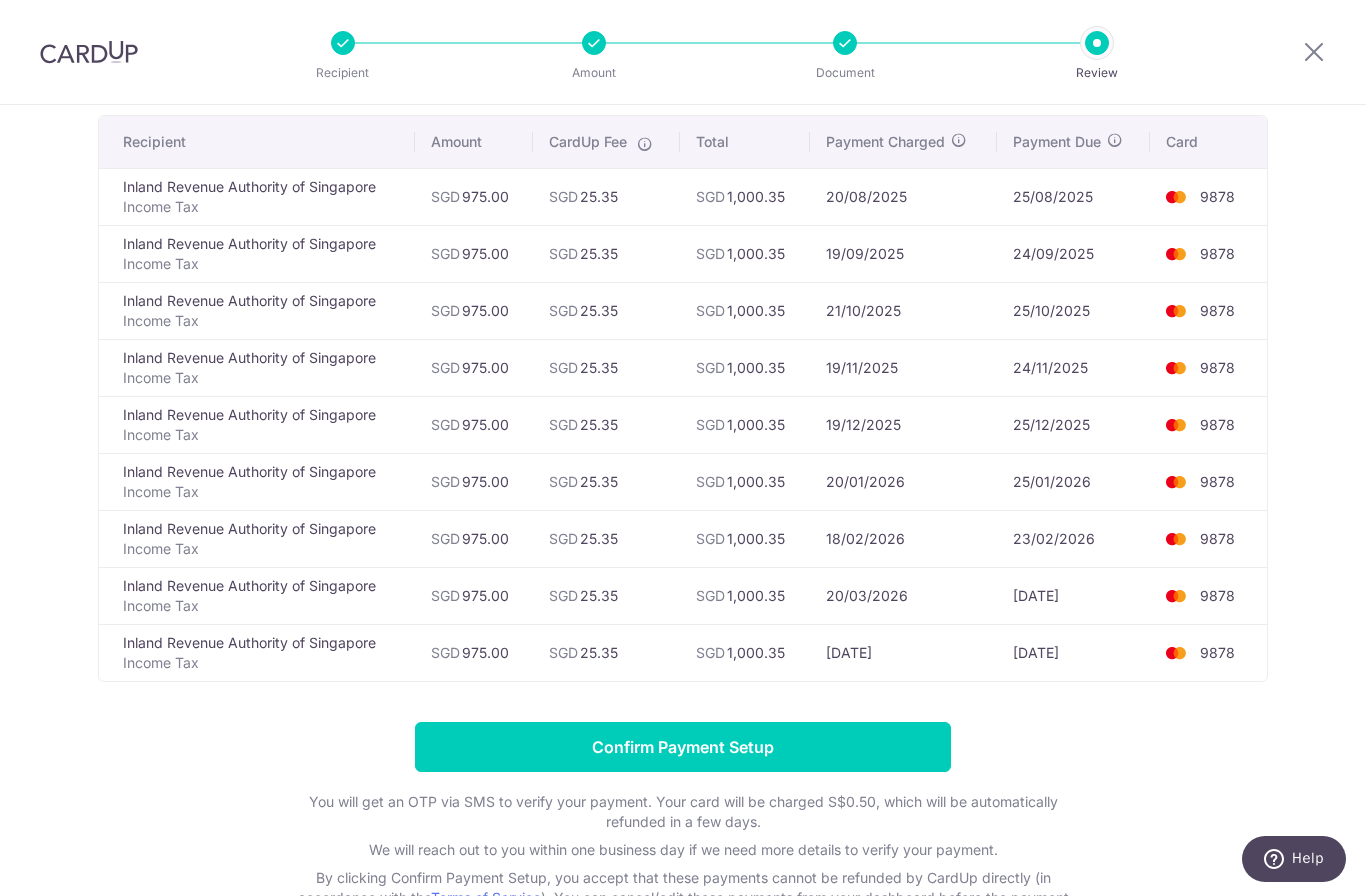 scroll, scrollTop: 138, scrollLeft: 0, axis: vertical 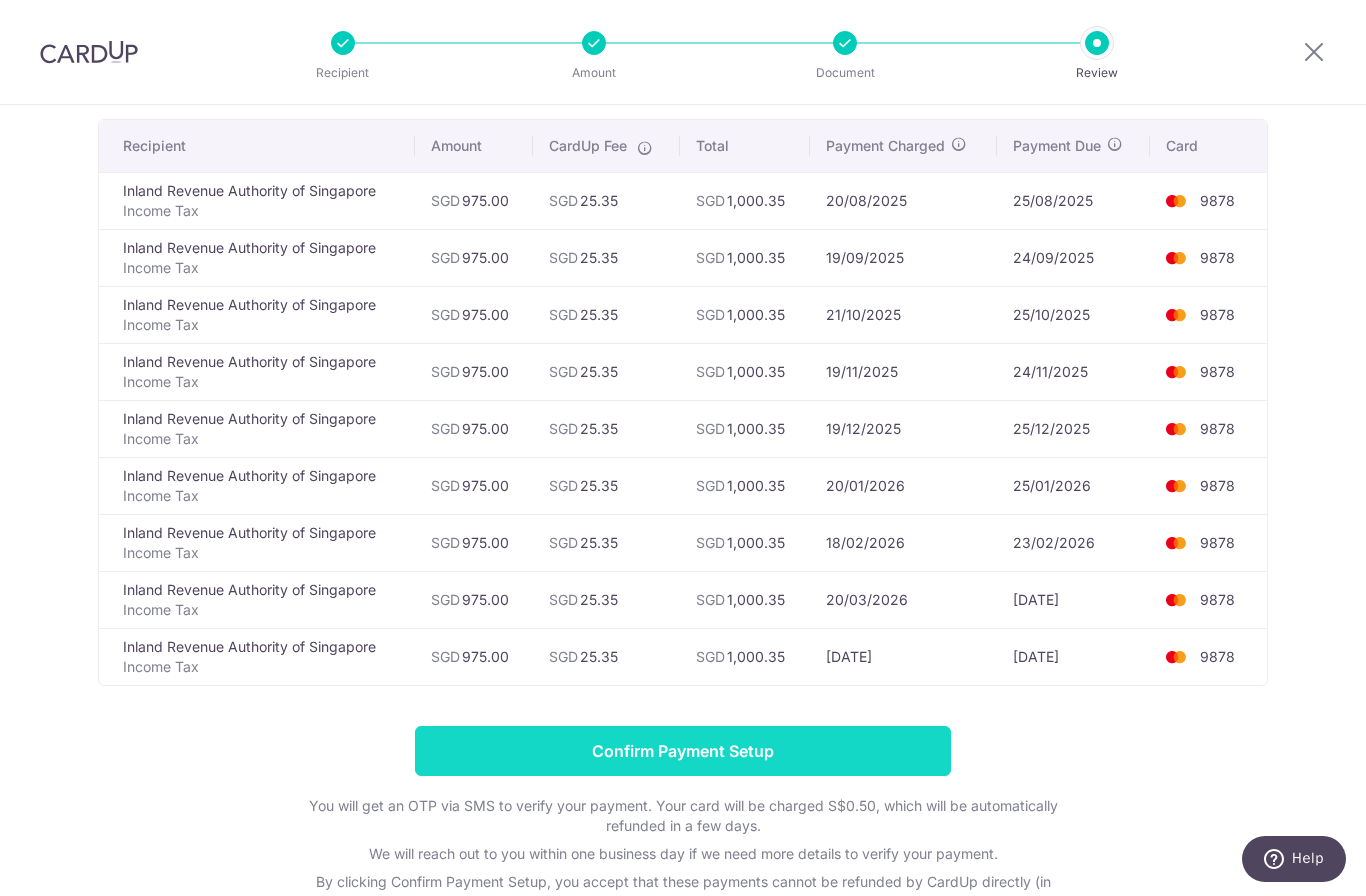 click on "Confirm Payment Setup" at bounding box center (683, 751) 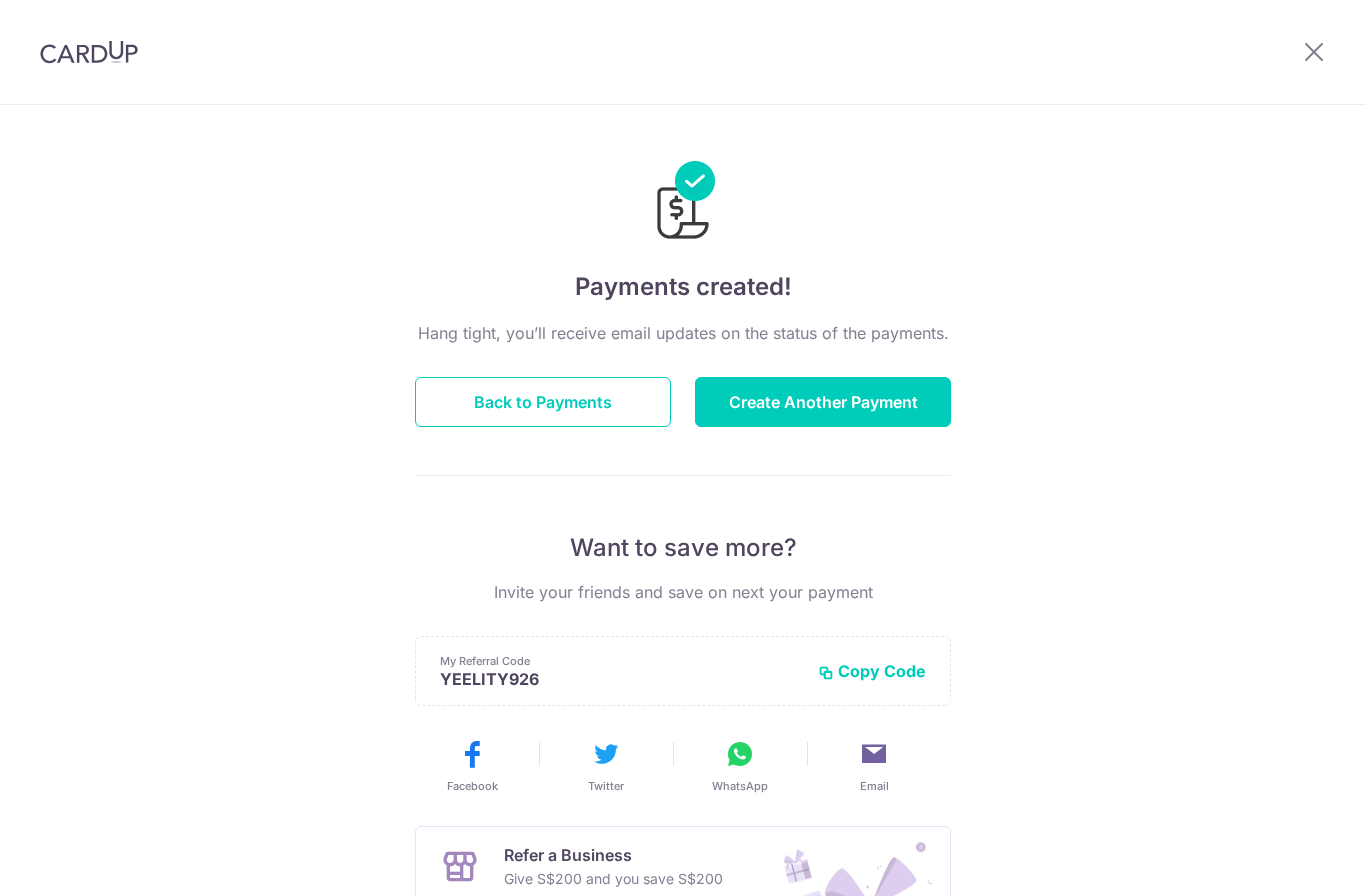 scroll, scrollTop: 0, scrollLeft: 0, axis: both 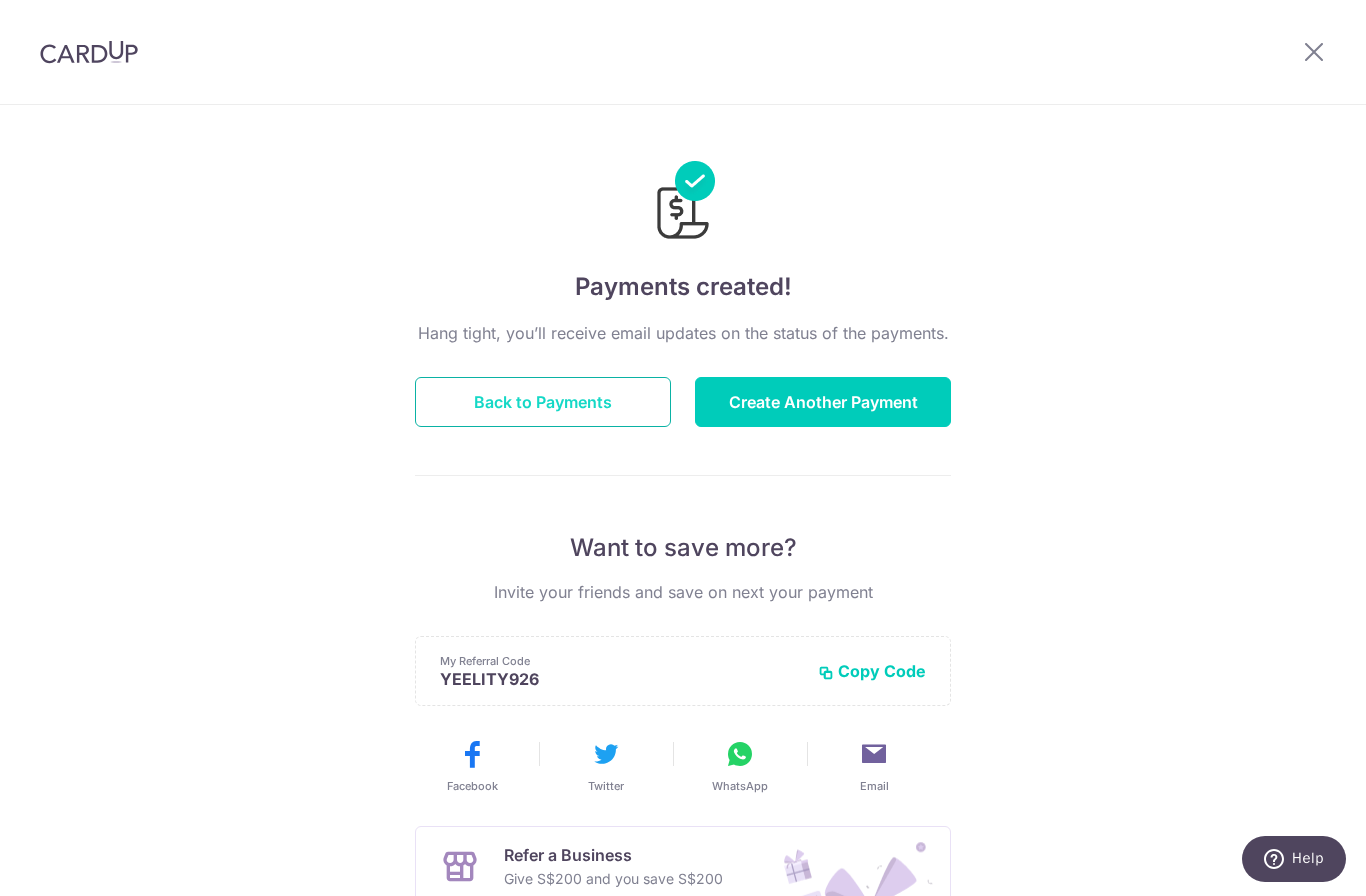 click on "Back to Payments" at bounding box center [543, 402] 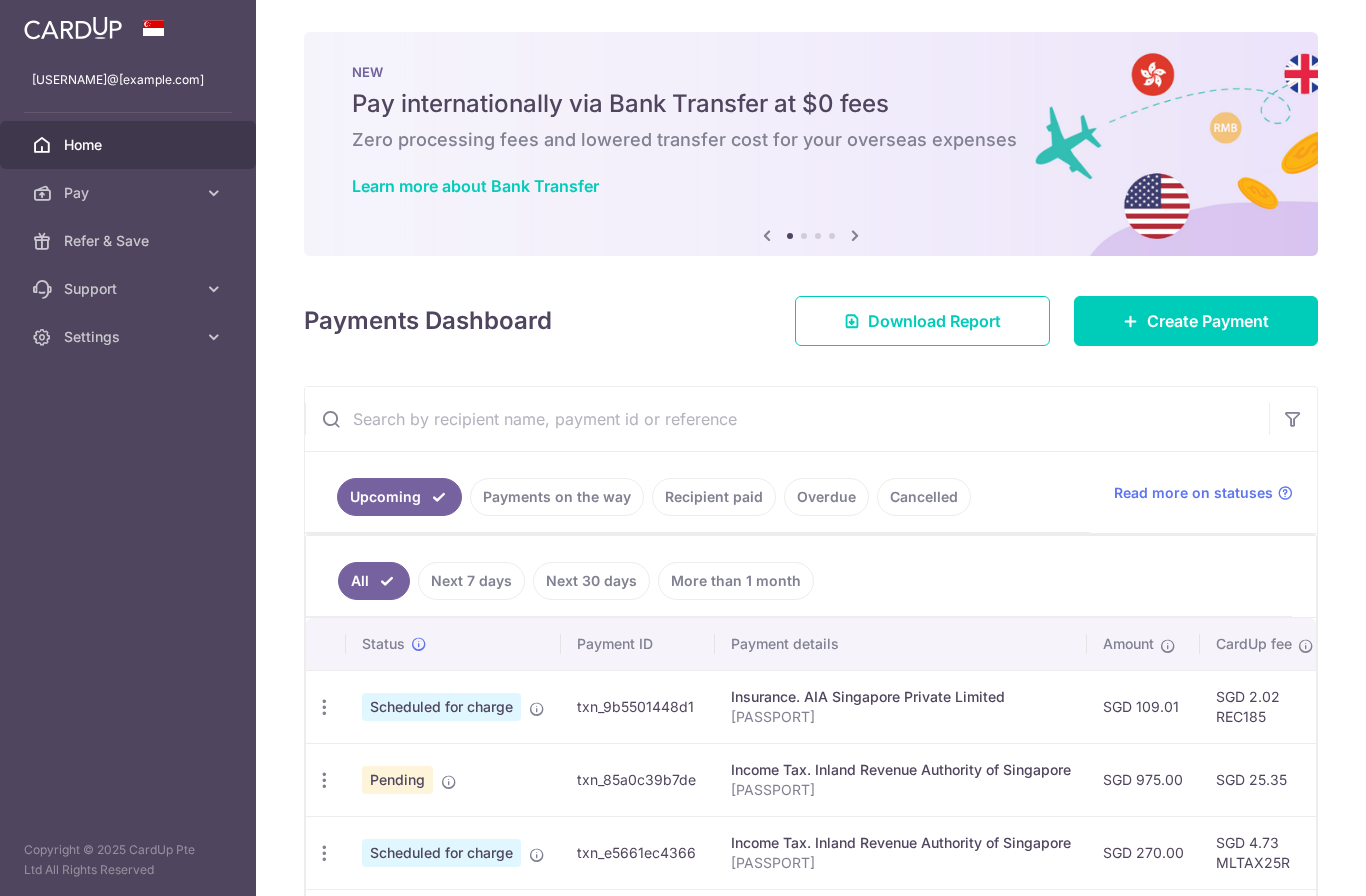 scroll, scrollTop: 0, scrollLeft: 0, axis: both 